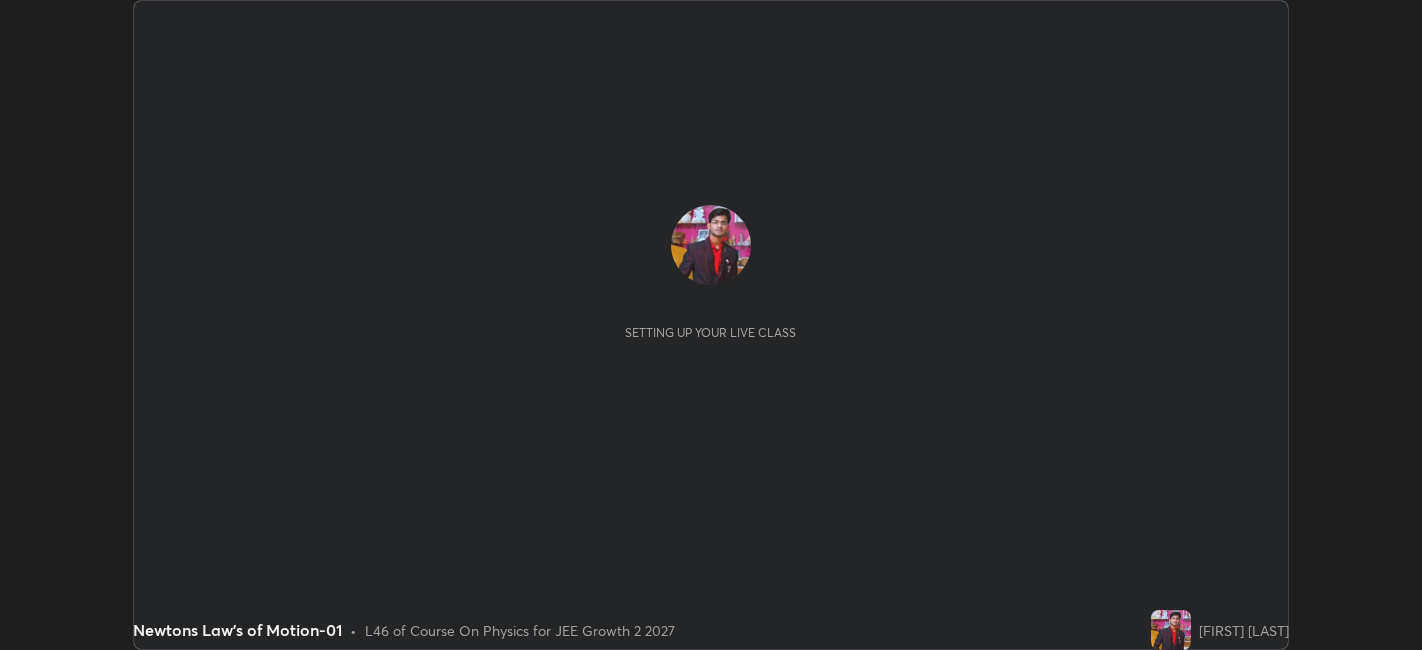 scroll, scrollTop: 0, scrollLeft: 0, axis: both 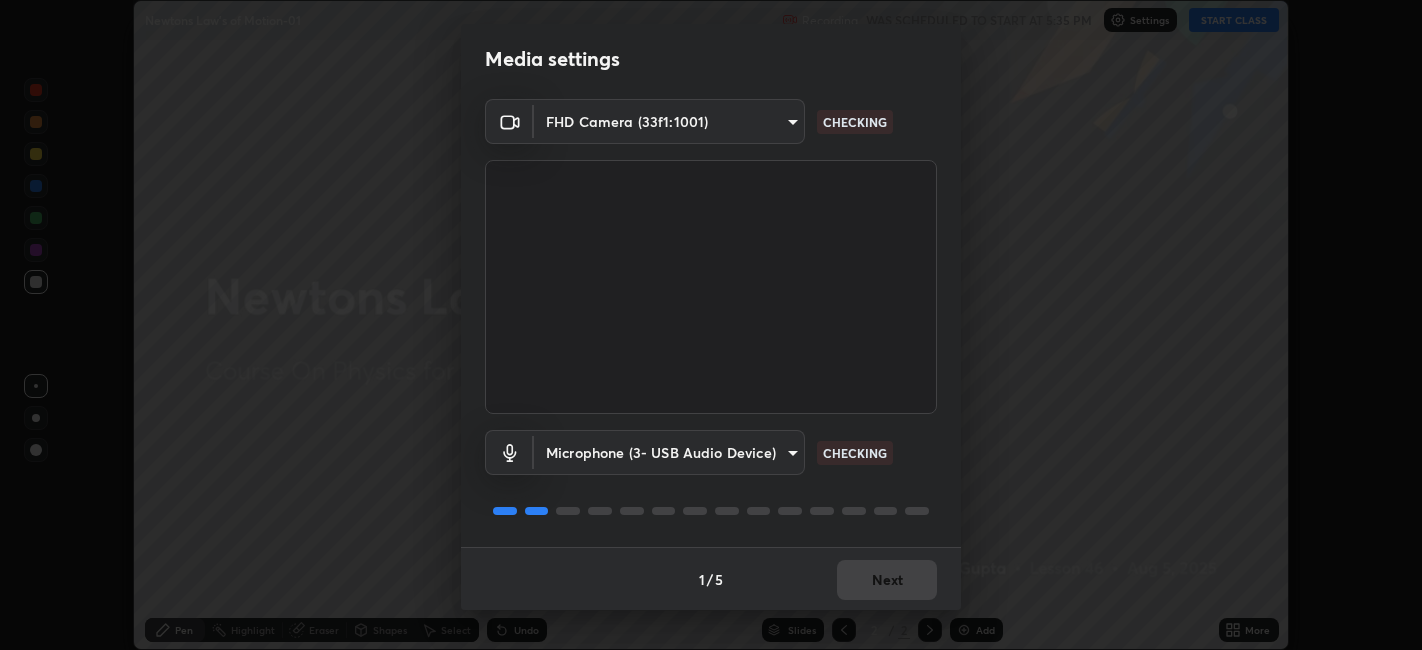 click on "Erase all Newtons Law's of Motion-01 Recording WAS SCHEDULED TO START AT  5:35 PM Settings START CLASS Setting up your live class Newtons Law's of Motion-01 • L46 of Course On Physics for JEE Growth 2 2027 [FIRST] [LAST] Pen Highlight Eraser Shapes Select Undo Slides 2 / 2 Add More Enable hand raising Enable raise hand to speak to learners. Once enabled, chat will be turned off temporarily. Enable x   No doubts shared Encourage your learners to ask a doubt for better clarity Report an issue Reason for reporting Buffering Chat not working Audio - Video sync issue Educator video quality low ​ Attach an image Report Media settings FHD Camera (33f1:1001) 5771c3fe7588ef899b9fdde977451884a1a9f050390020782b29e202581f8b0a CHECKING Microphone (3- USB Audio Device) f80c1ba664c98414c337c421b09a86f2b86ad26f55fea11bfdcb8ca0282dac50 CHECKING 1 / 5 Next" at bounding box center [711, 325] 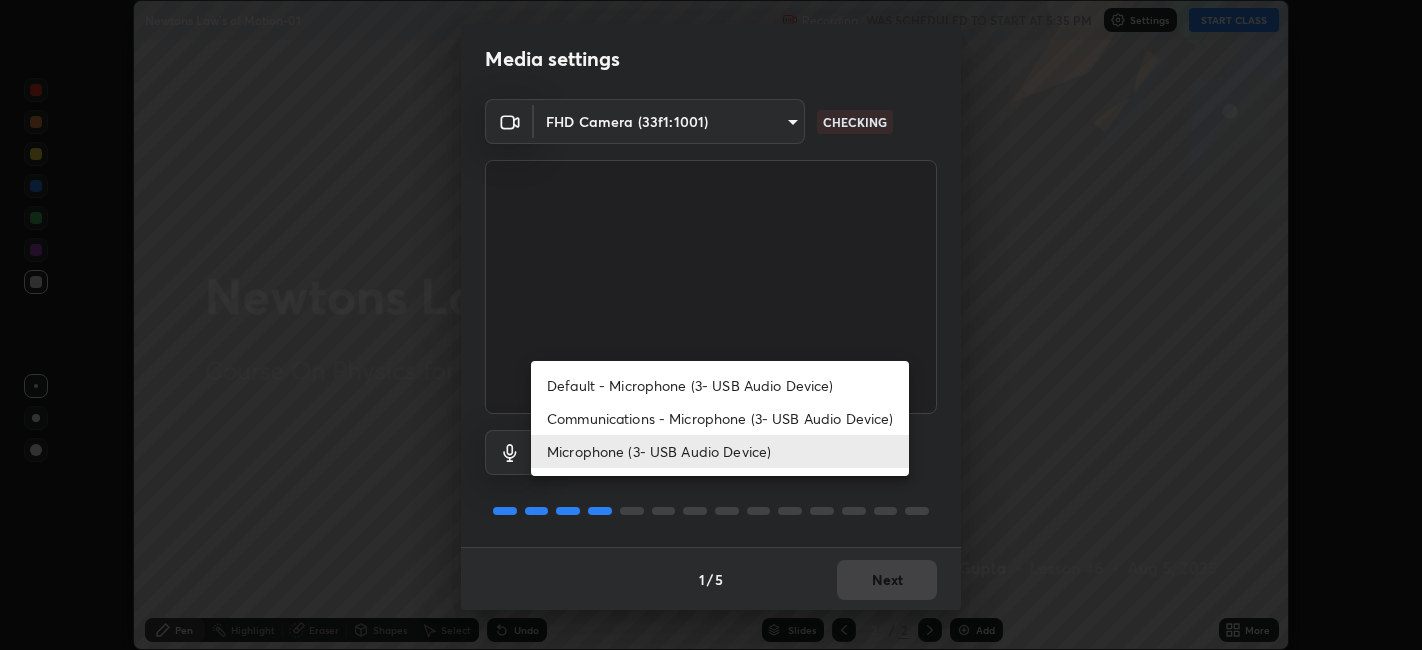 click at bounding box center [711, 325] 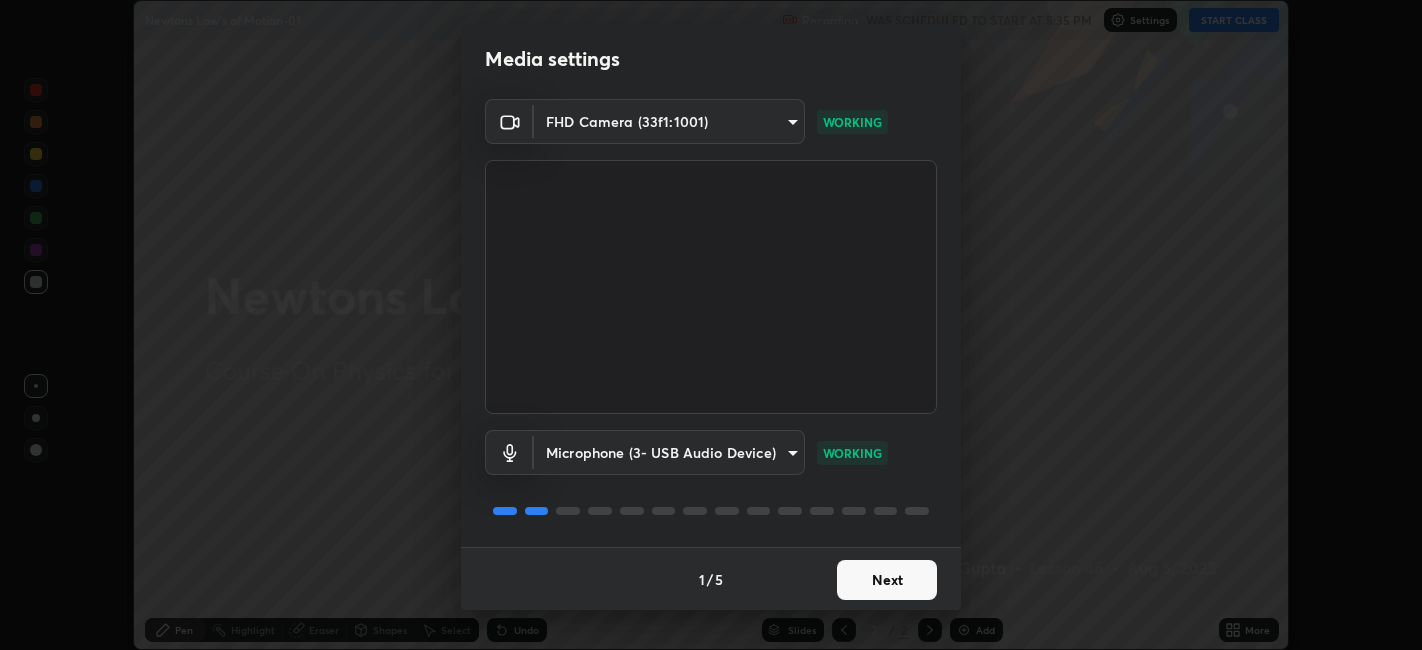 click on "Next" at bounding box center (887, 580) 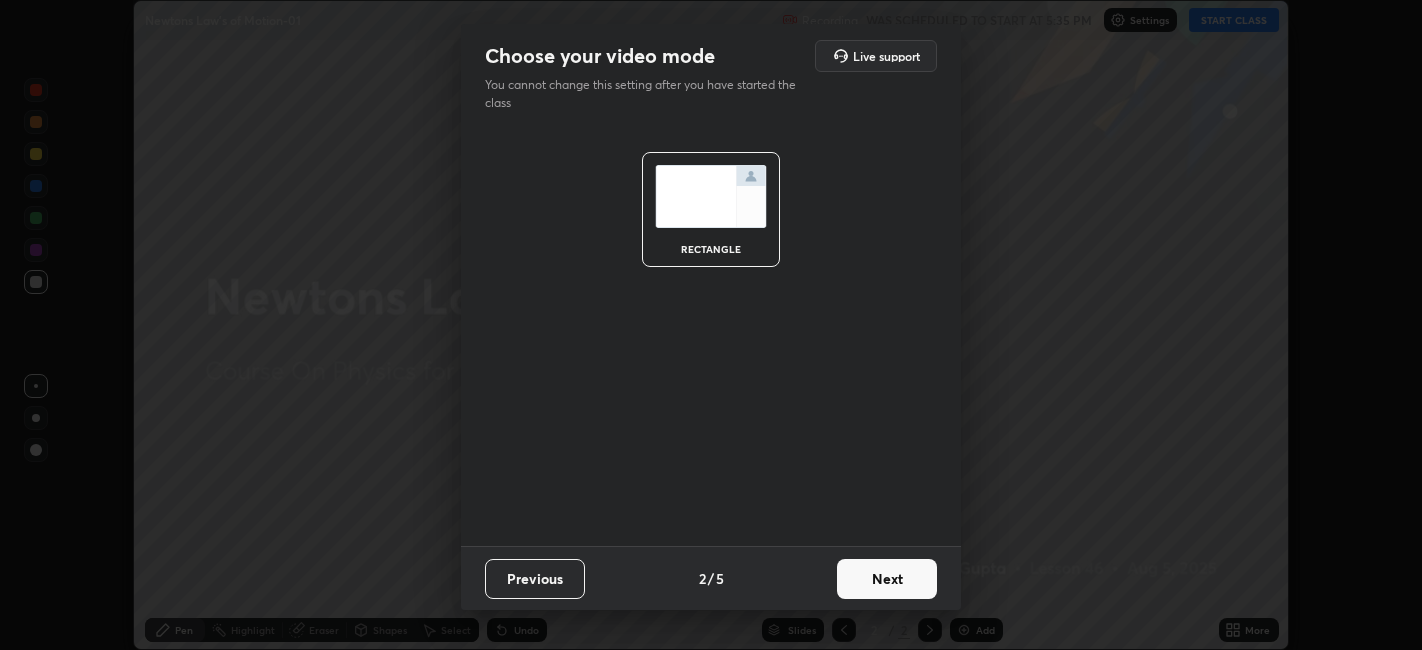 scroll, scrollTop: 0, scrollLeft: 0, axis: both 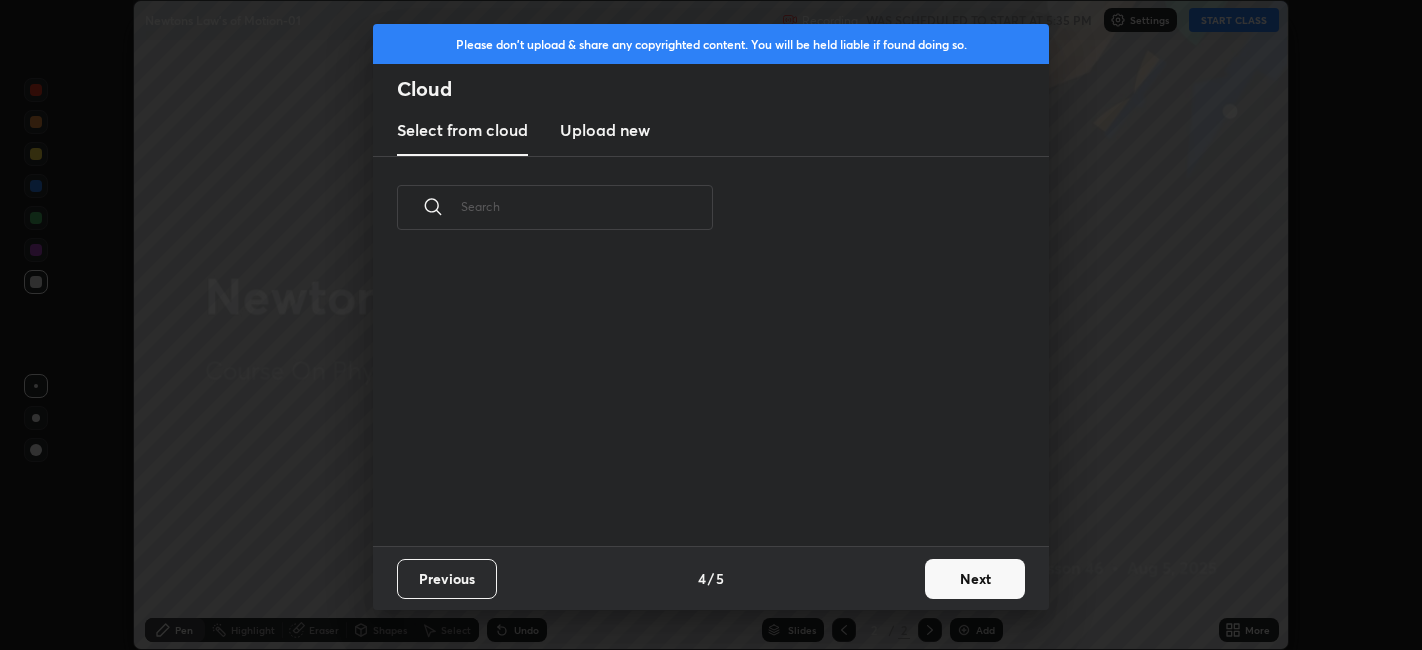 click on "Next" at bounding box center (975, 579) 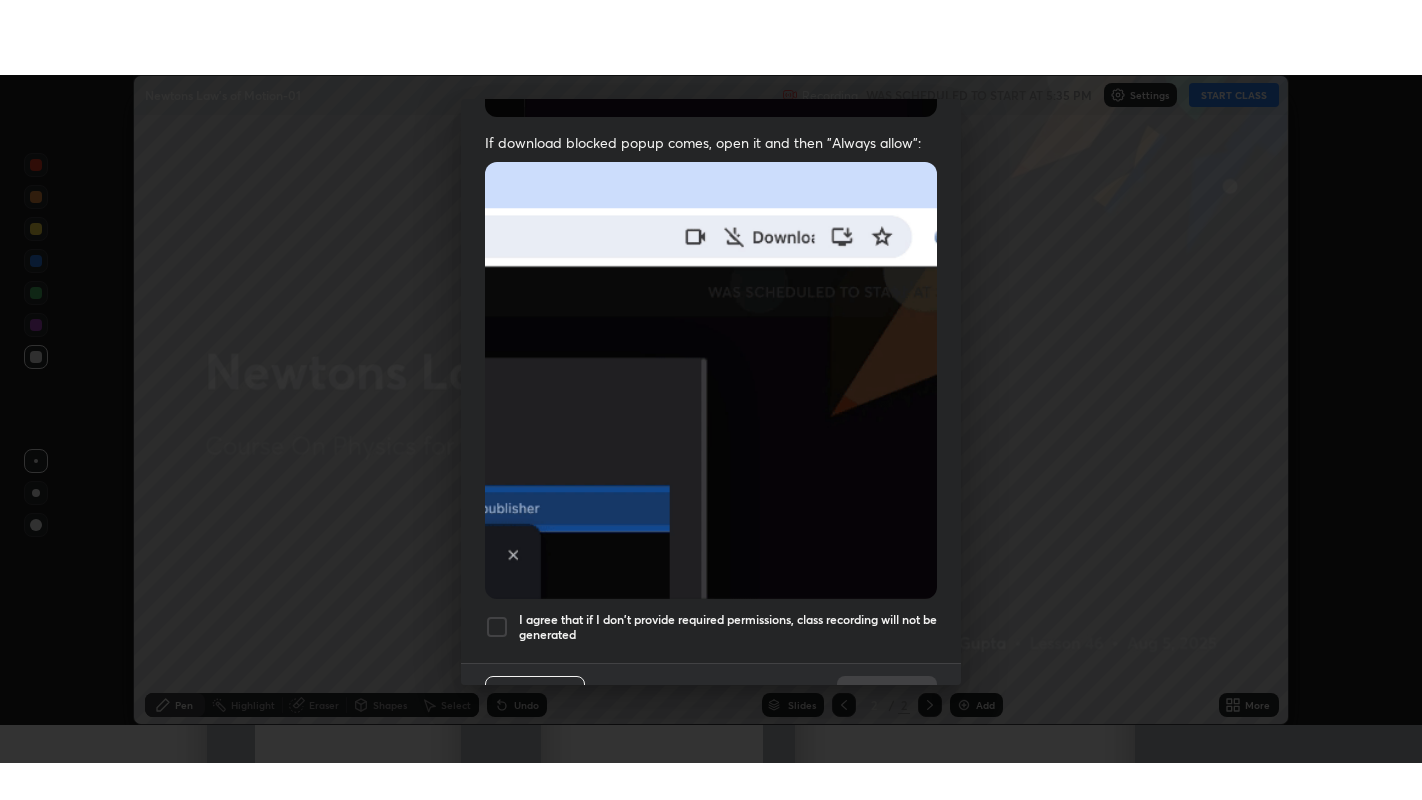 scroll, scrollTop: 413, scrollLeft: 0, axis: vertical 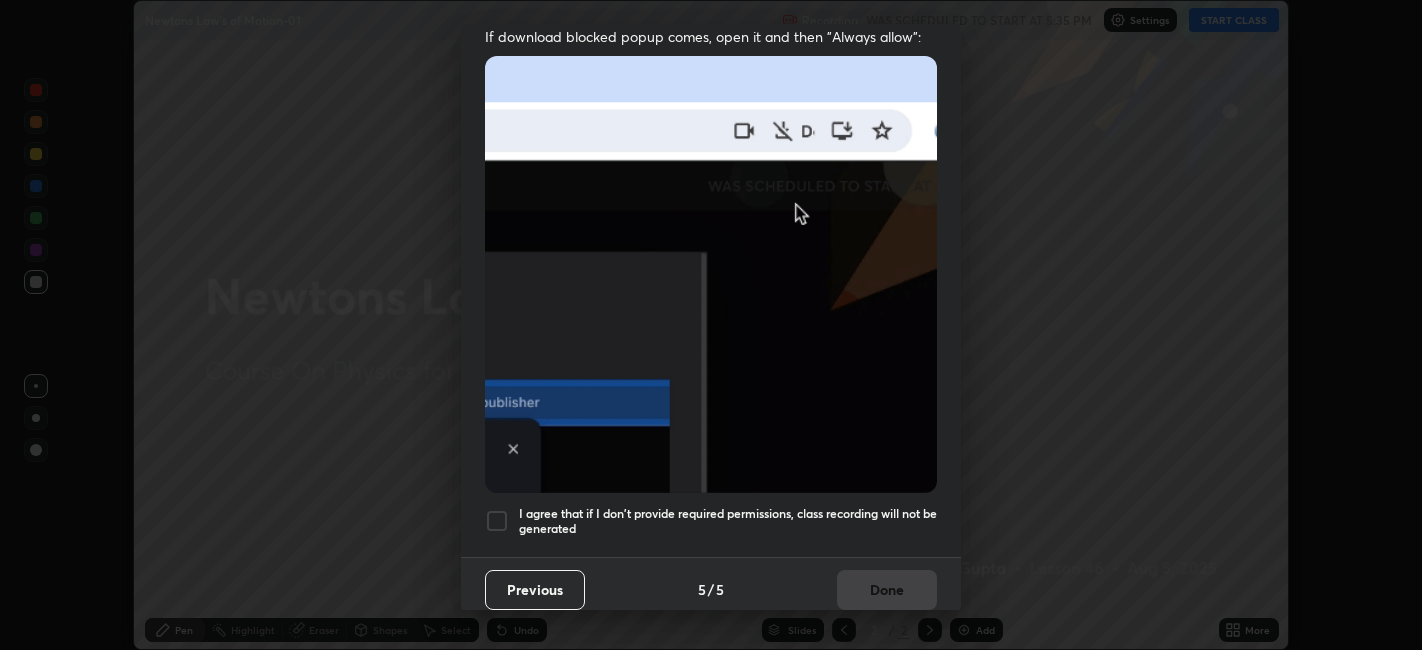 click on "I agree that if I don't provide required permissions, class recording will not be generated" at bounding box center (728, 521) 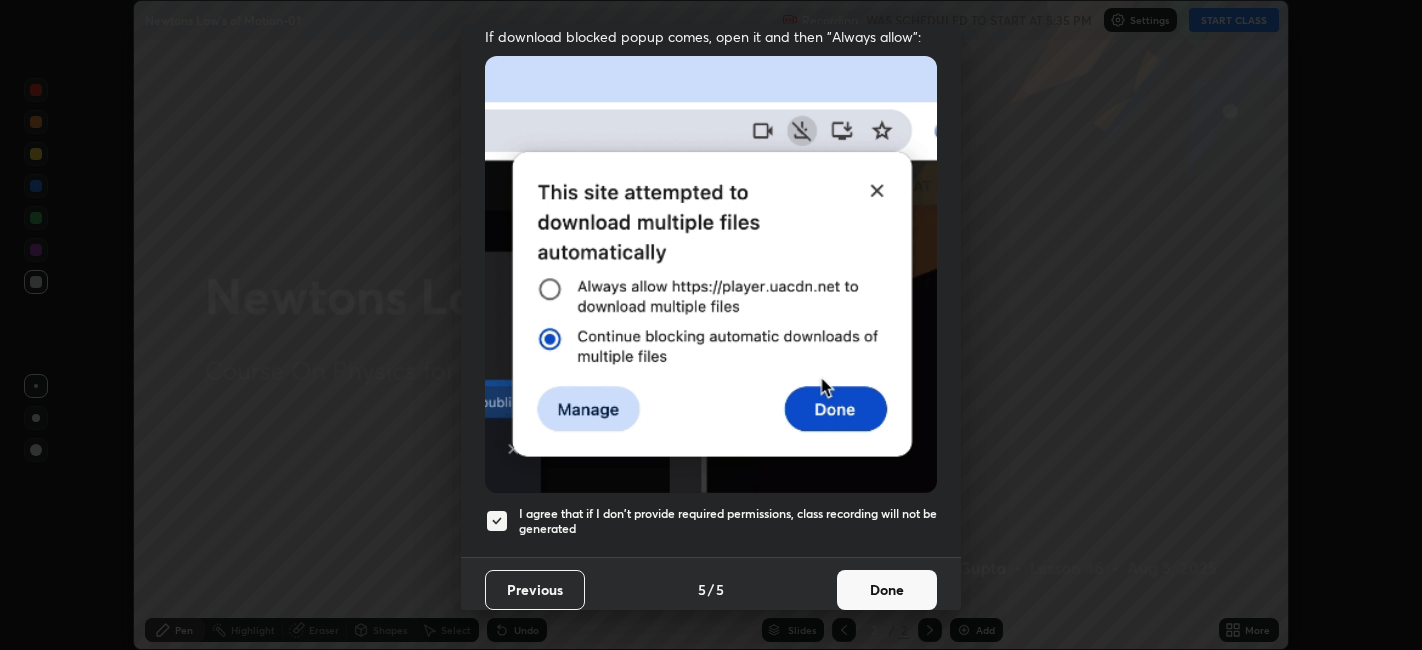 click on "Done" at bounding box center (887, 590) 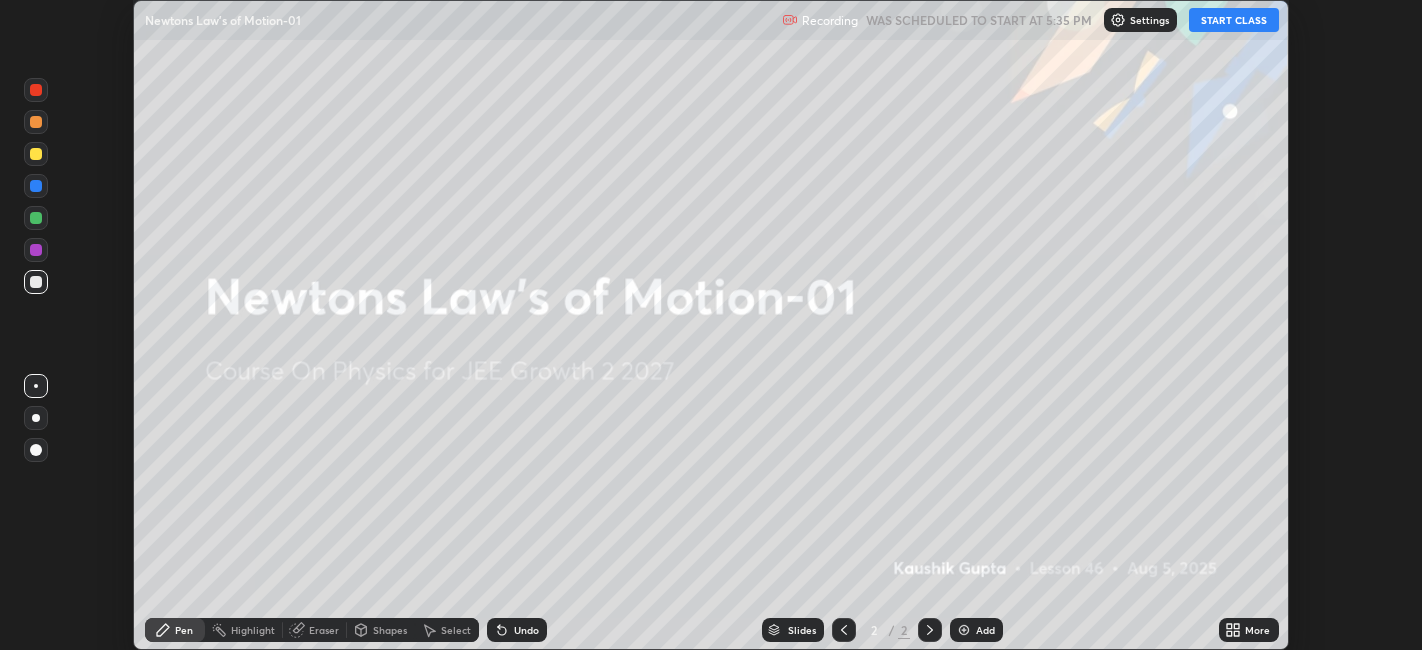 click 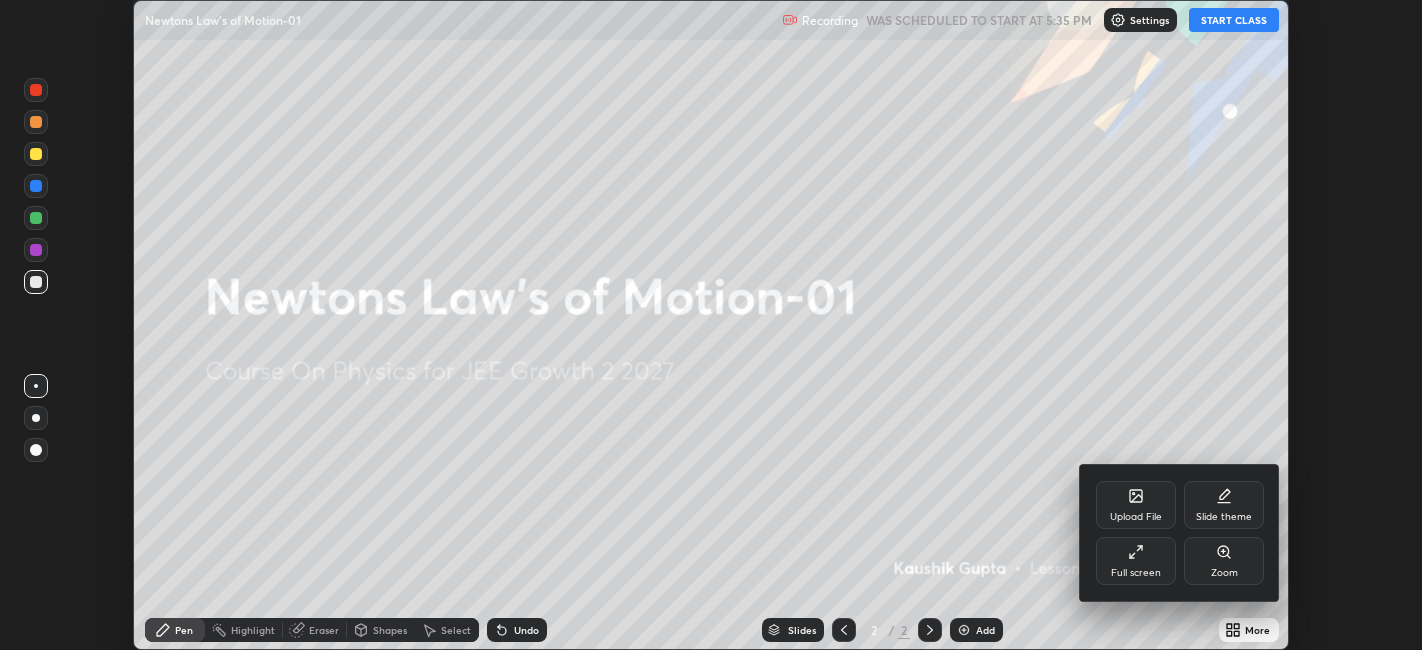 click on "Full screen" at bounding box center (1136, 561) 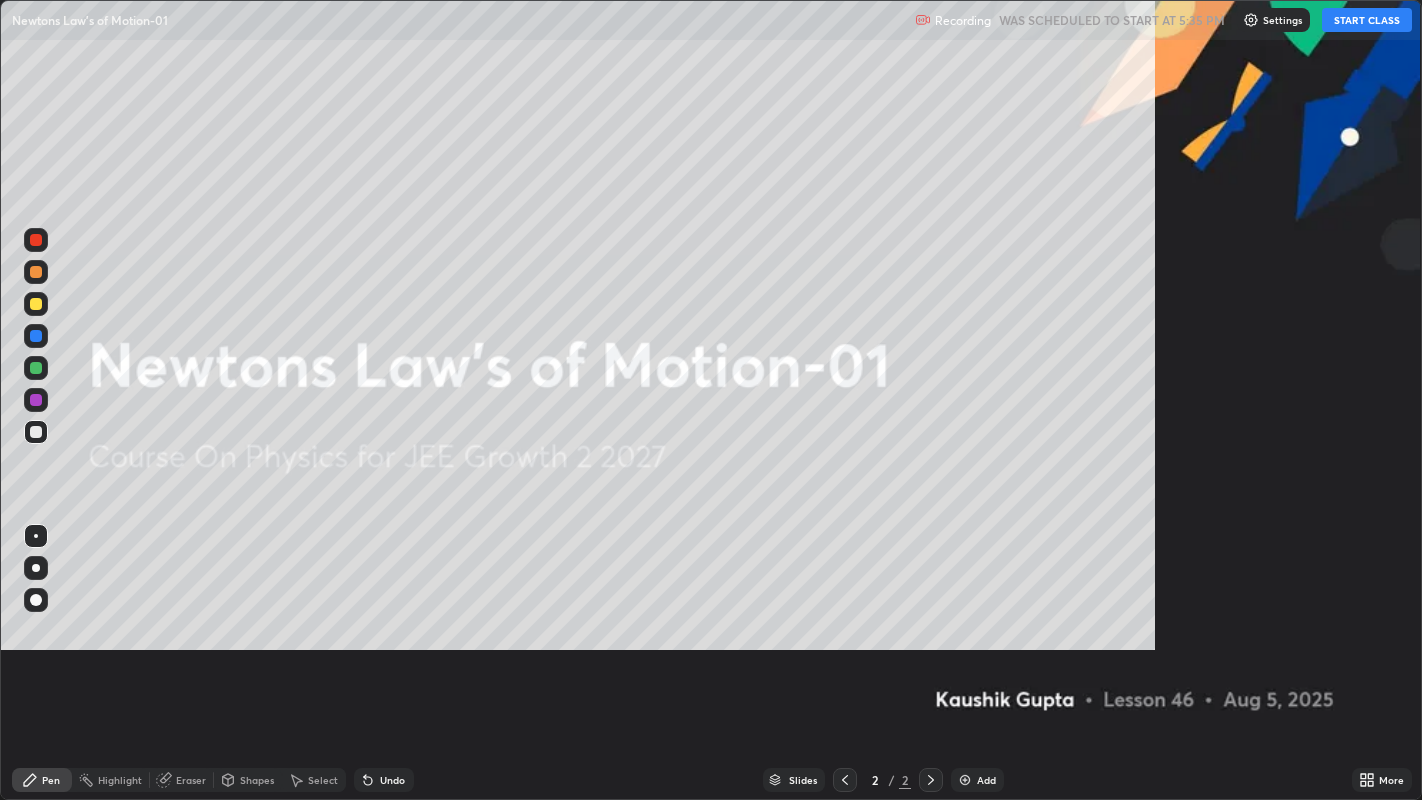 scroll, scrollTop: 99200, scrollLeft: 98577, axis: both 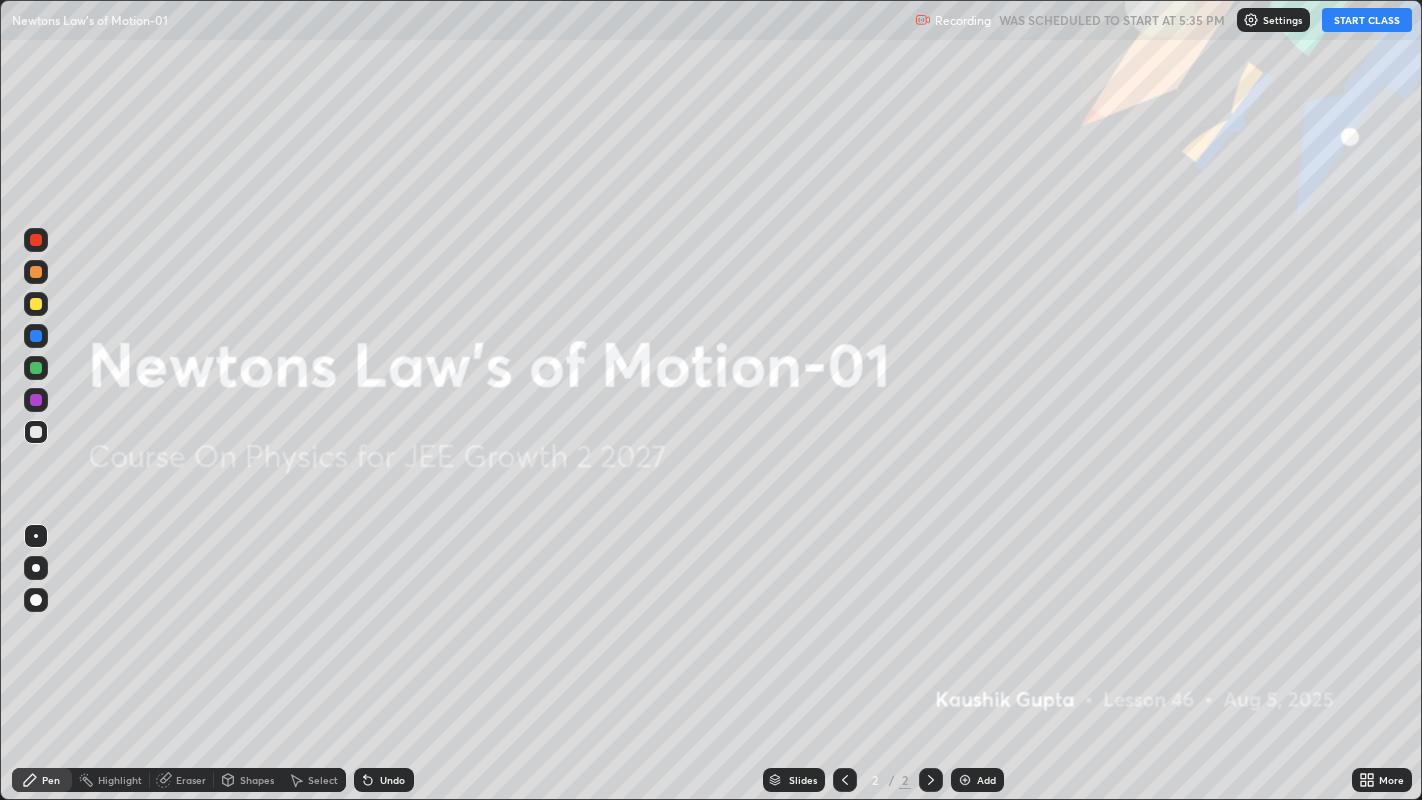 click on "START CLASS" at bounding box center [1367, 20] 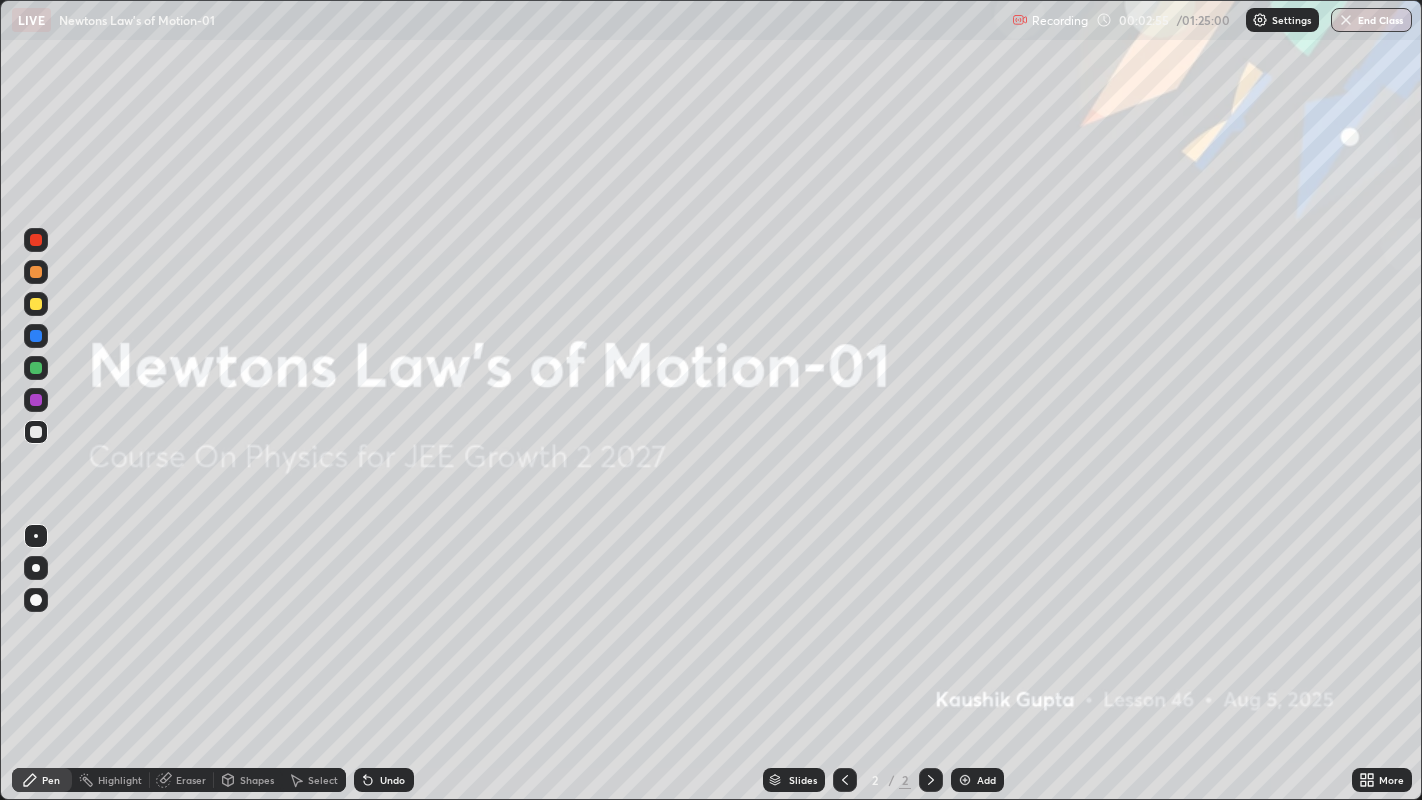 click on "Slides 2 / 2 Add" at bounding box center (883, 780) 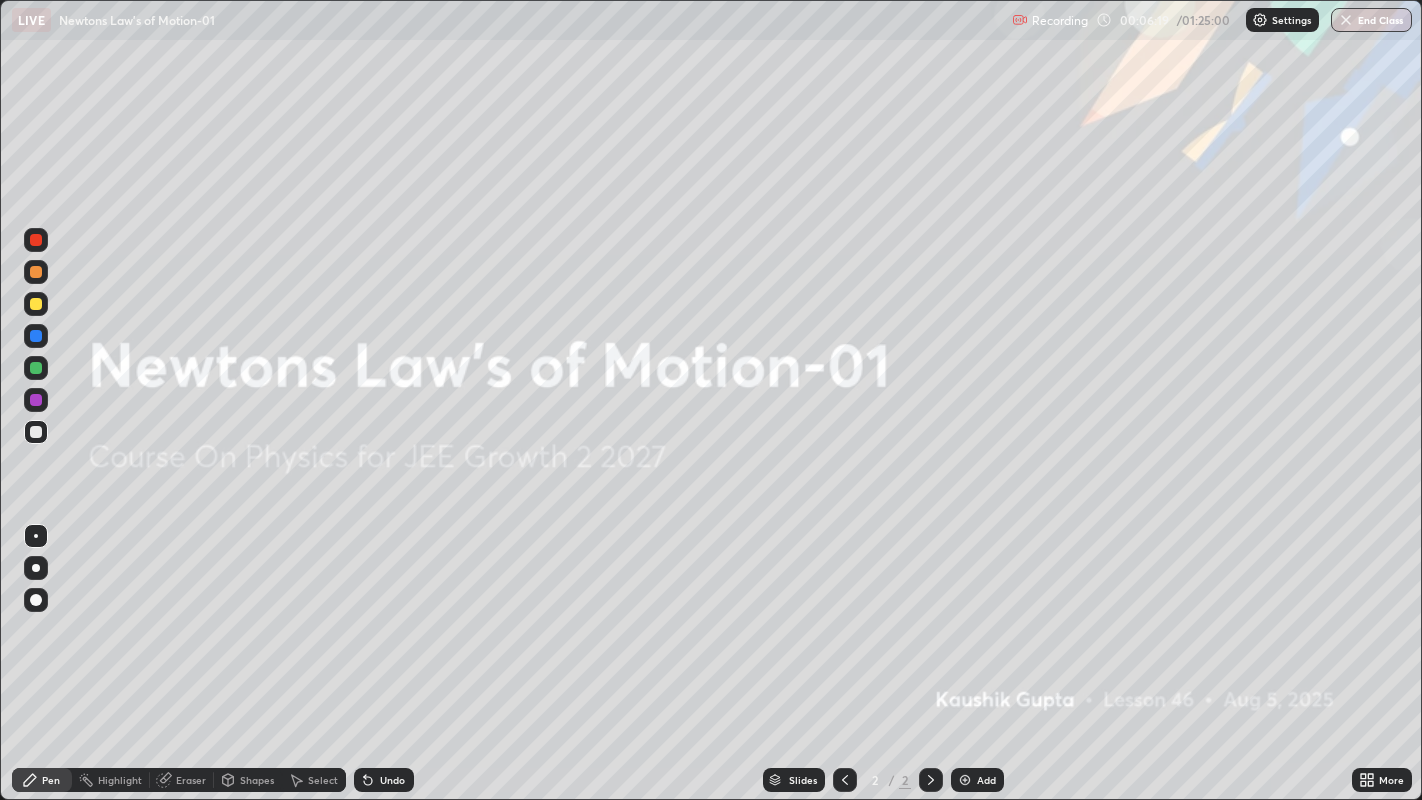 click on "Add" at bounding box center [977, 780] 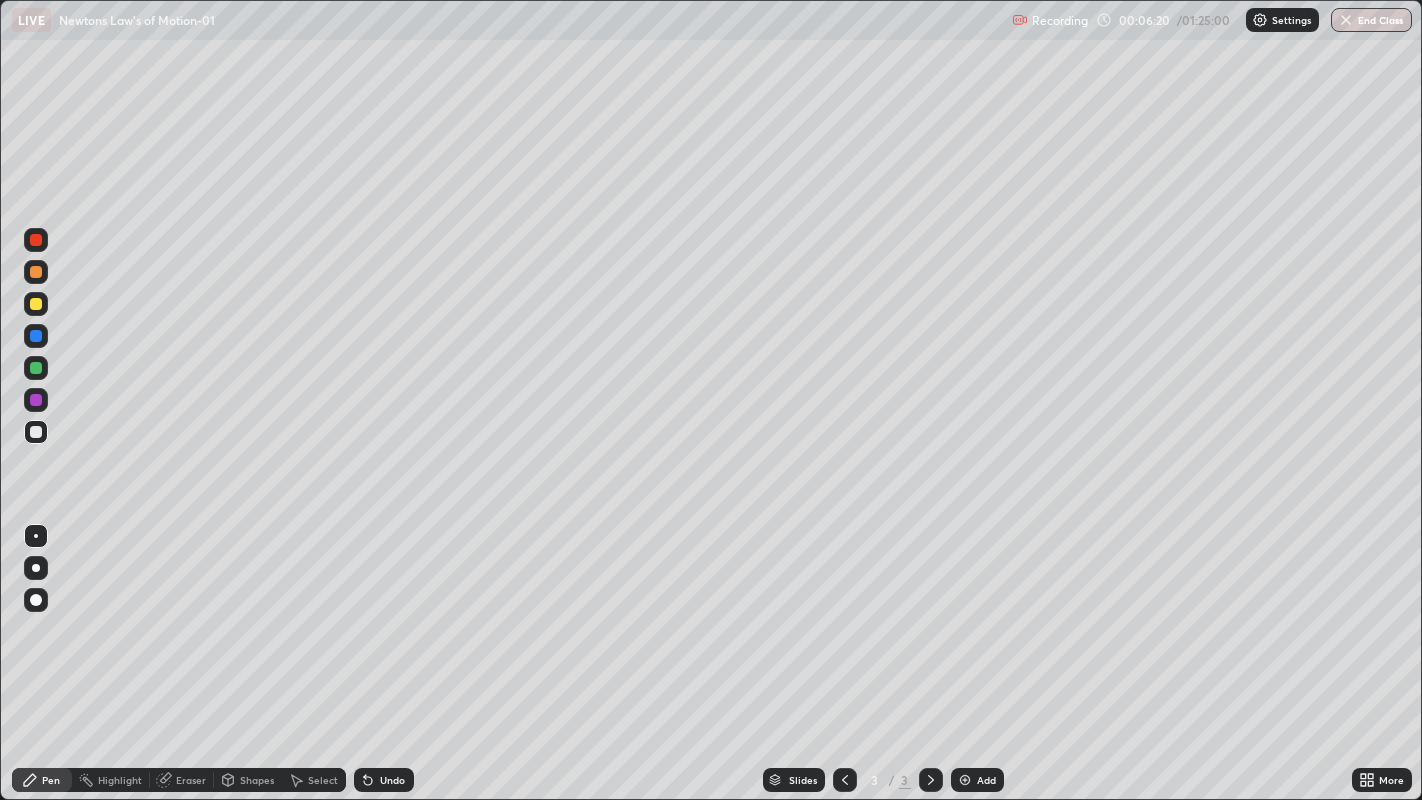 click on "Shapes" at bounding box center [257, 780] 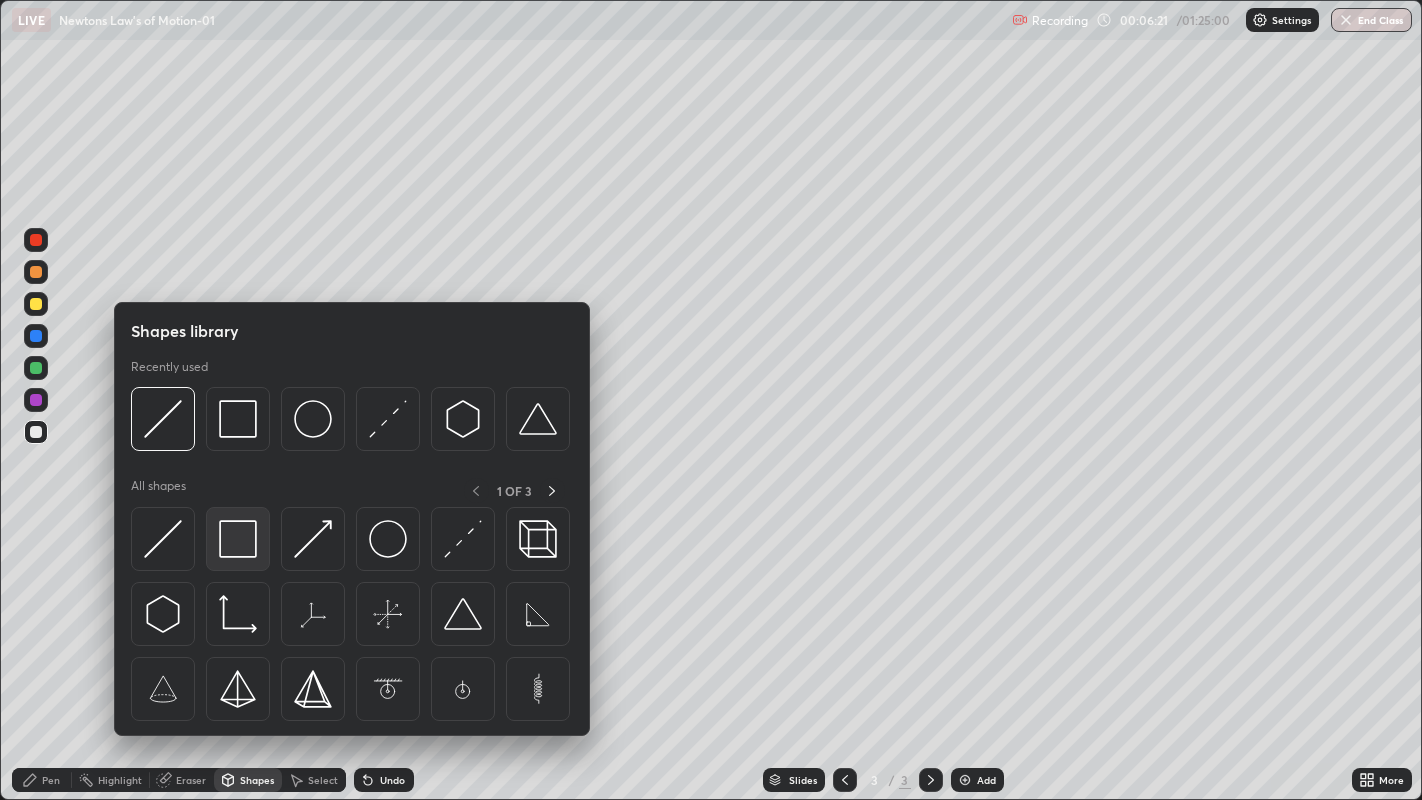 click at bounding box center [238, 539] 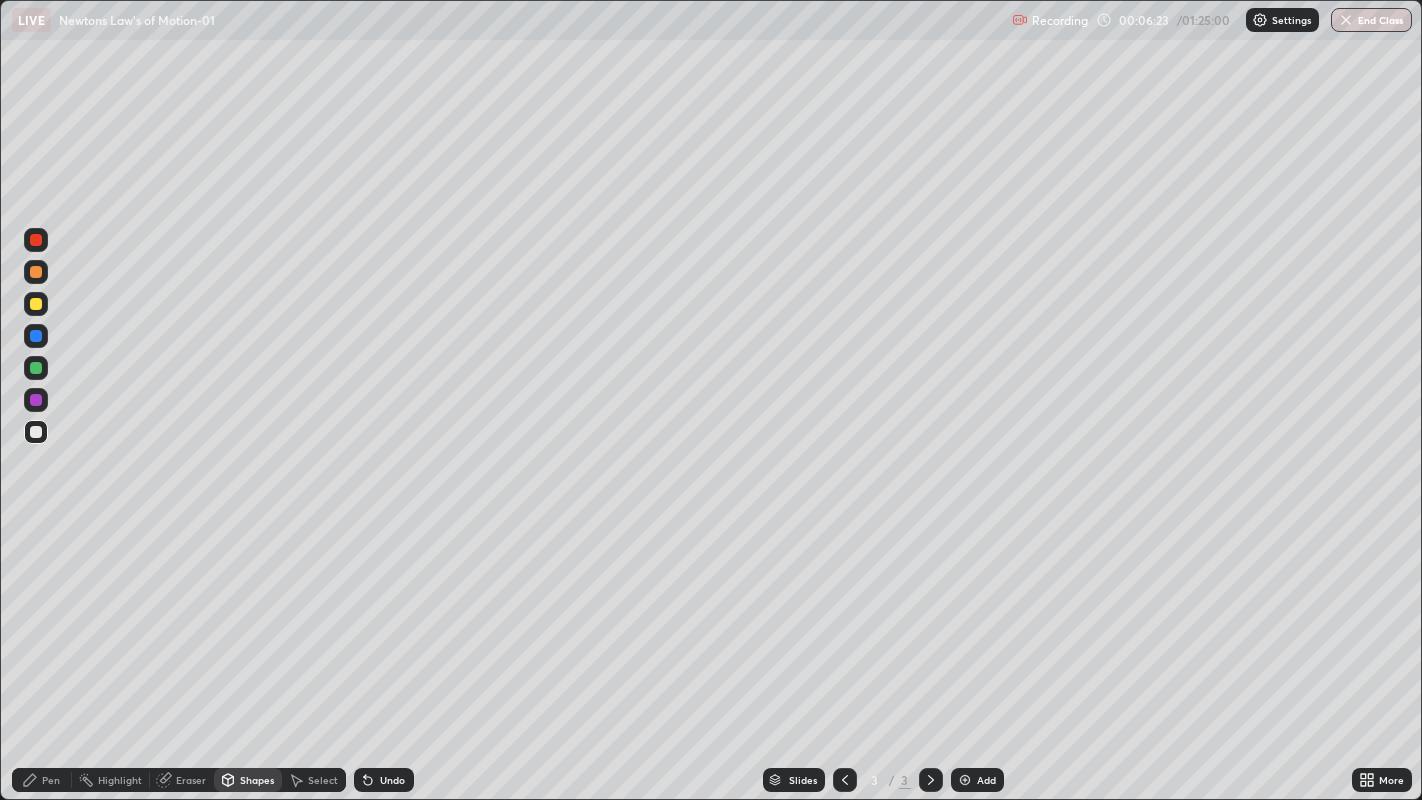 click on "Pen" at bounding box center [42, 780] 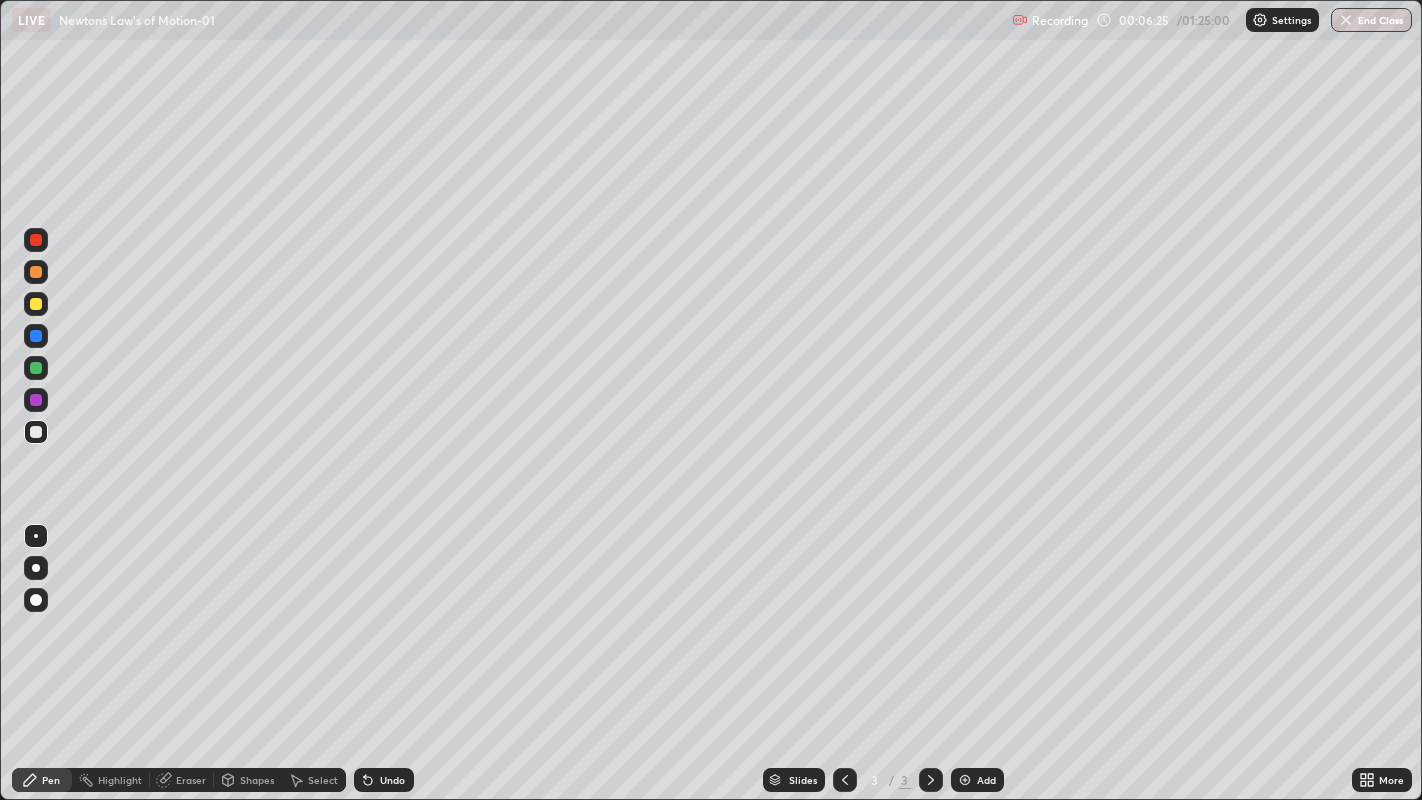 click on "Undo" at bounding box center [384, 780] 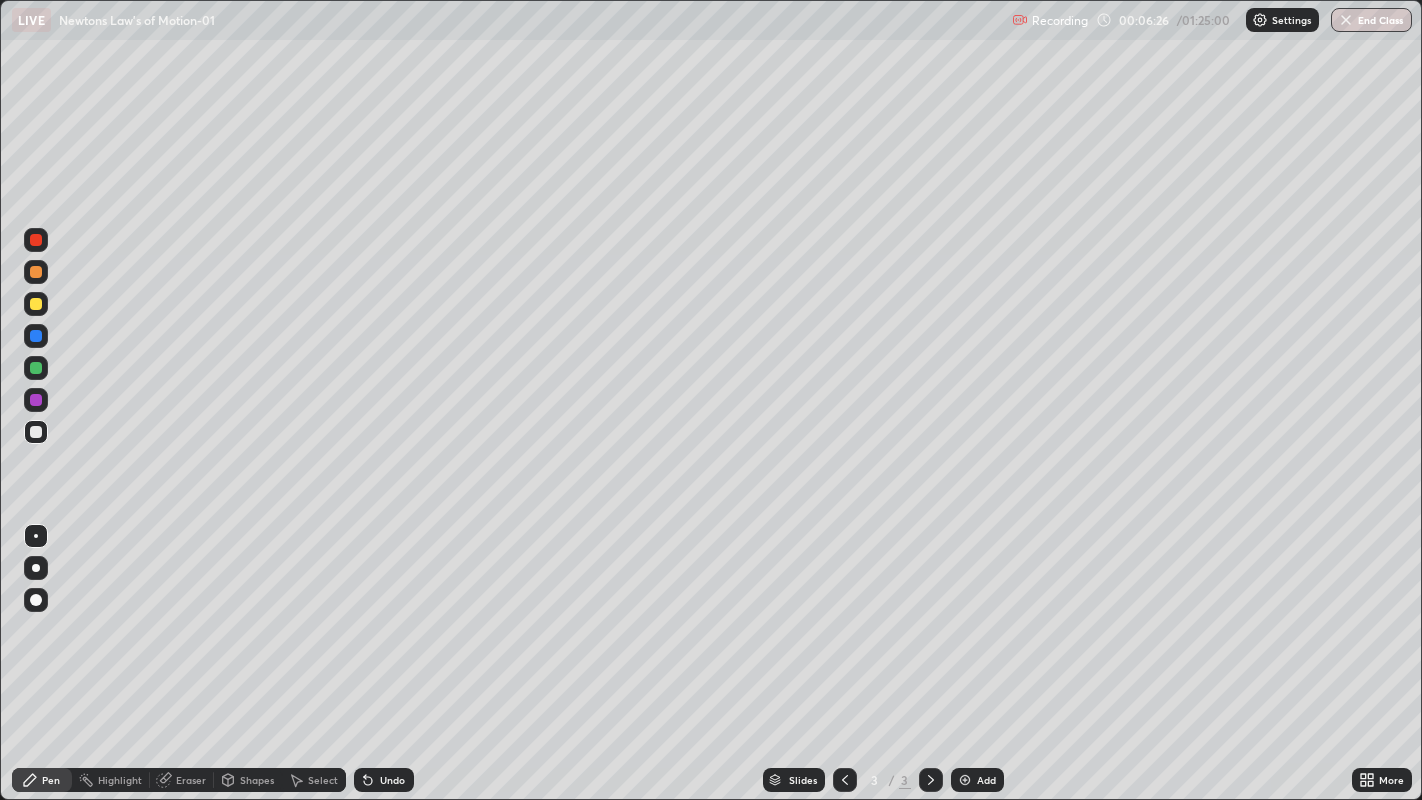 click on "Eraser" at bounding box center [191, 780] 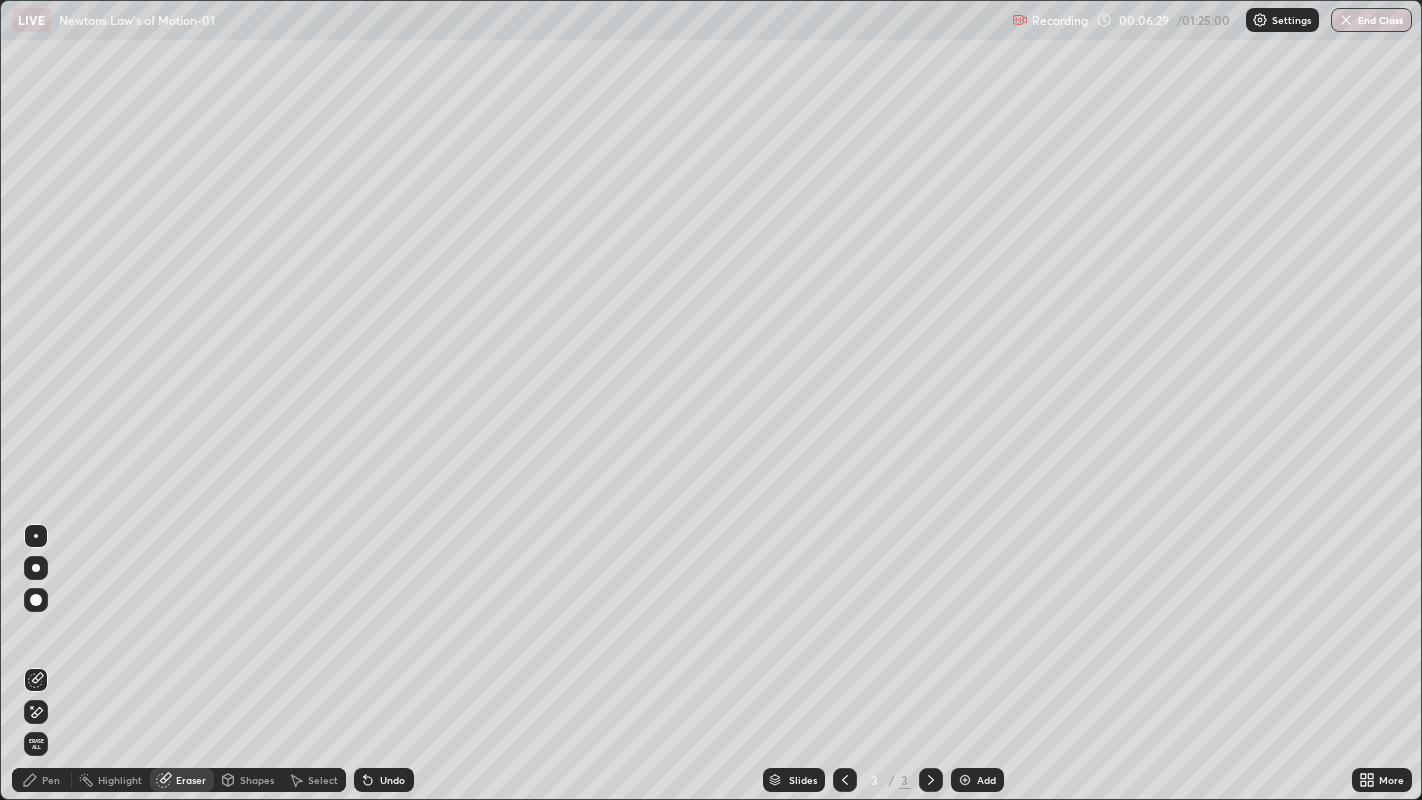 click on "Pen" at bounding box center (51, 780) 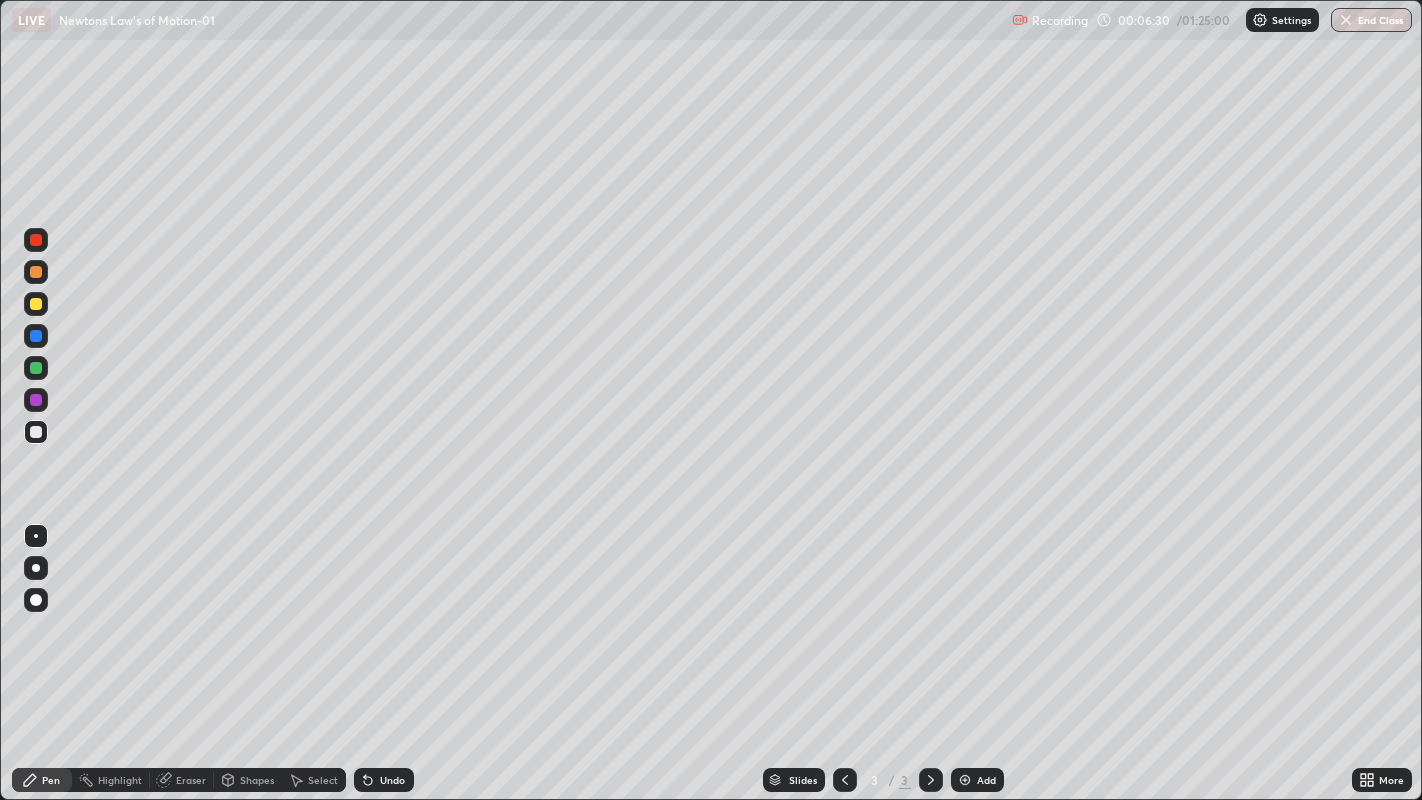 click at bounding box center [36, 432] 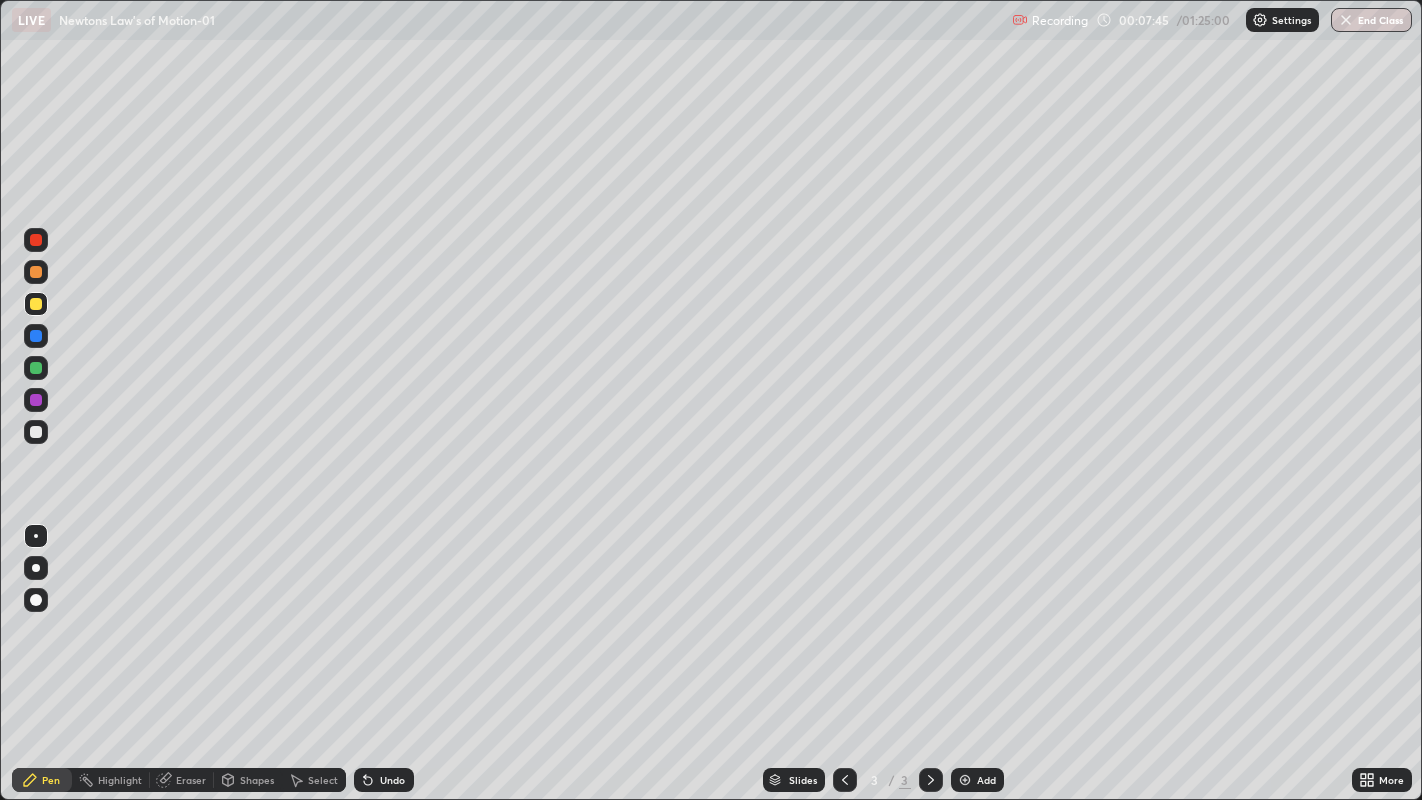 click on "Undo" at bounding box center (392, 780) 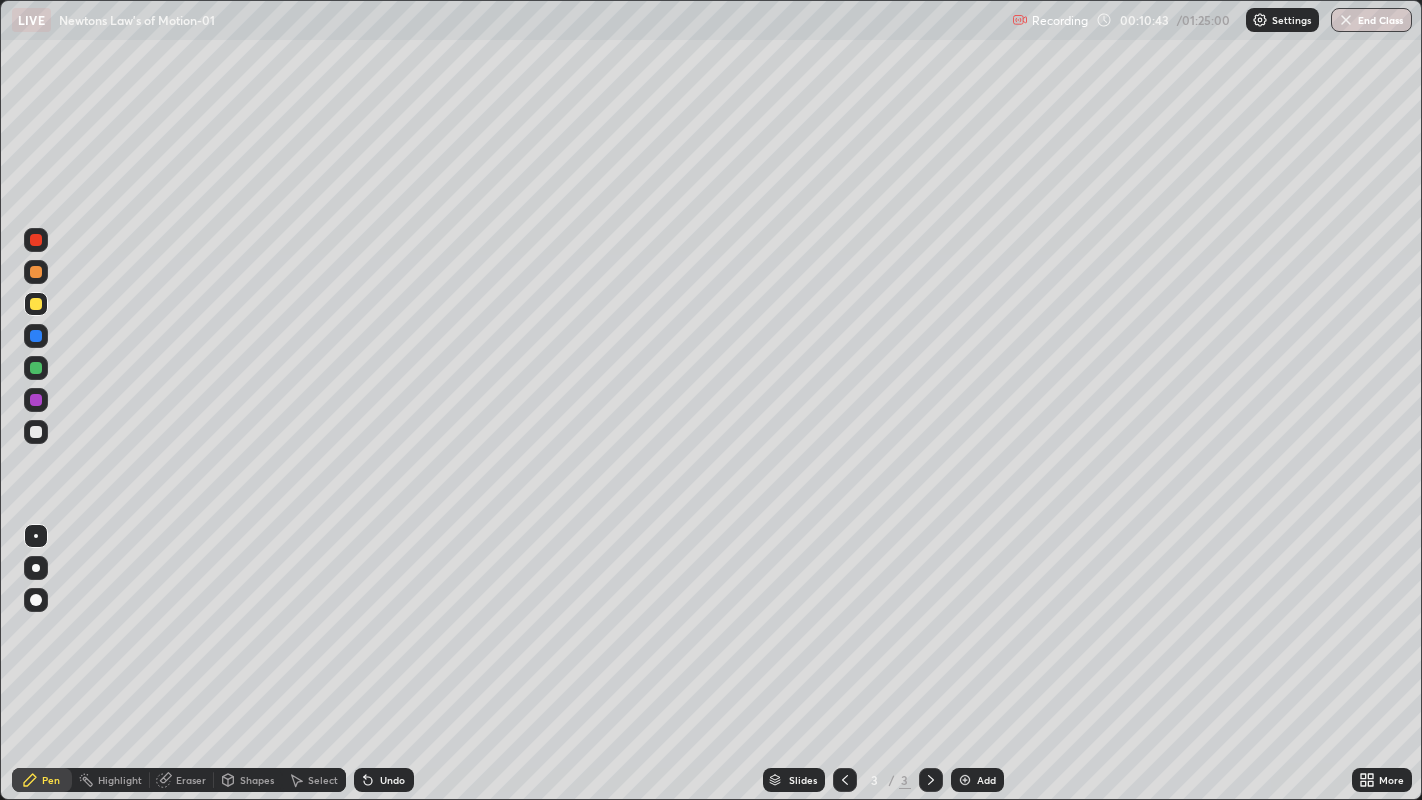 click on "Add" at bounding box center [986, 780] 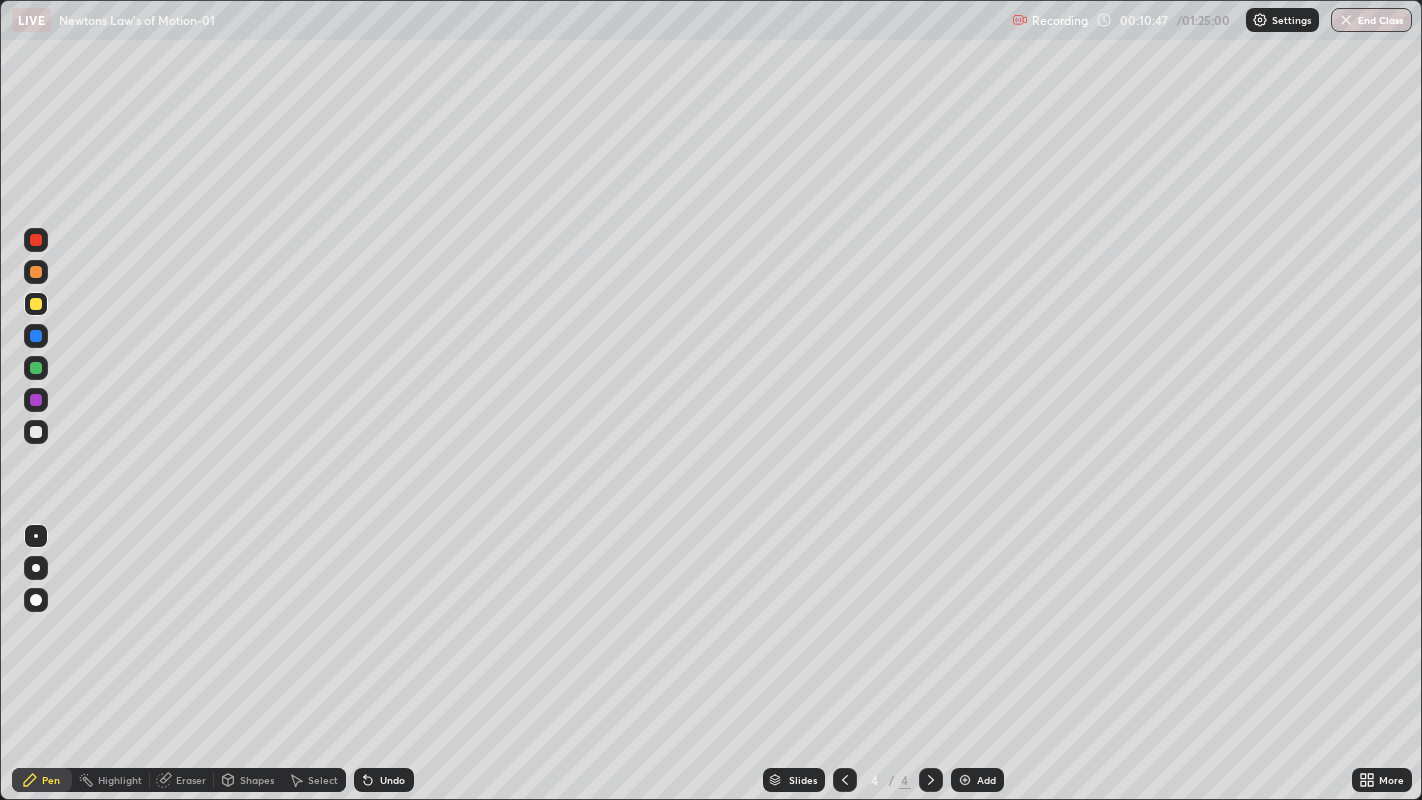 click at bounding box center [36, 432] 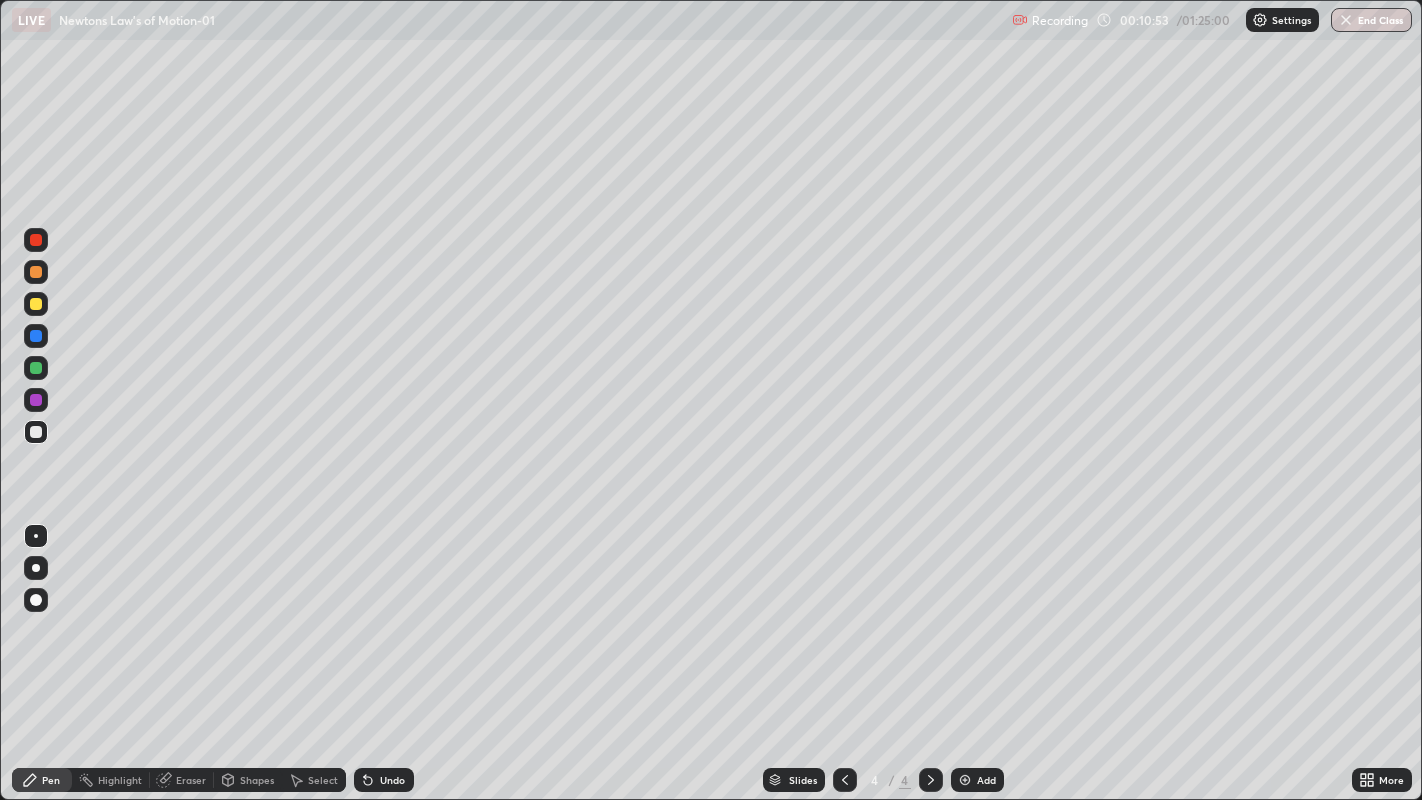 click at bounding box center [36, 368] 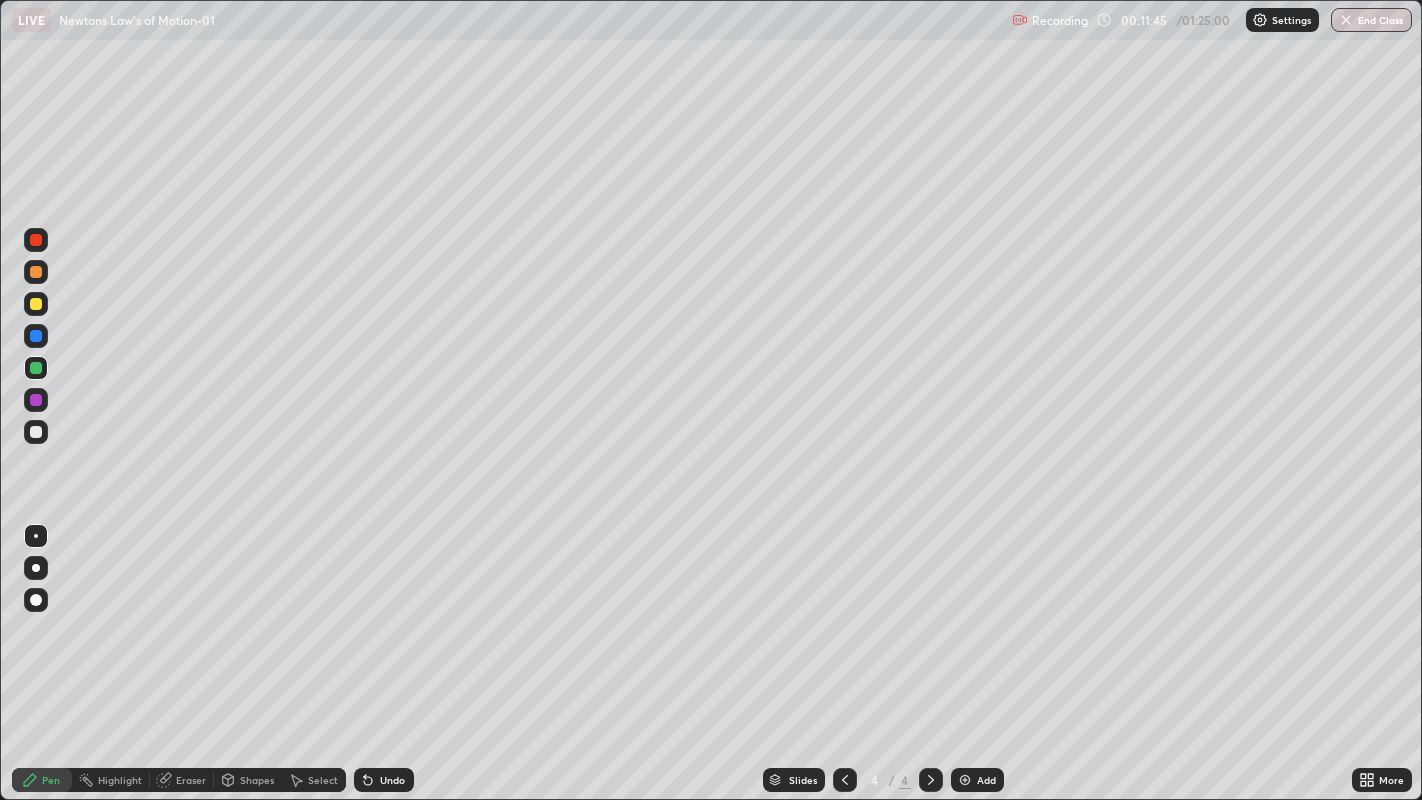 click on "Undo" at bounding box center [384, 780] 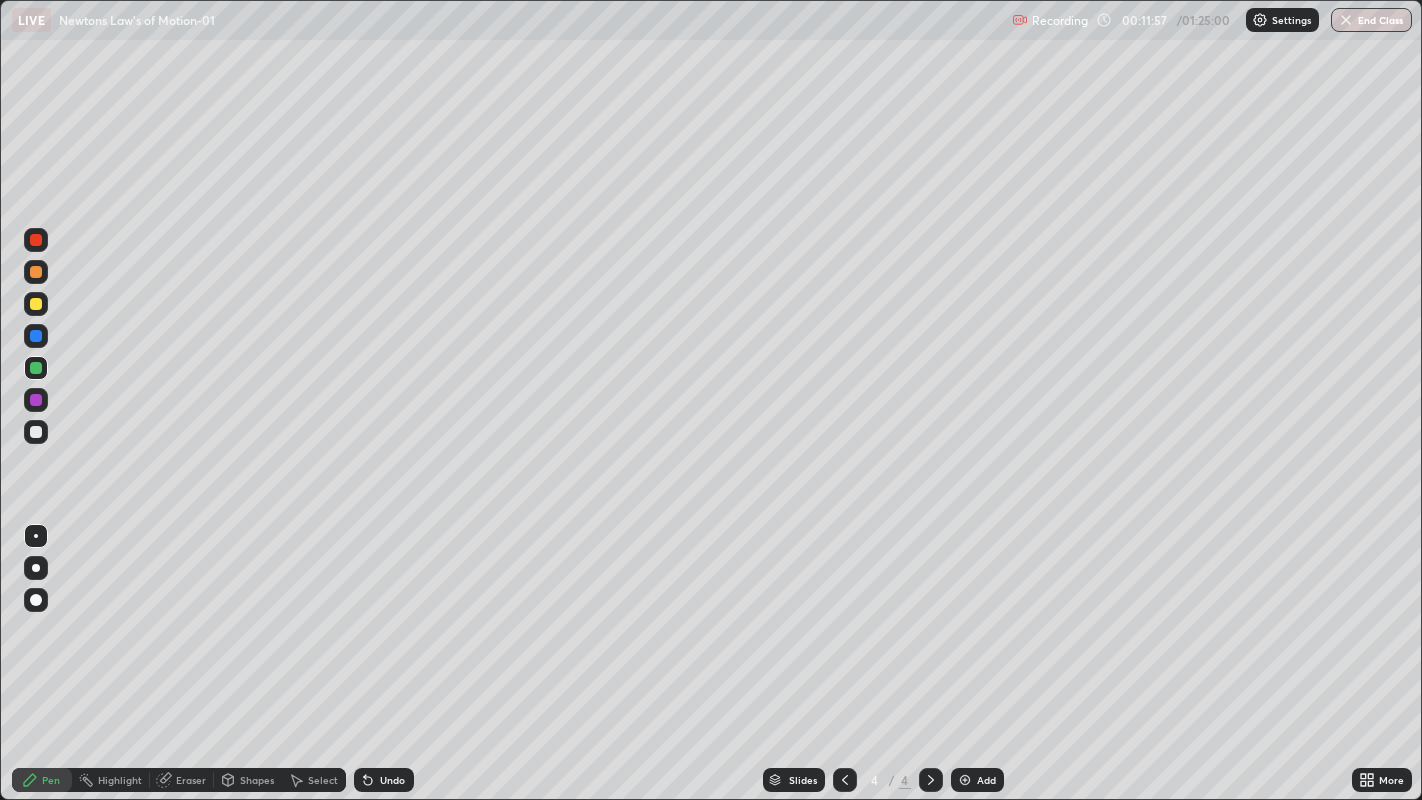 click on "Eraser" at bounding box center (182, 780) 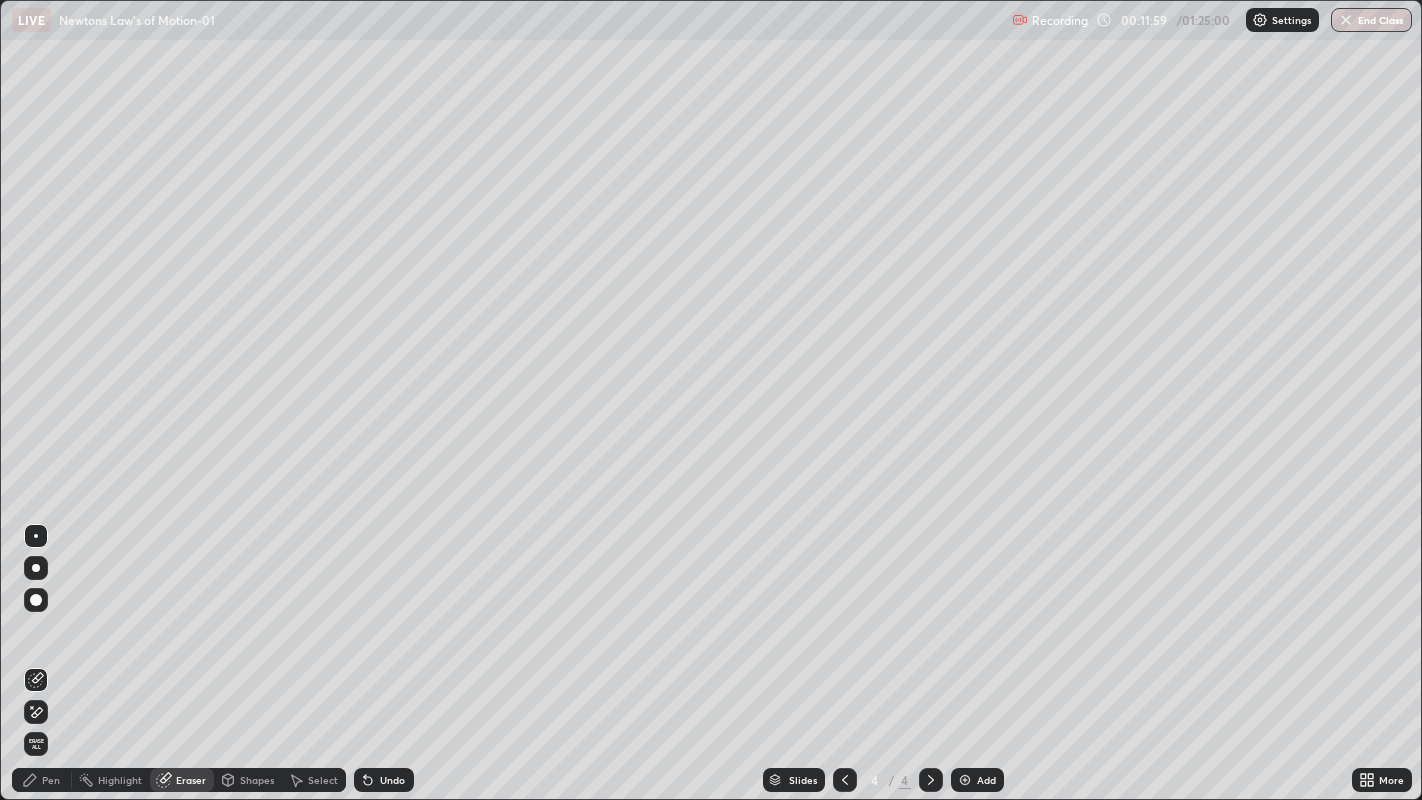 click on "Pen" at bounding box center (42, 780) 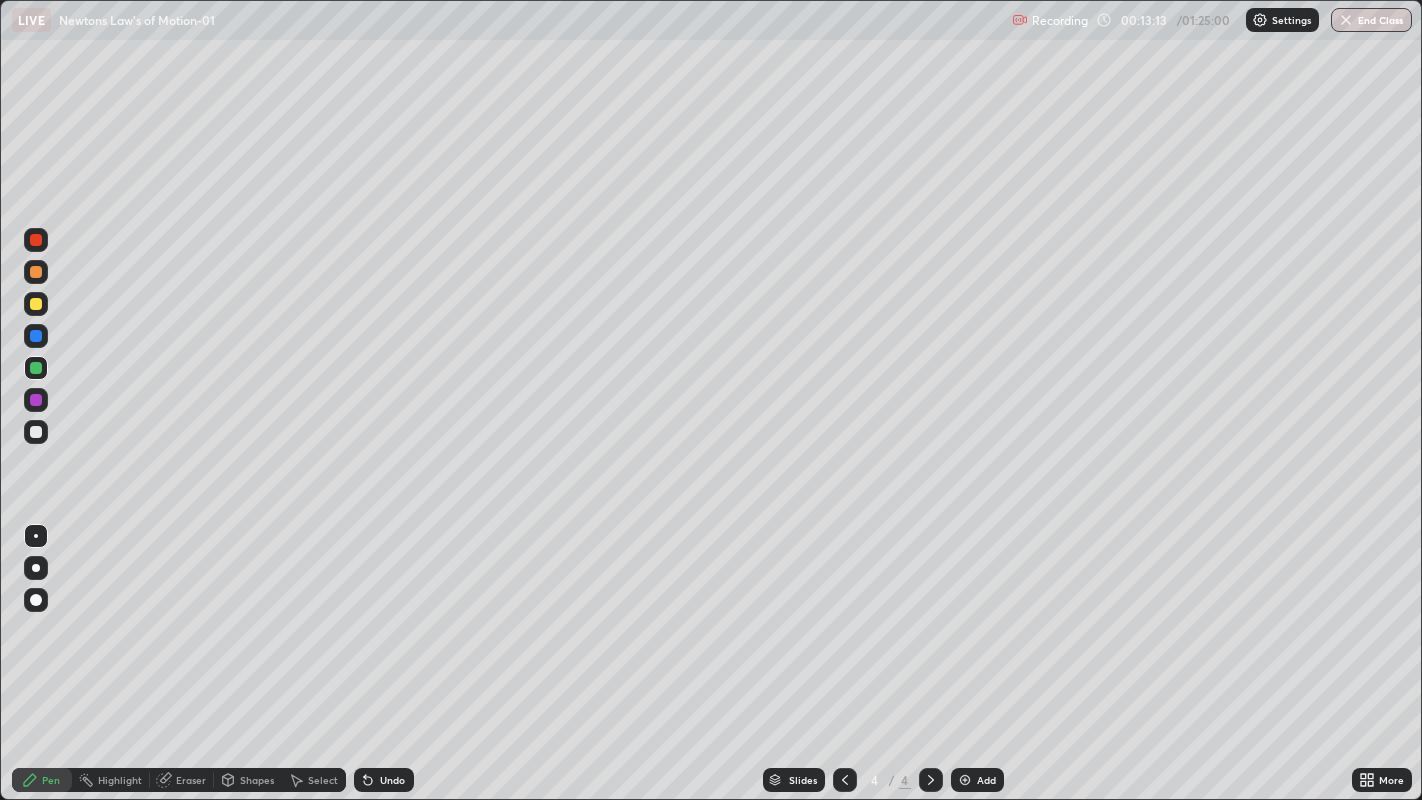 click on "Undo" at bounding box center [384, 780] 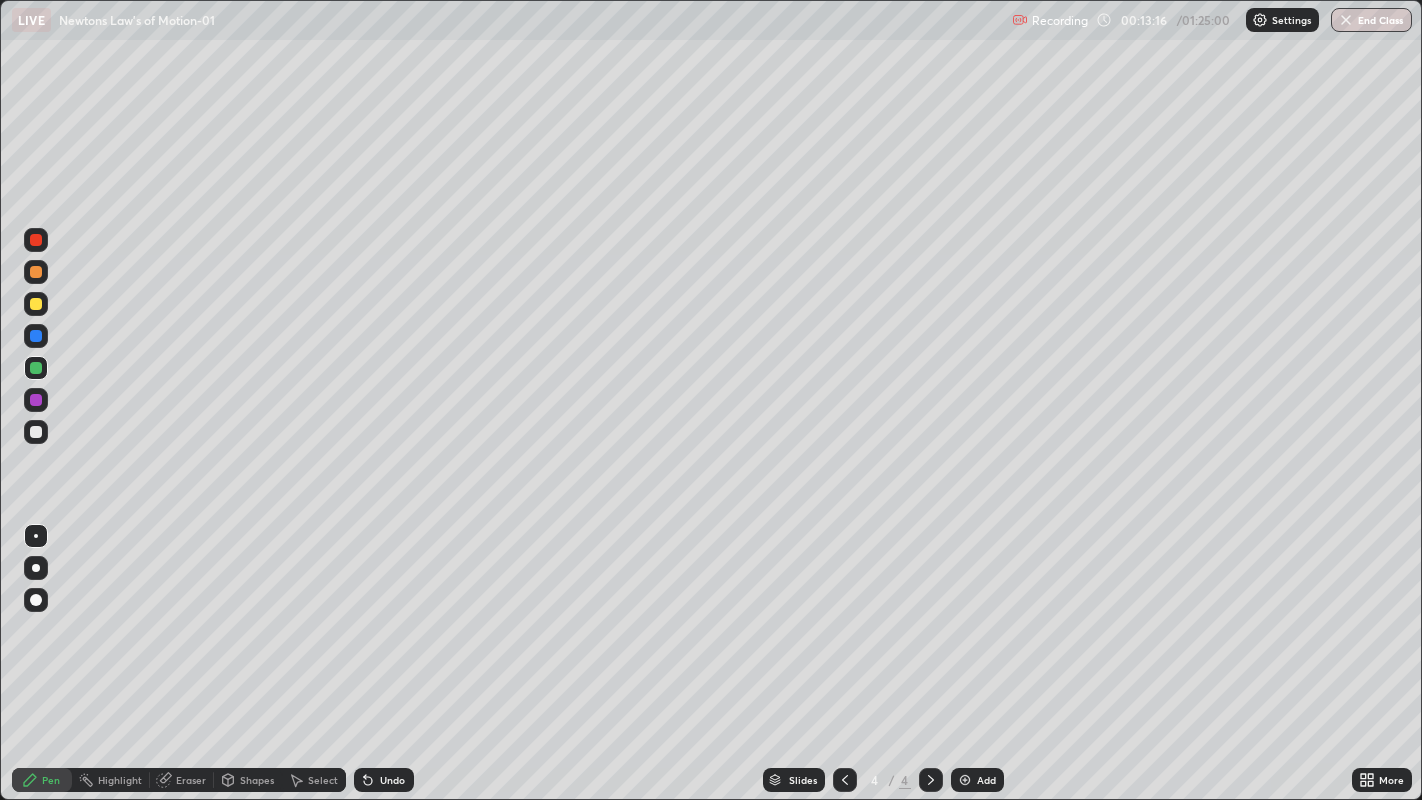 click on "Undo" at bounding box center [392, 780] 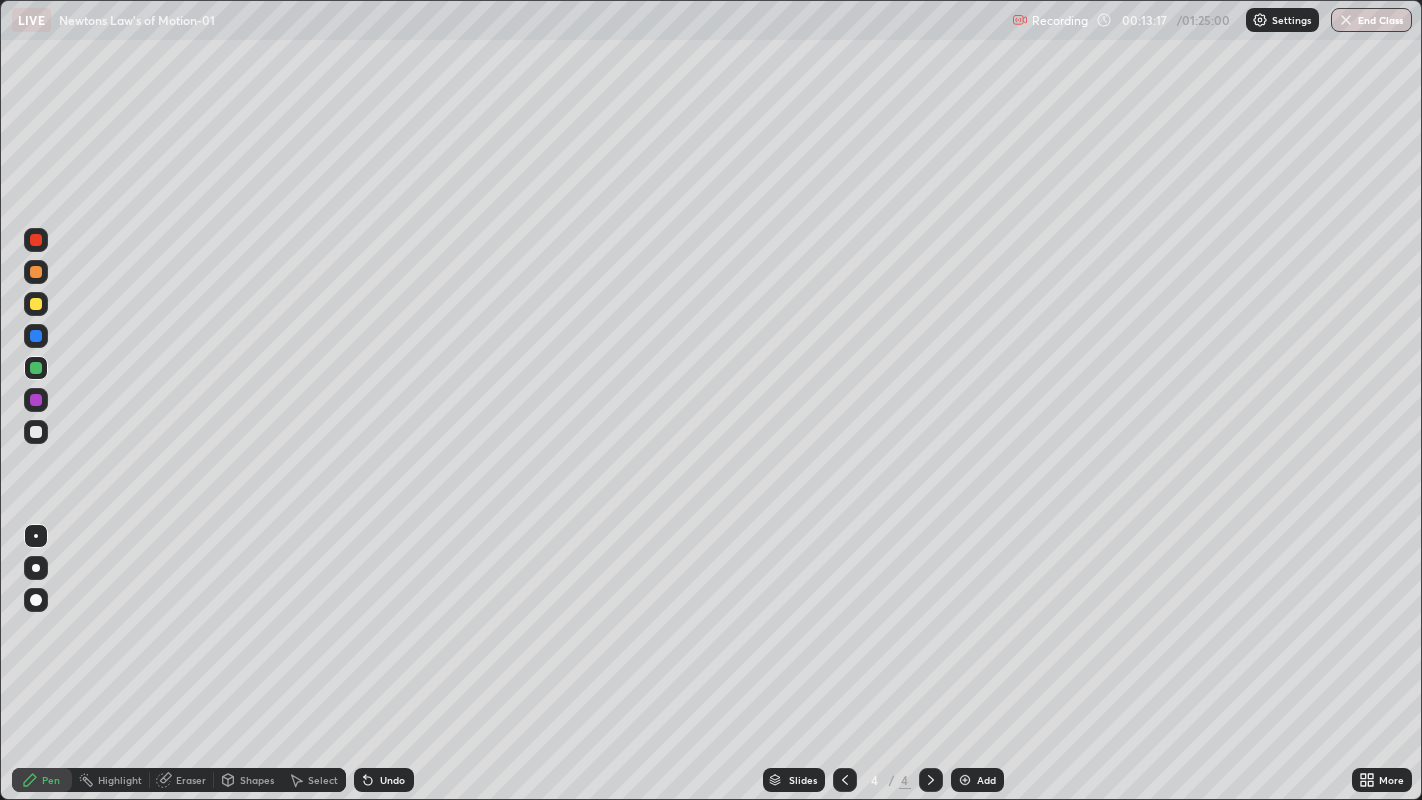 click on "Eraser" at bounding box center [191, 780] 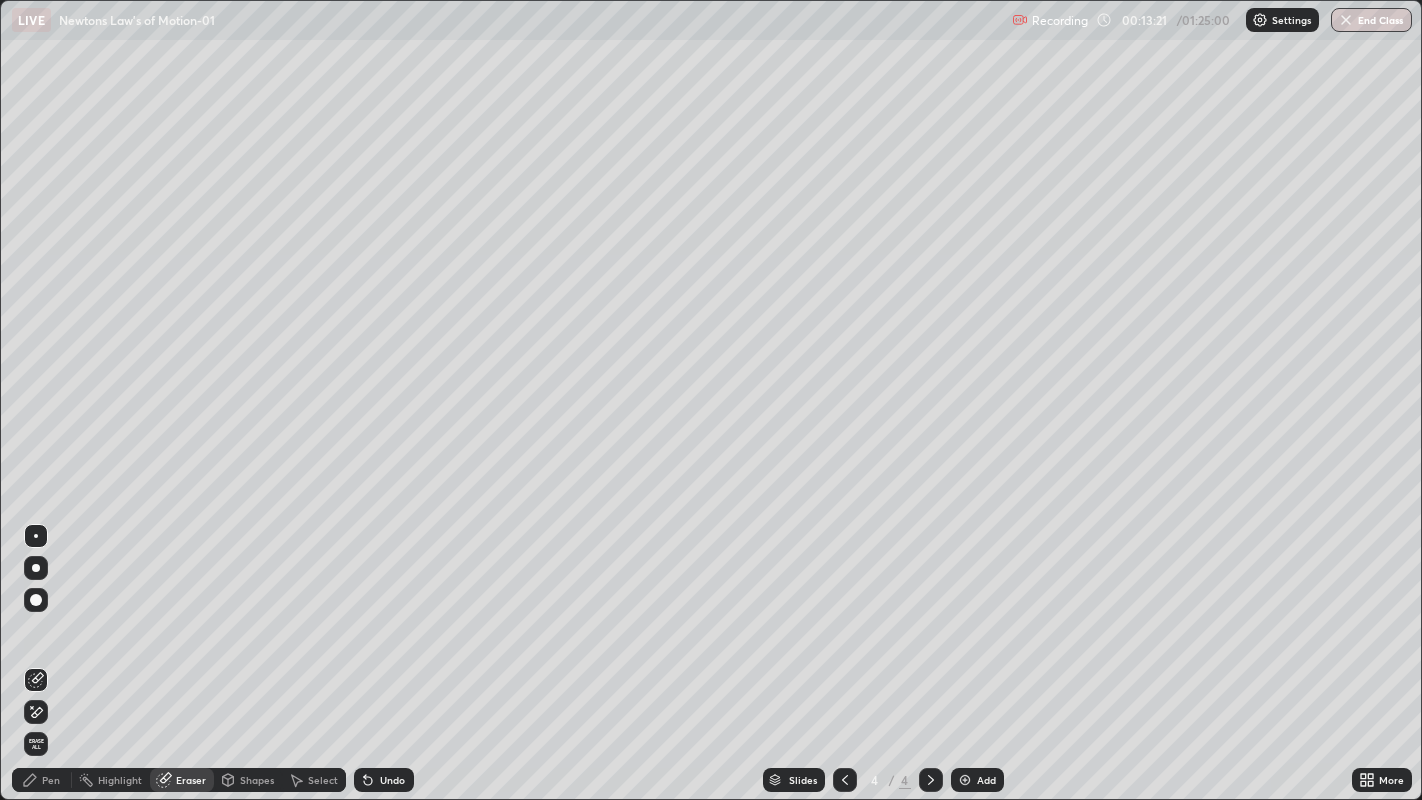 click on "Pen" at bounding box center [51, 780] 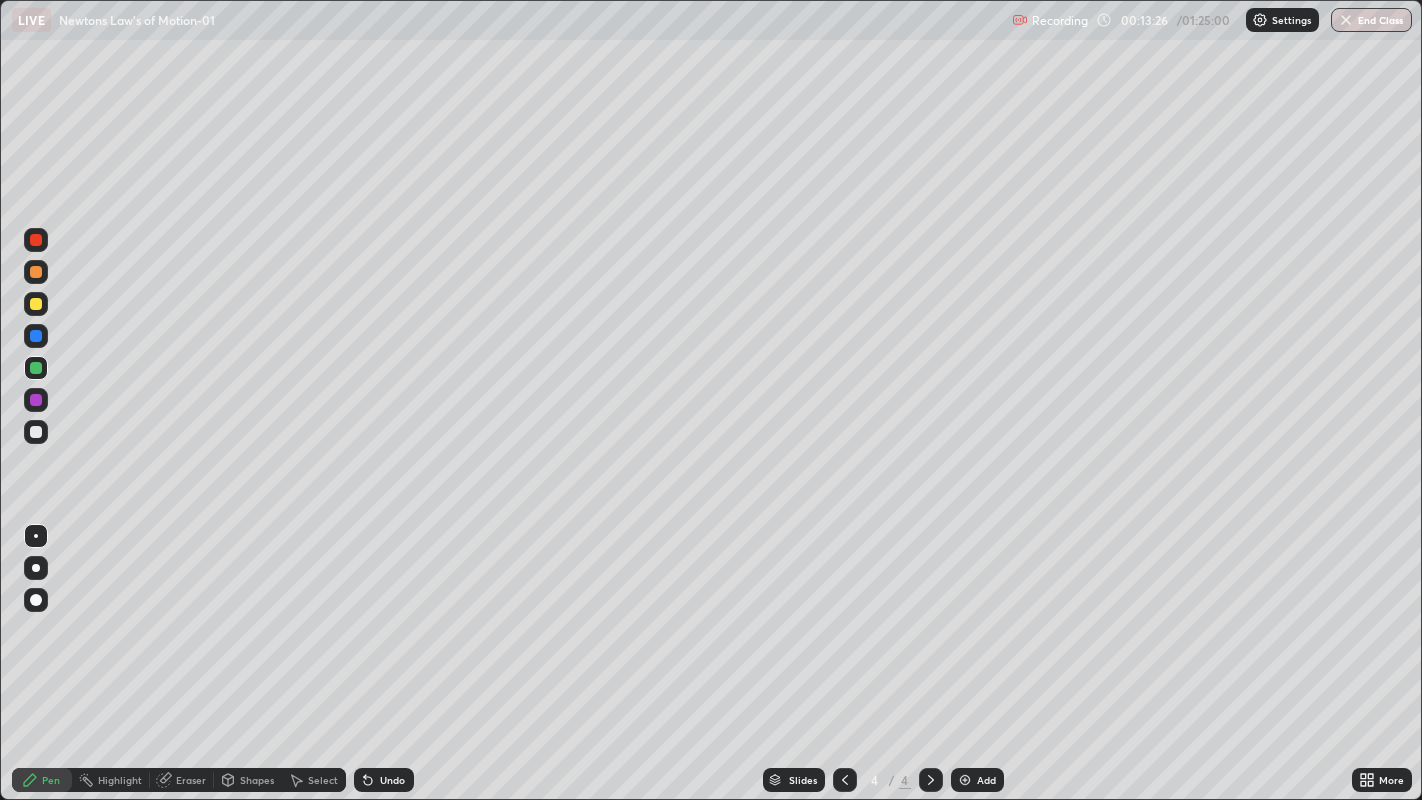 click on "Eraser" at bounding box center [182, 780] 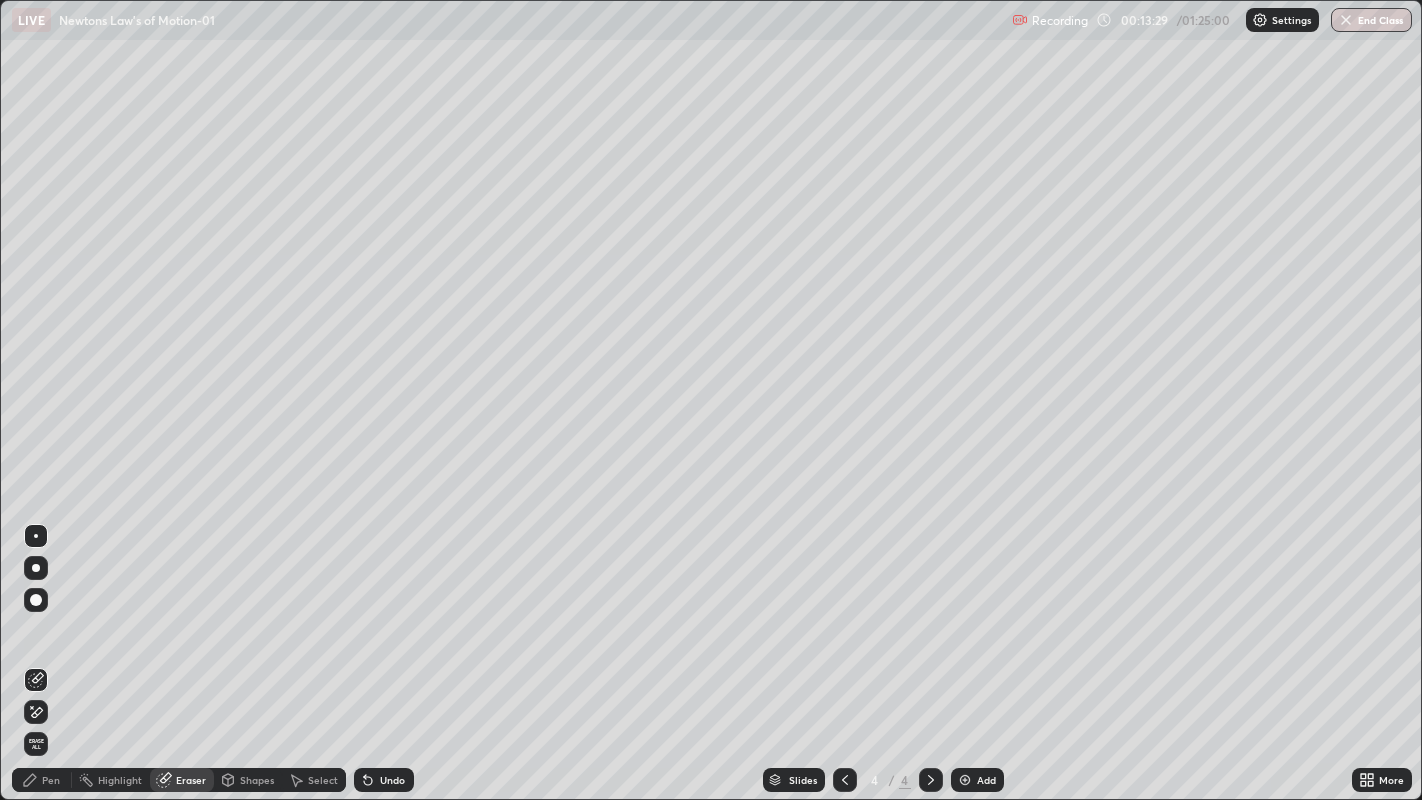 click 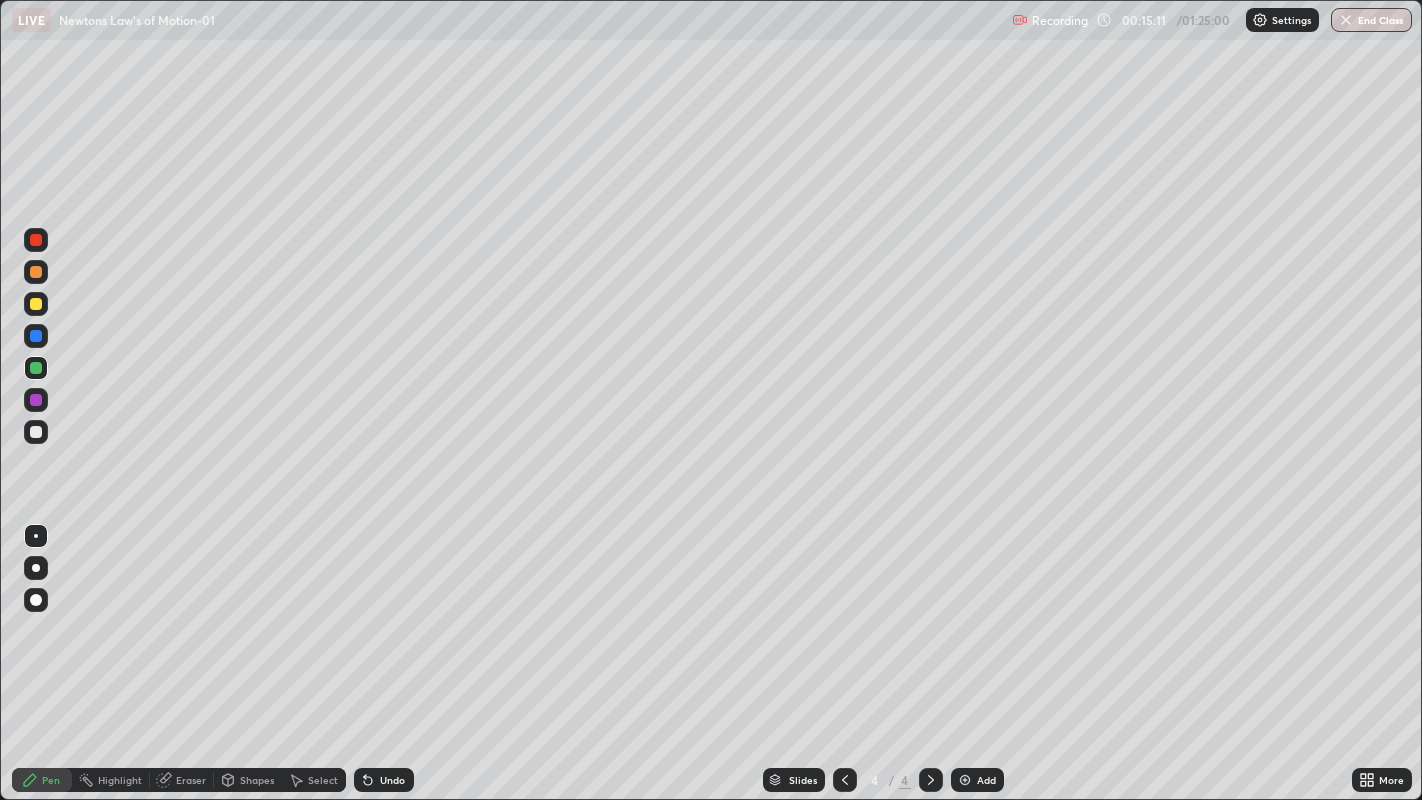 click on "Add" at bounding box center (977, 780) 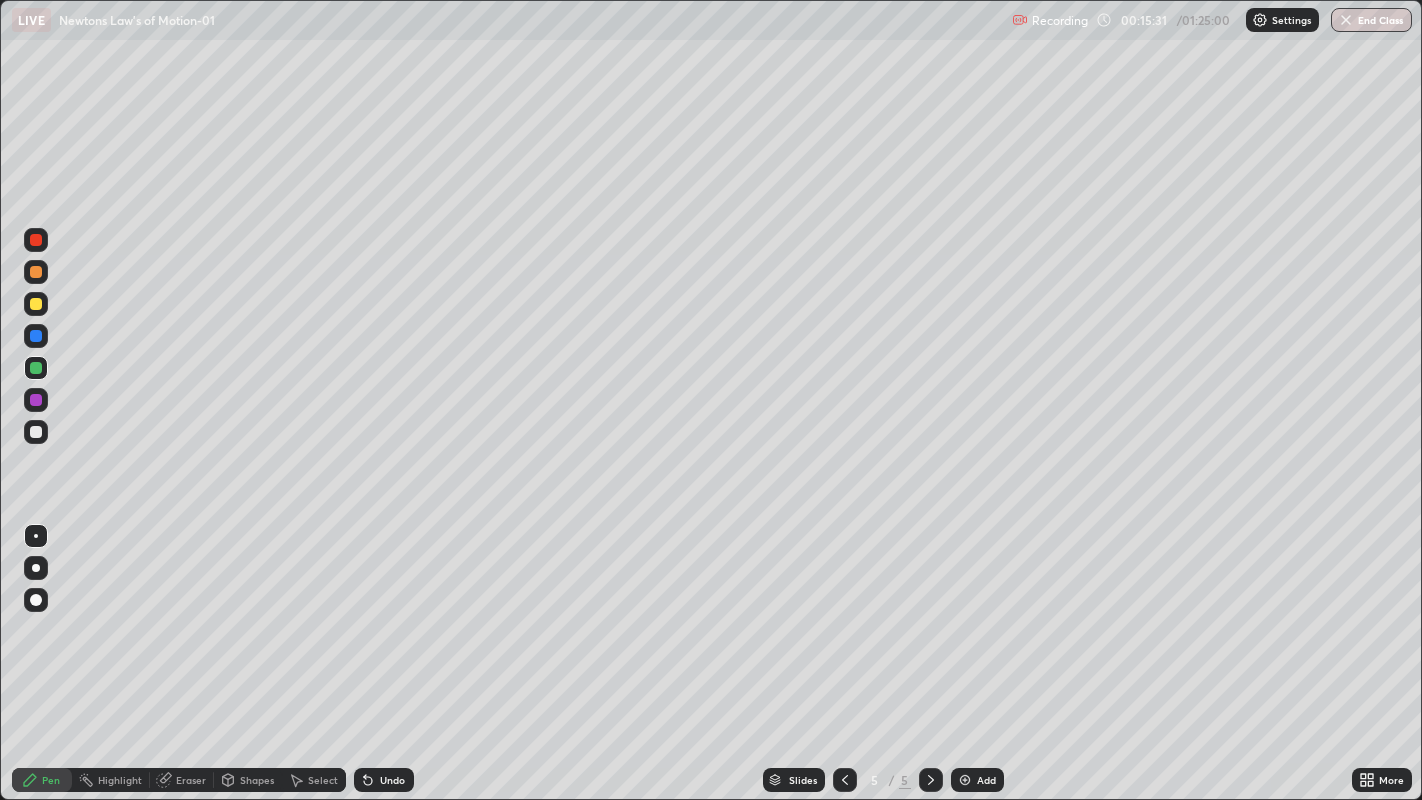 click at bounding box center (36, 432) 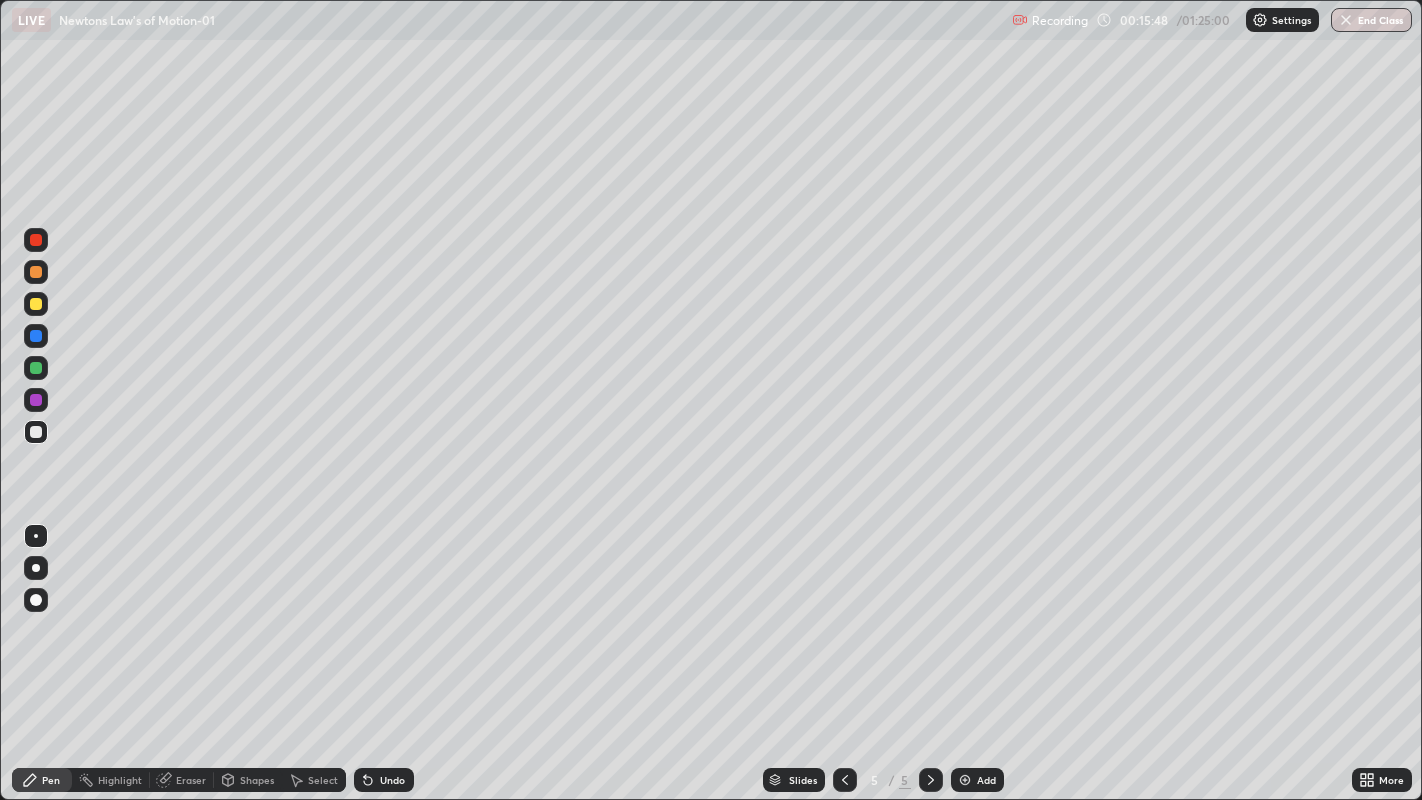 click at bounding box center [36, 336] 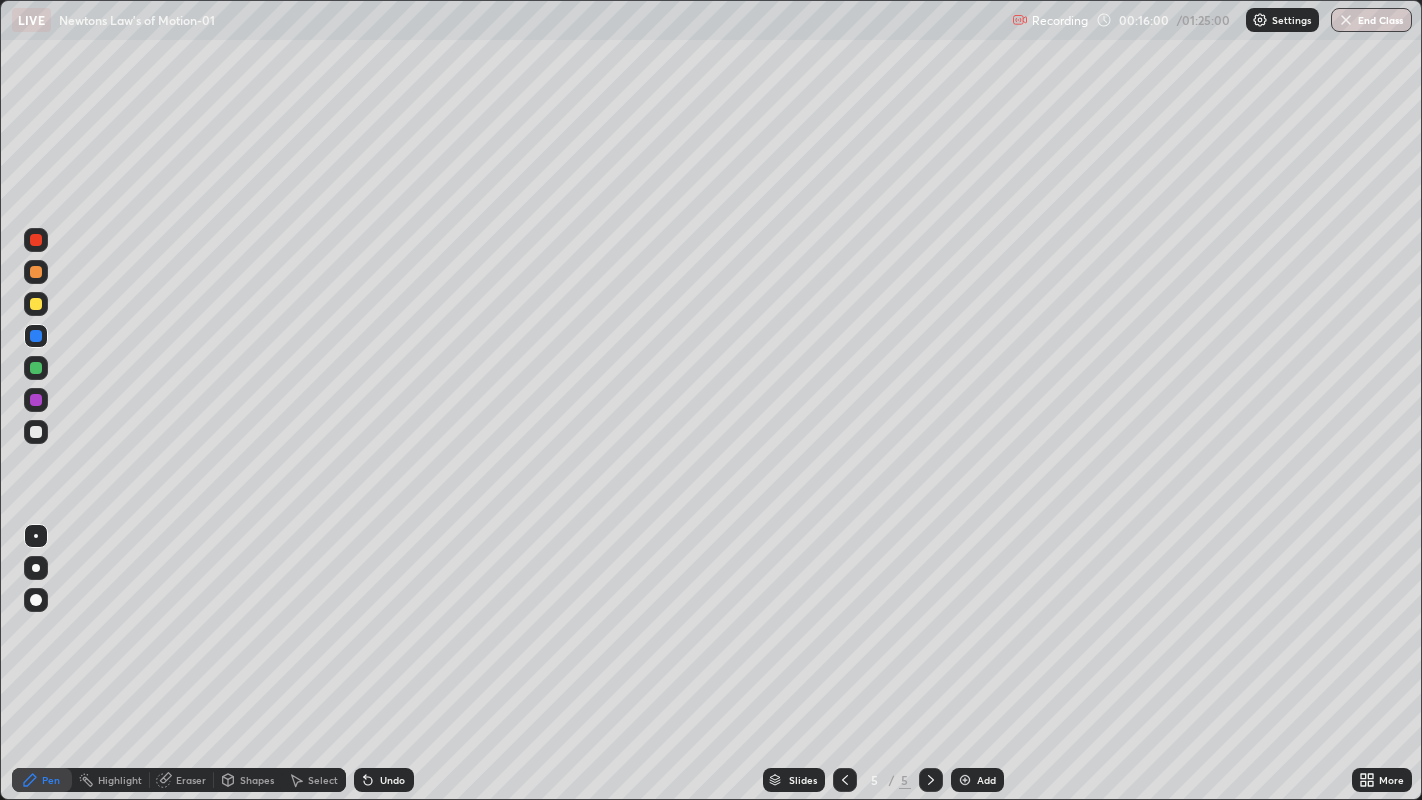 click on "Undo" at bounding box center [384, 780] 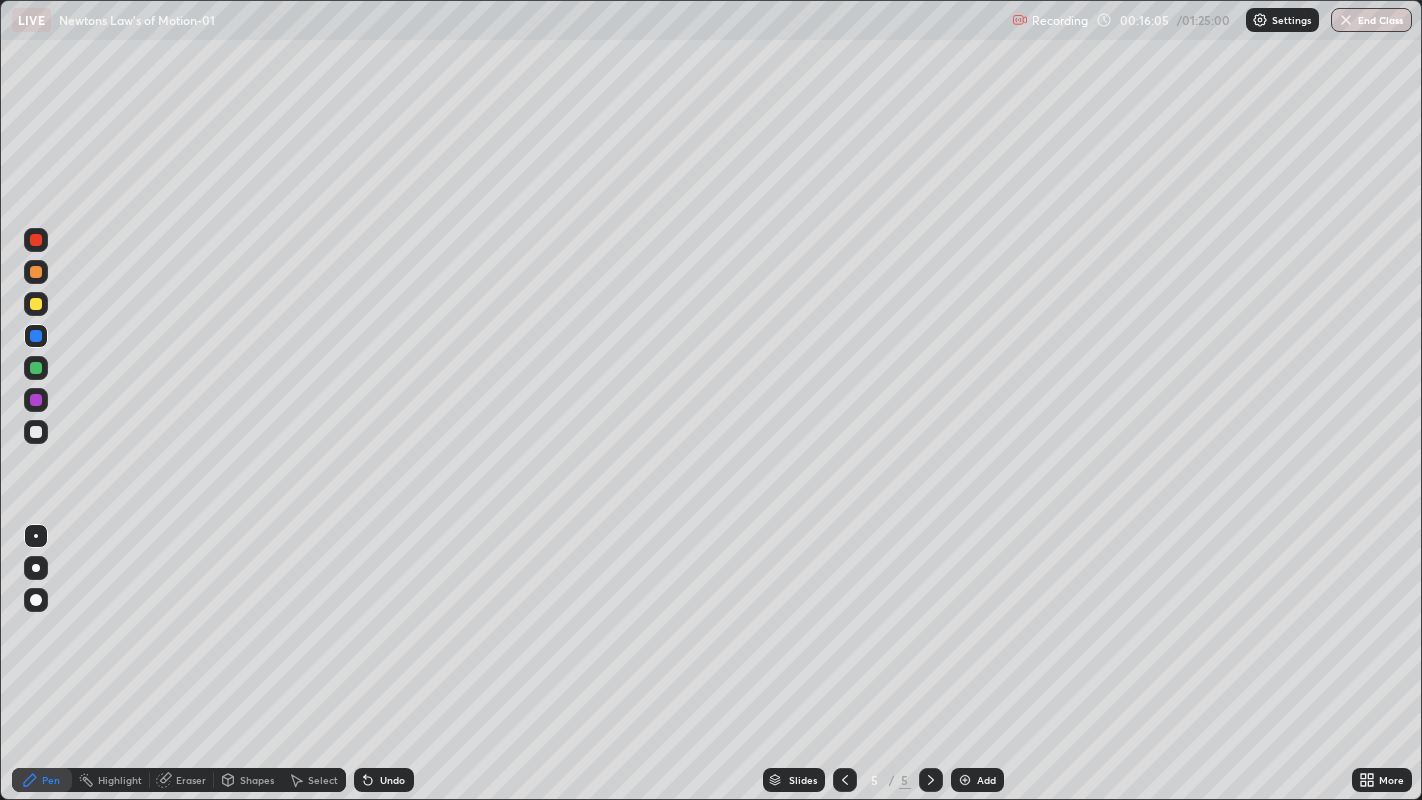 click on "Undo" at bounding box center [384, 780] 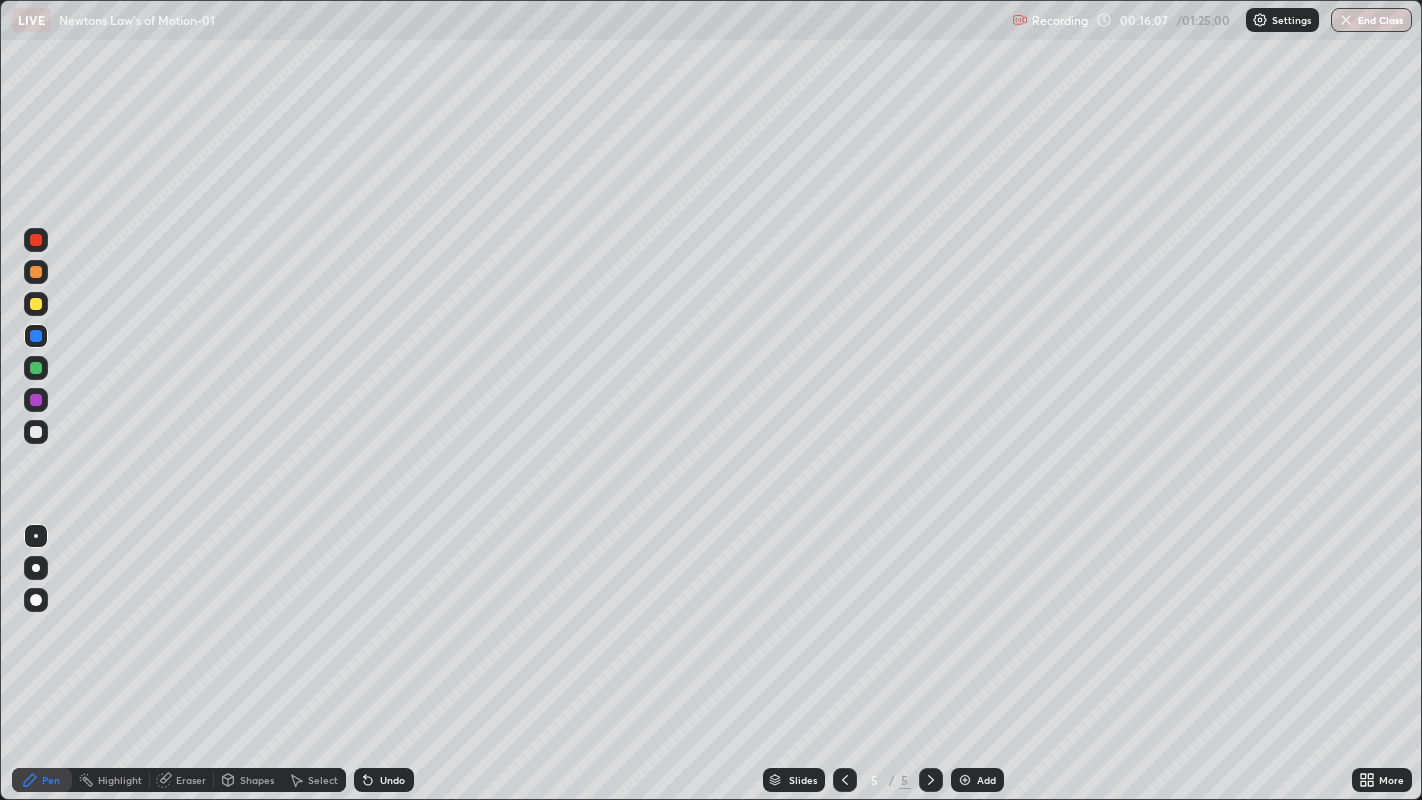 click at bounding box center (36, 240) 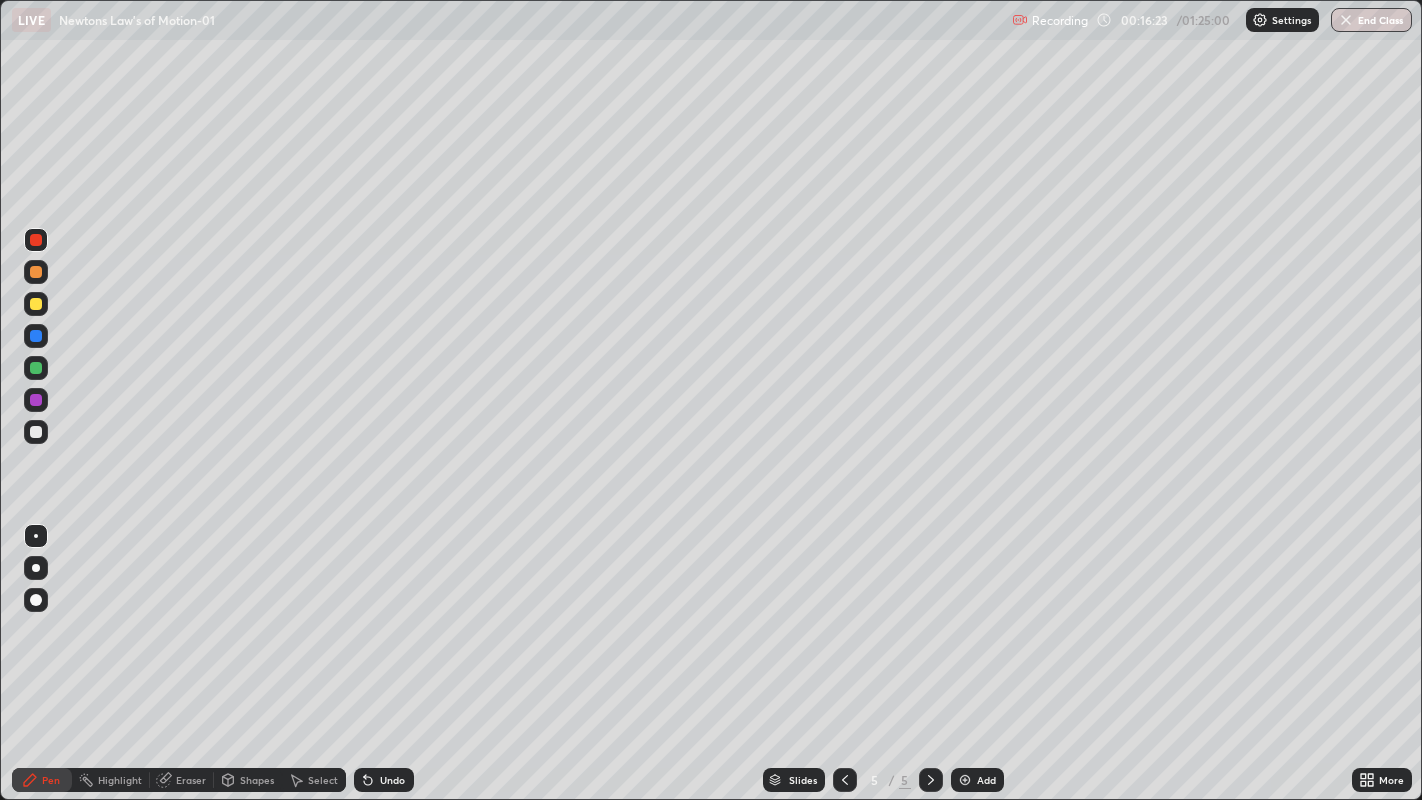 click at bounding box center [36, 304] 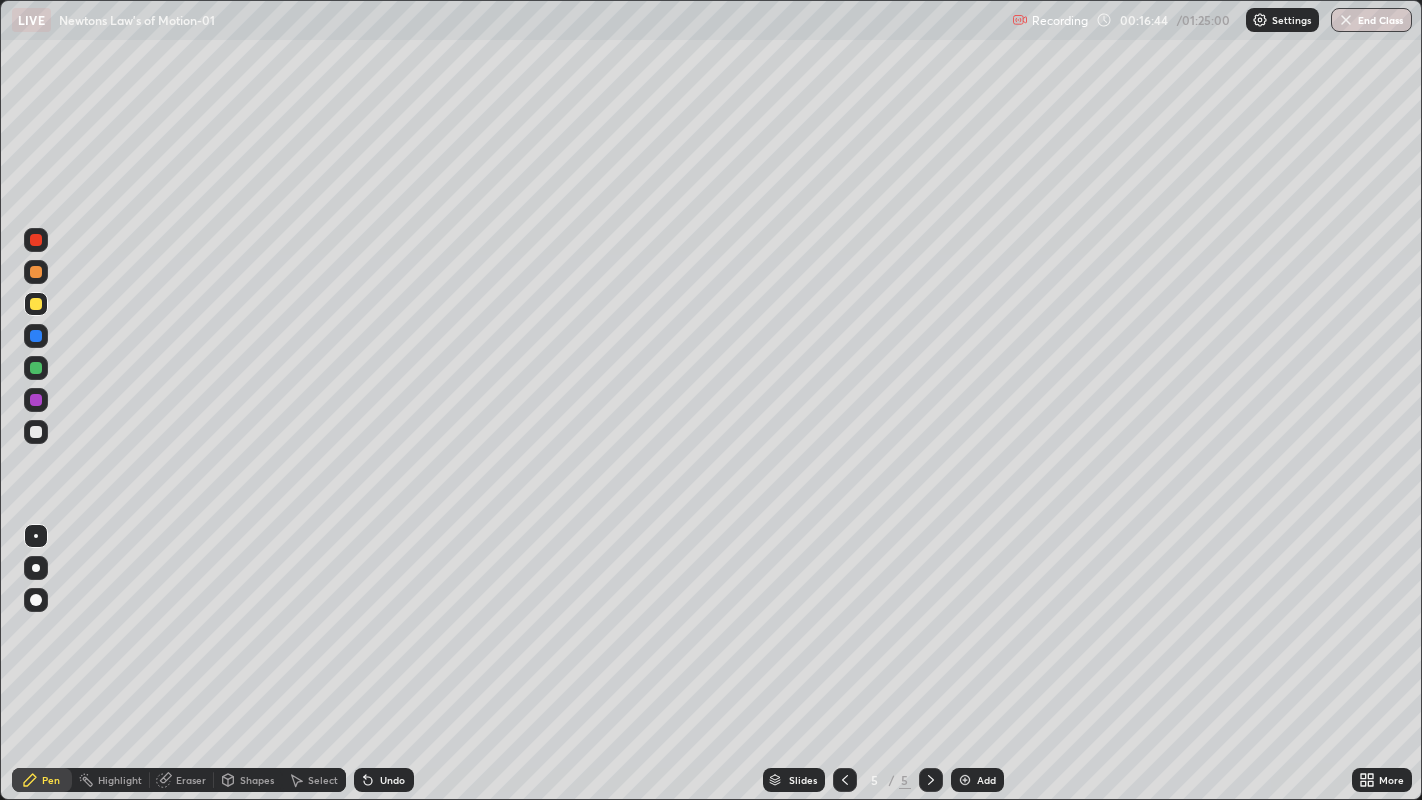 click at bounding box center (36, 640) 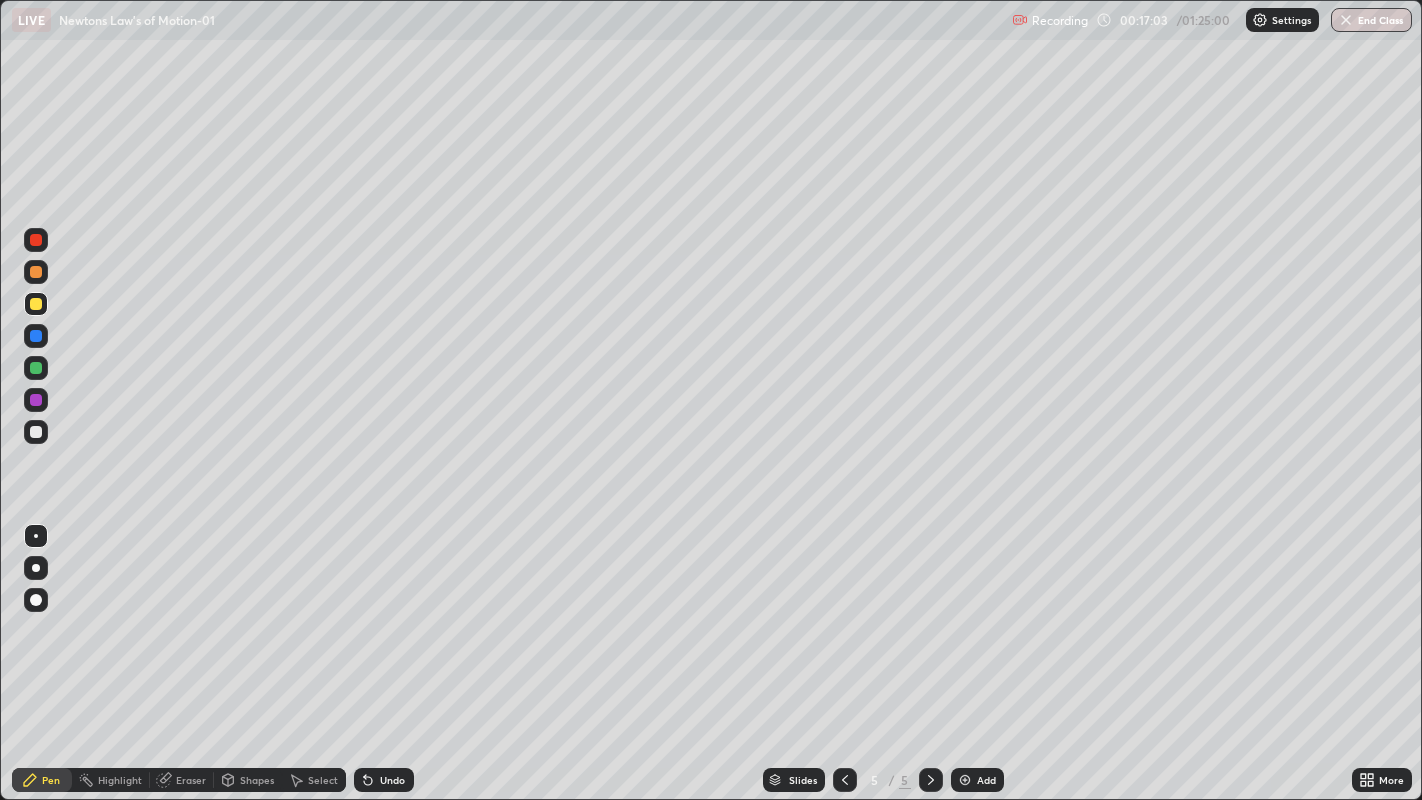click at bounding box center (36, 400) 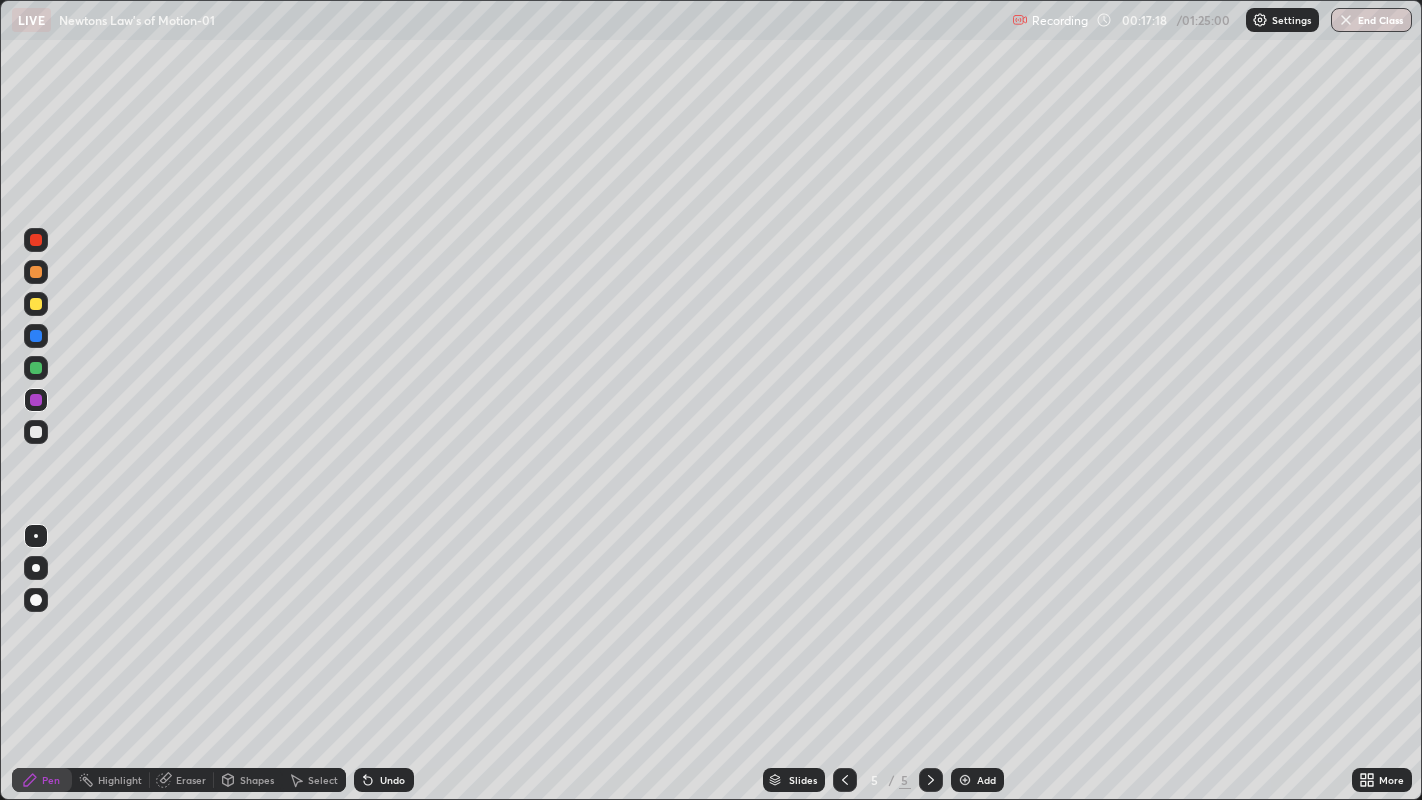 click 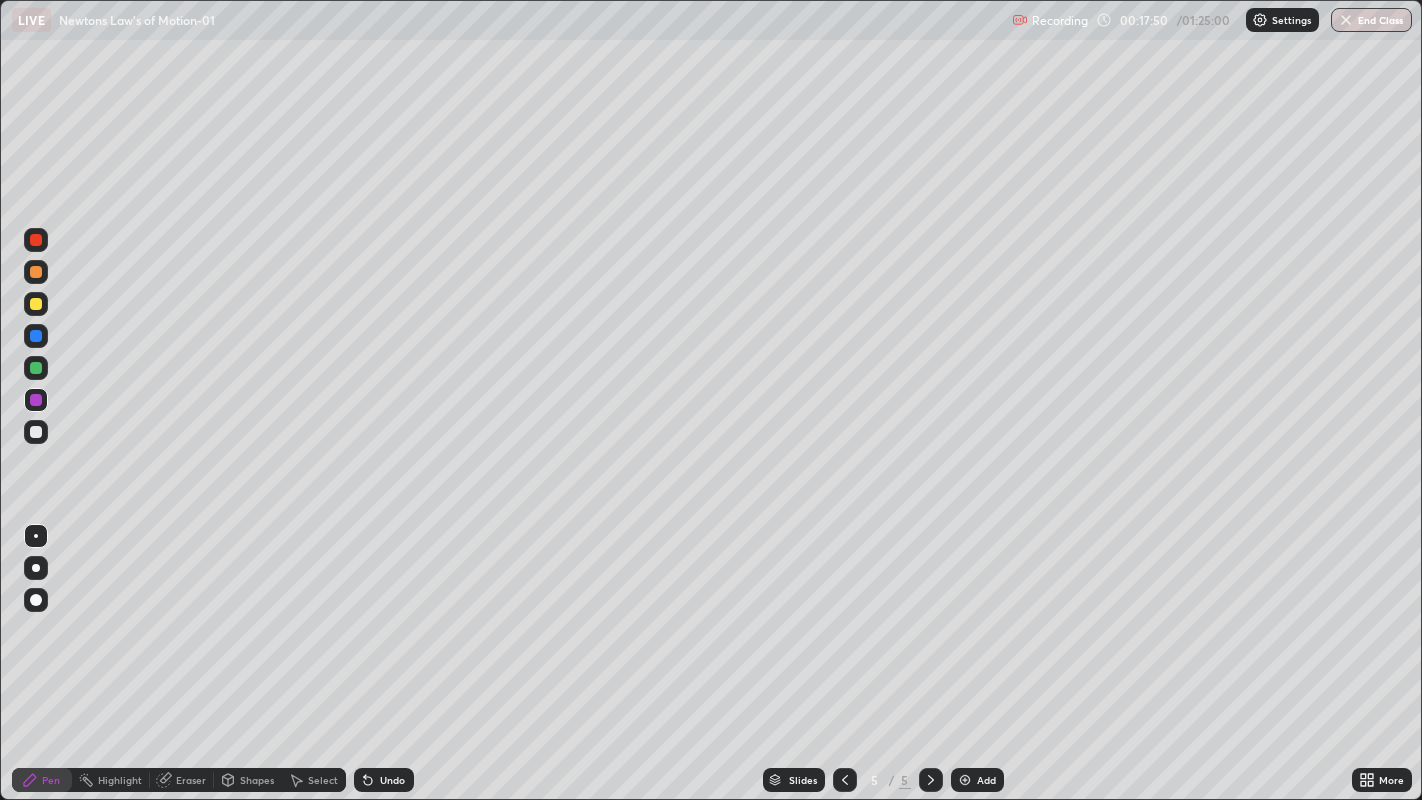 click at bounding box center (36, 304) 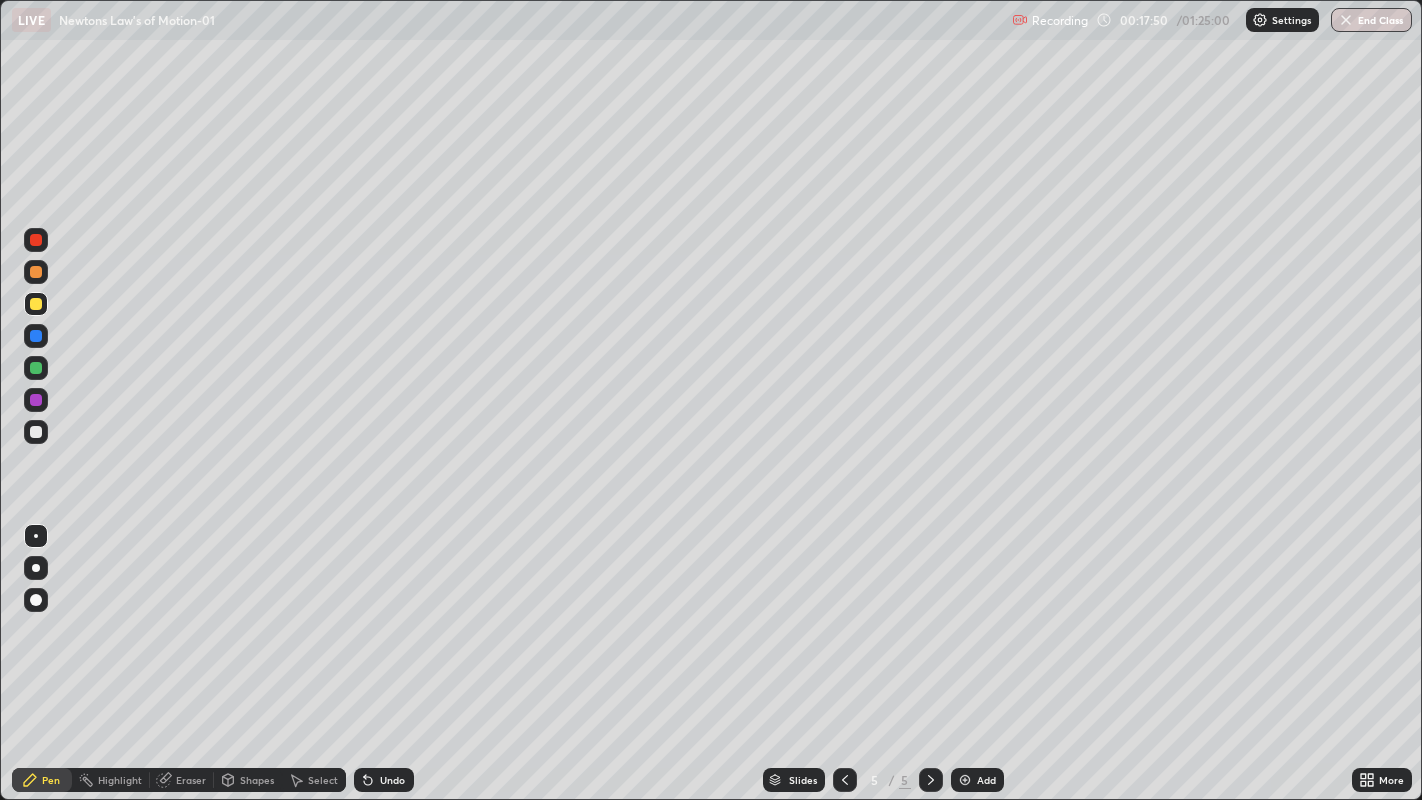click at bounding box center (36, 240) 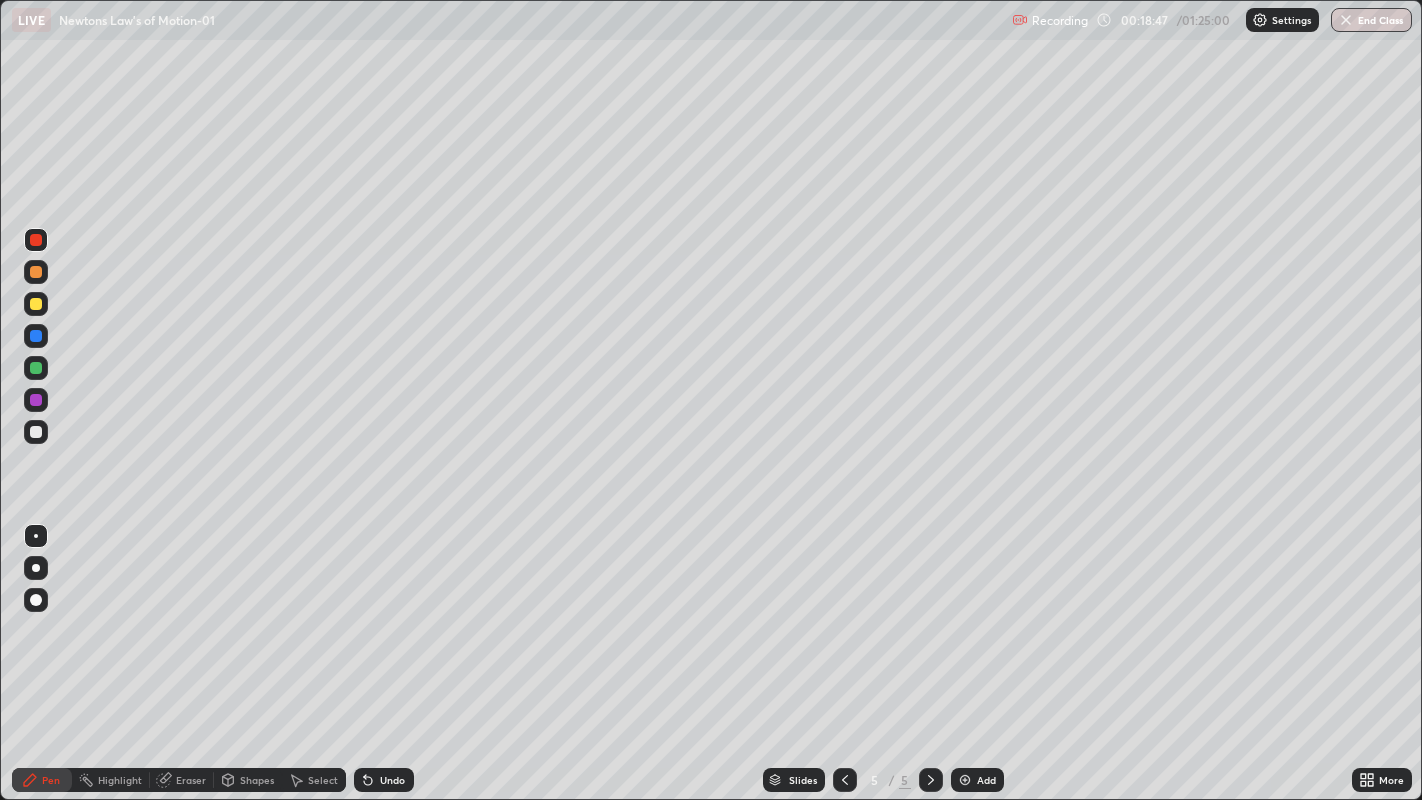 click on "Add" at bounding box center (986, 780) 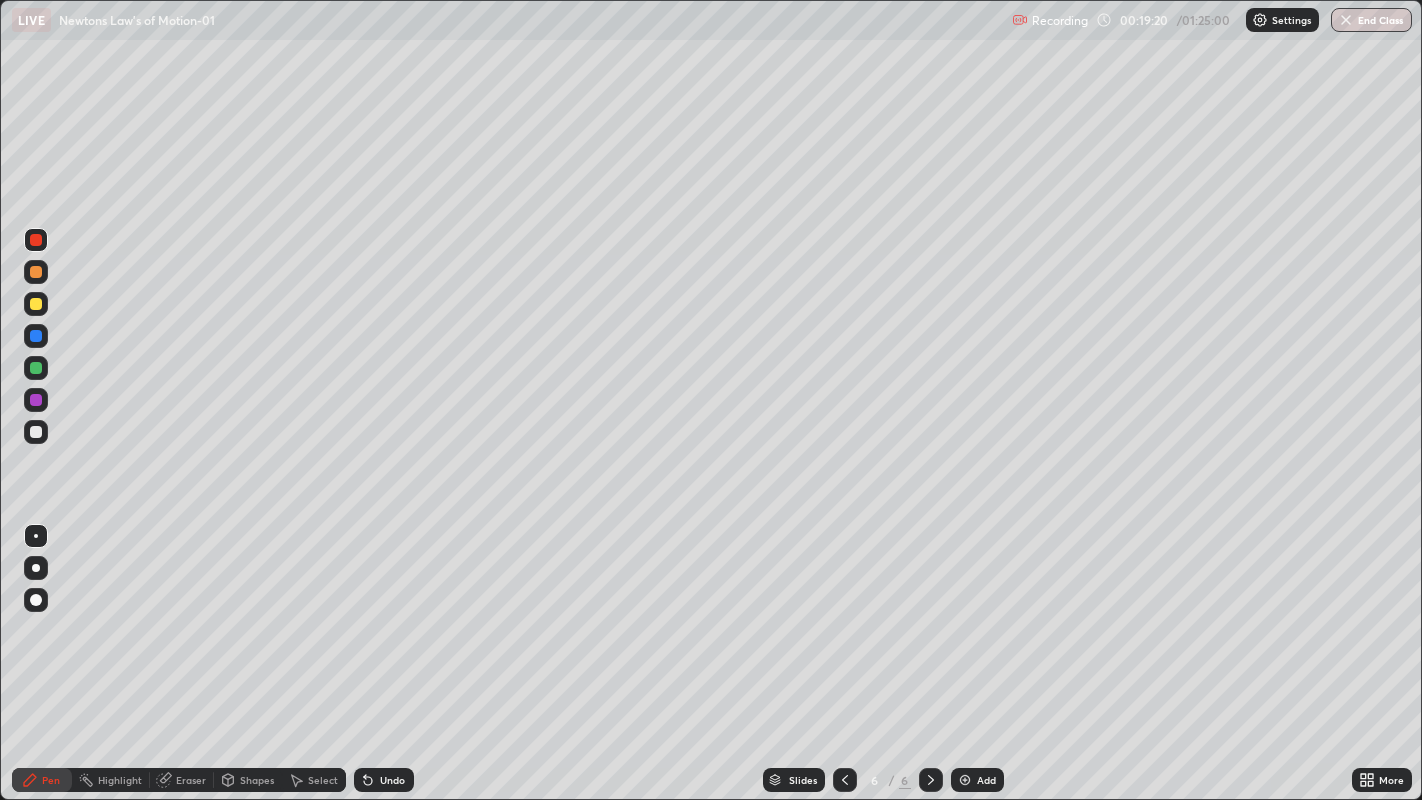 click on "Undo" at bounding box center [392, 780] 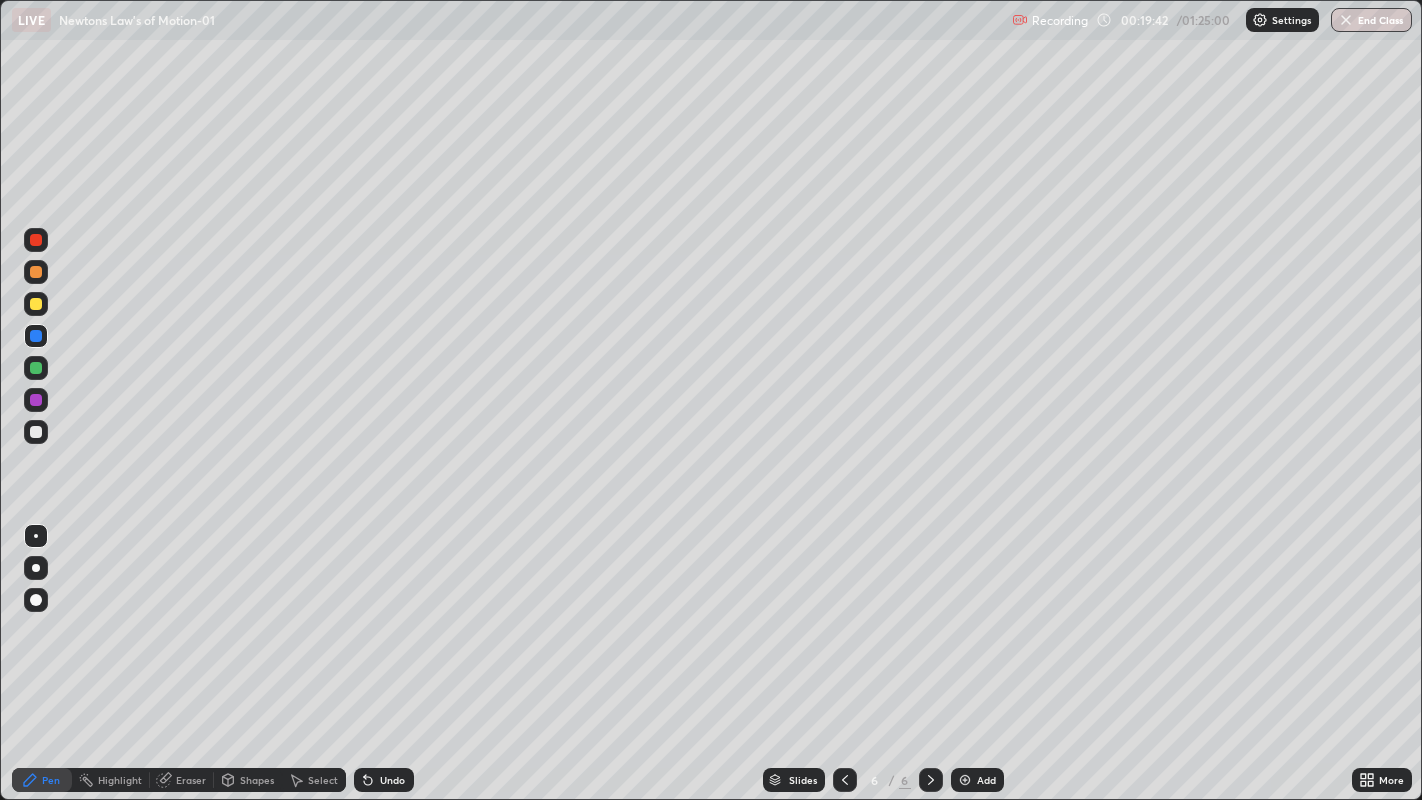 click at bounding box center [36, 432] 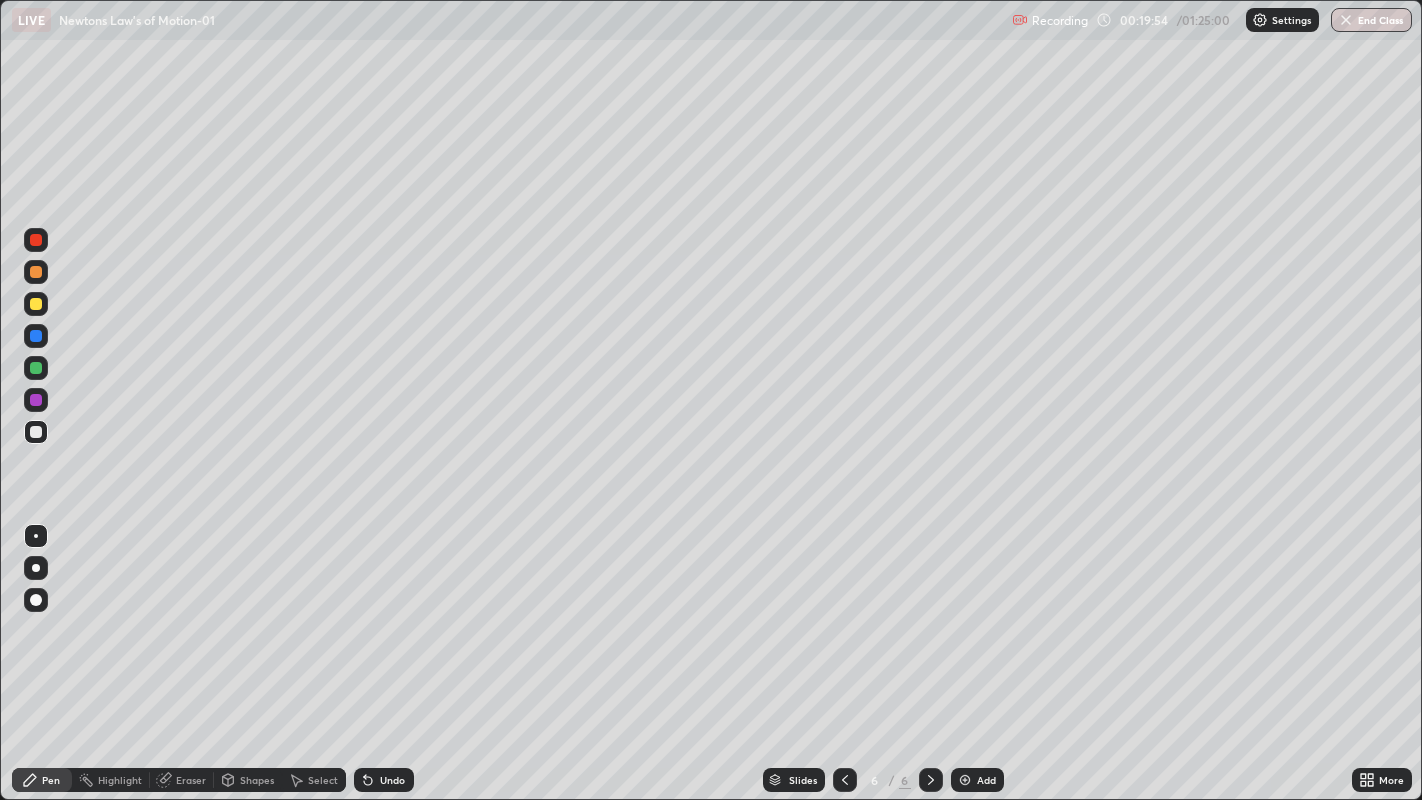 click on "Undo" at bounding box center [384, 780] 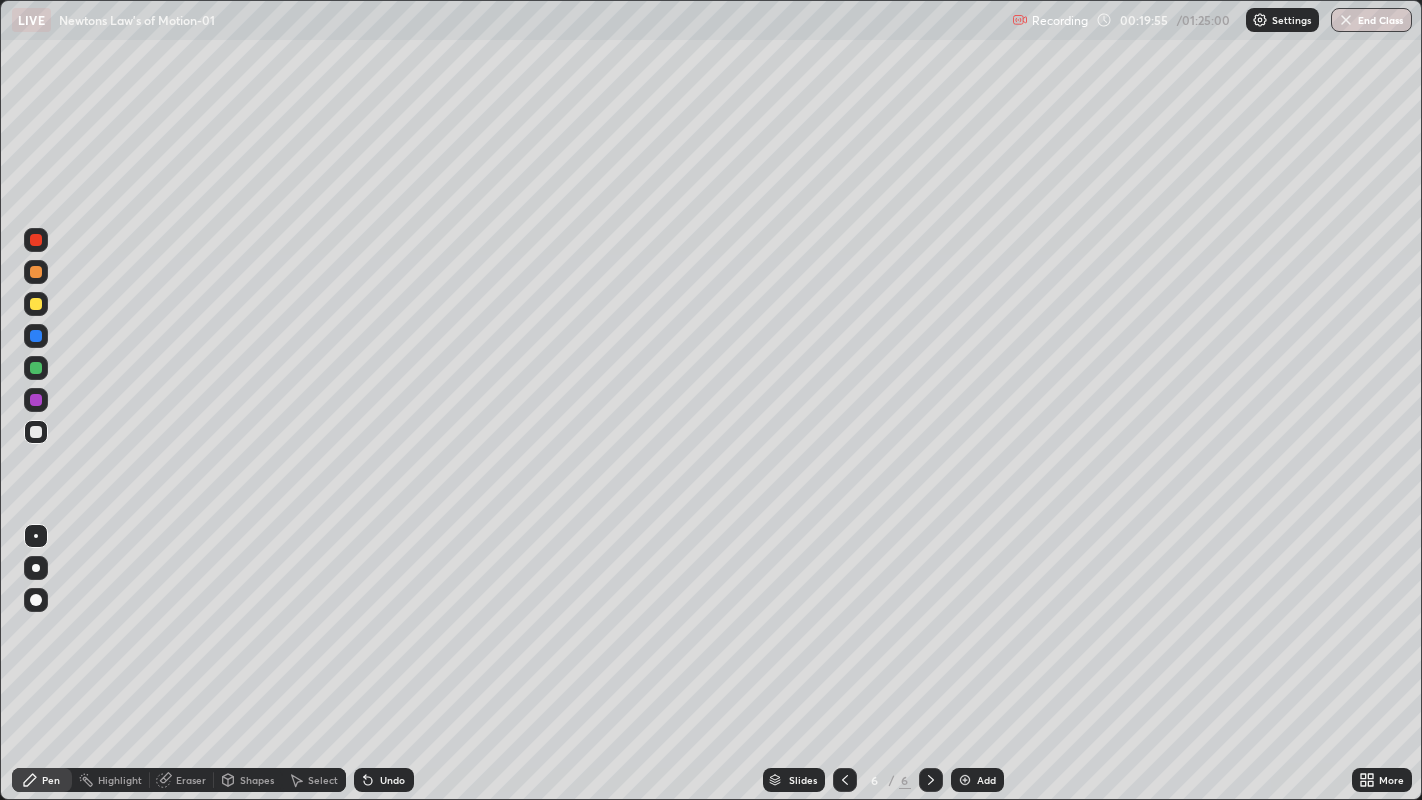 click on "Undo" at bounding box center (392, 780) 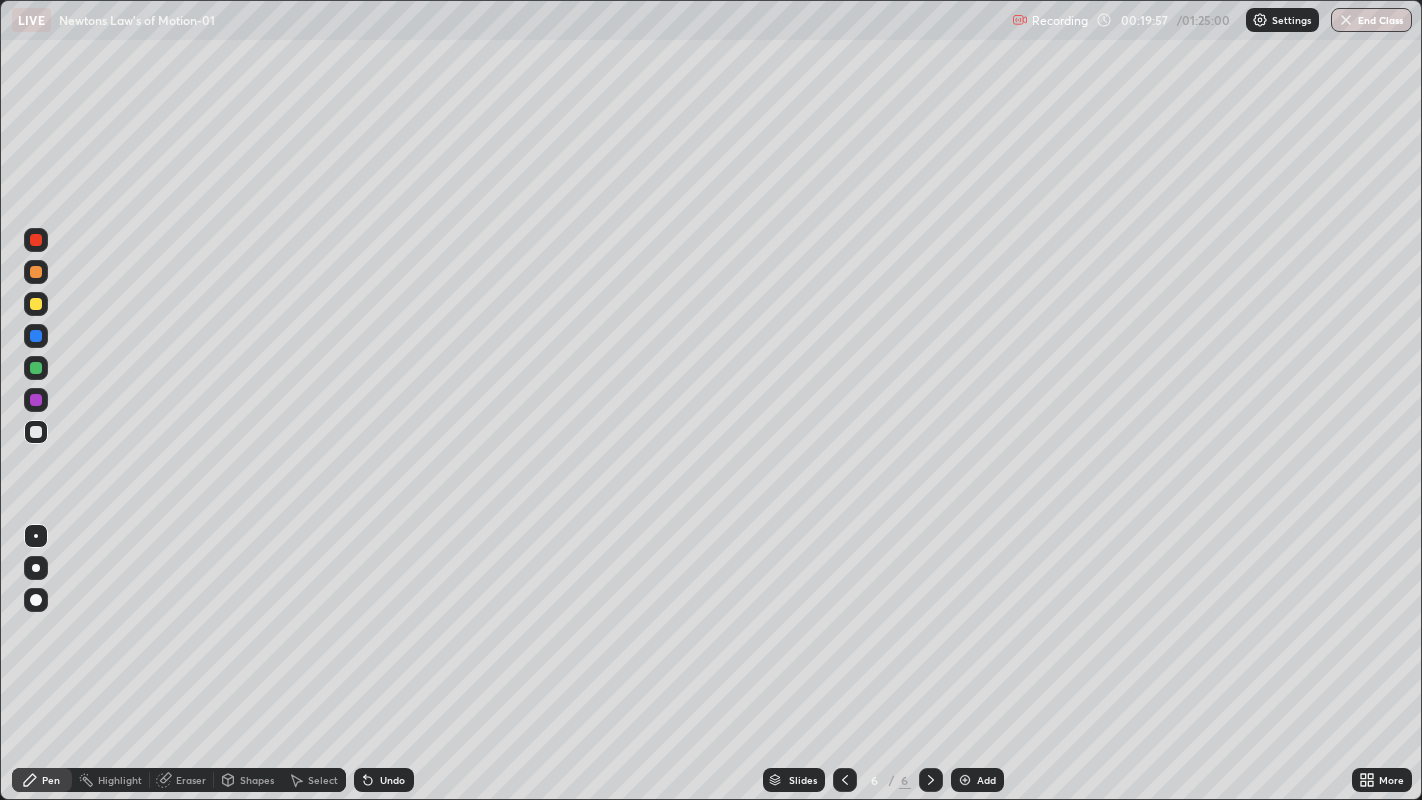 click on "Undo" at bounding box center [392, 780] 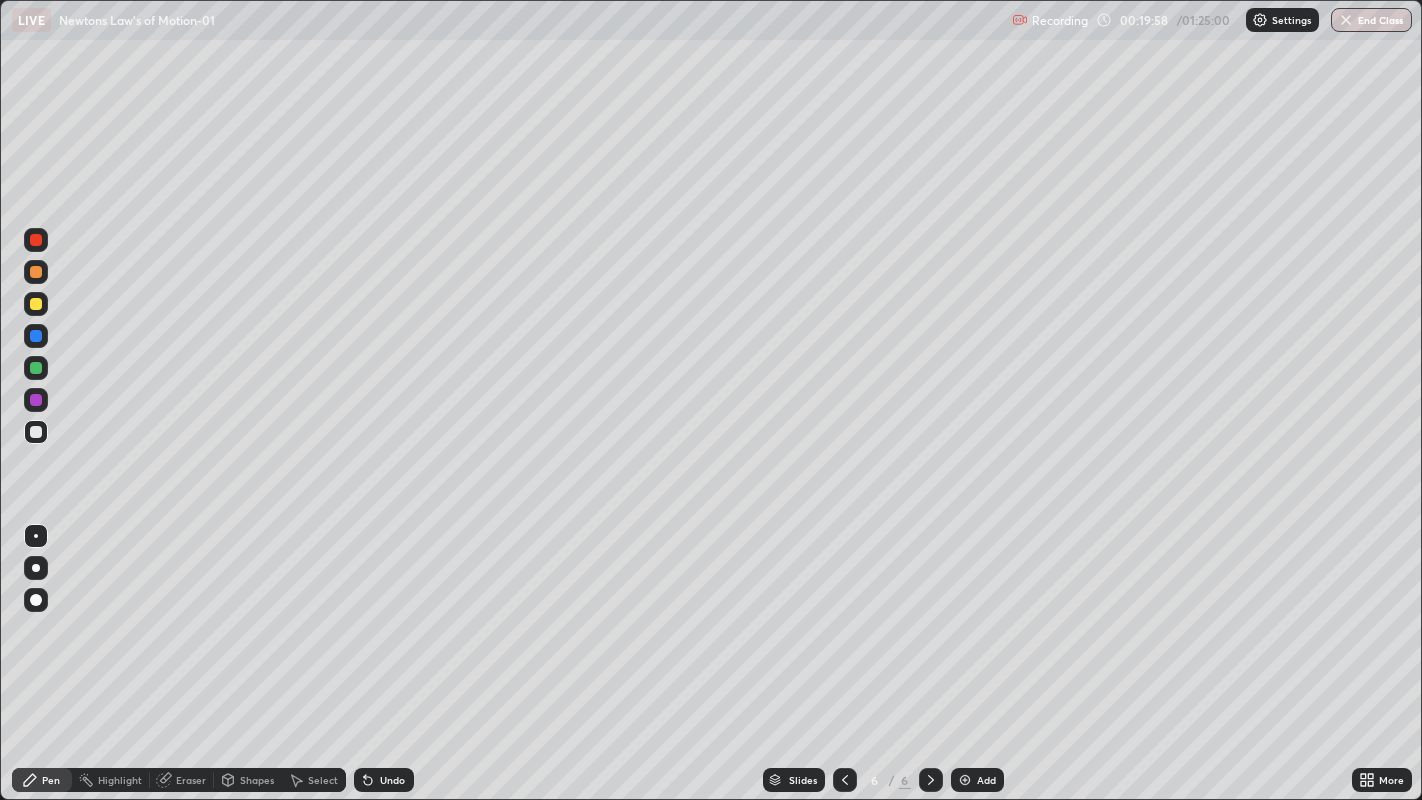click on "Undo" at bounding box center [384, 780] 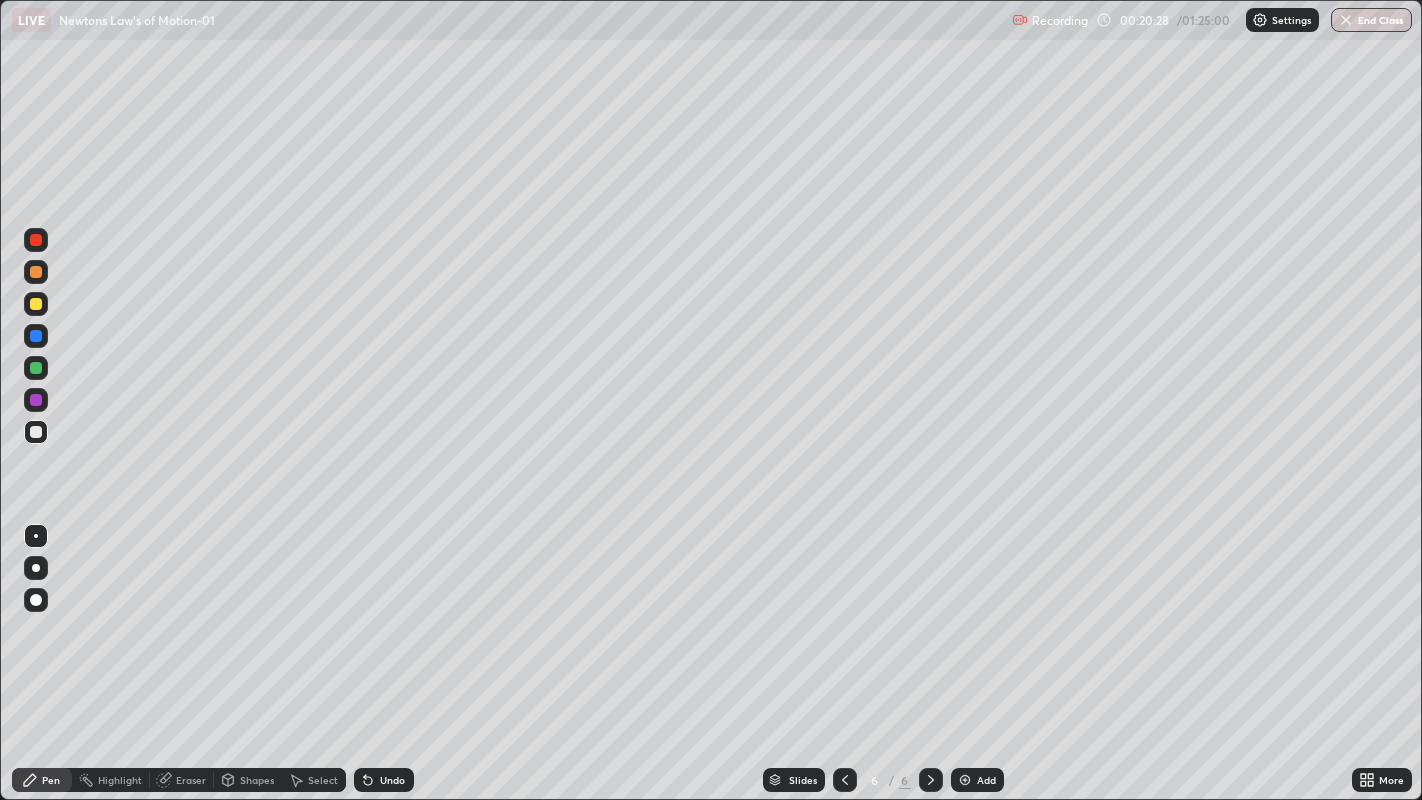 click on "Undo" at bounding box center (392, 780) 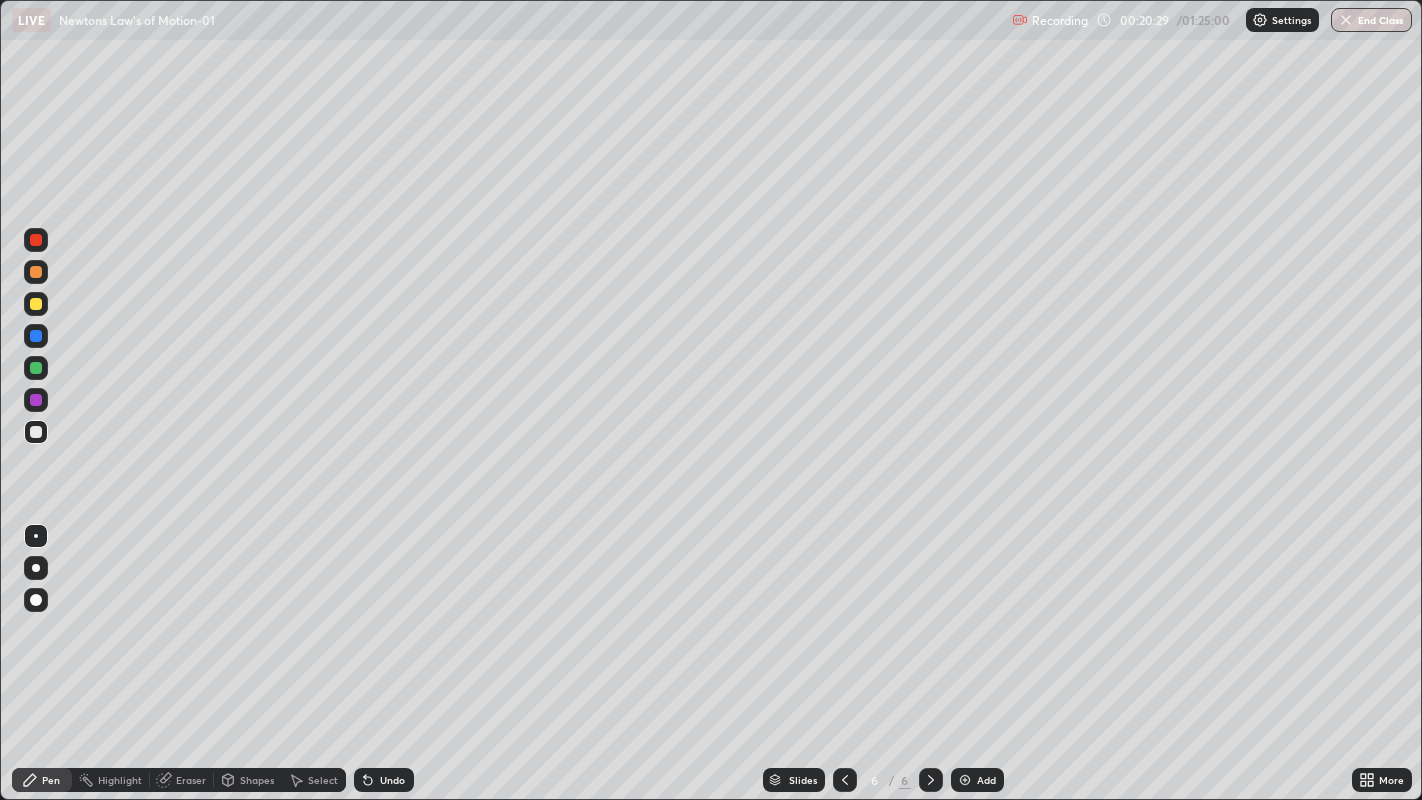 click on "Undo" at bounding box center [384, 780] 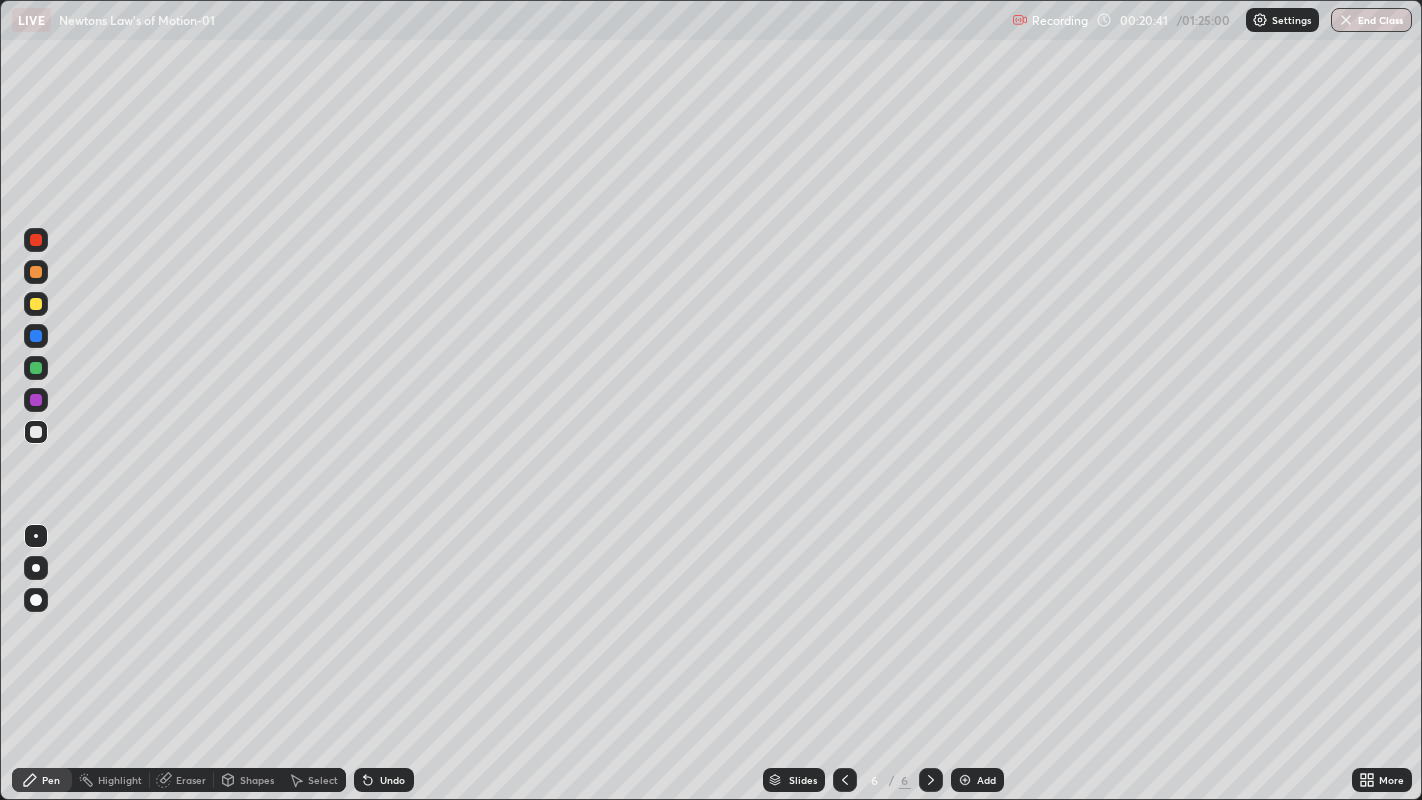 click on "Undo" at bounding box center (392, 780) 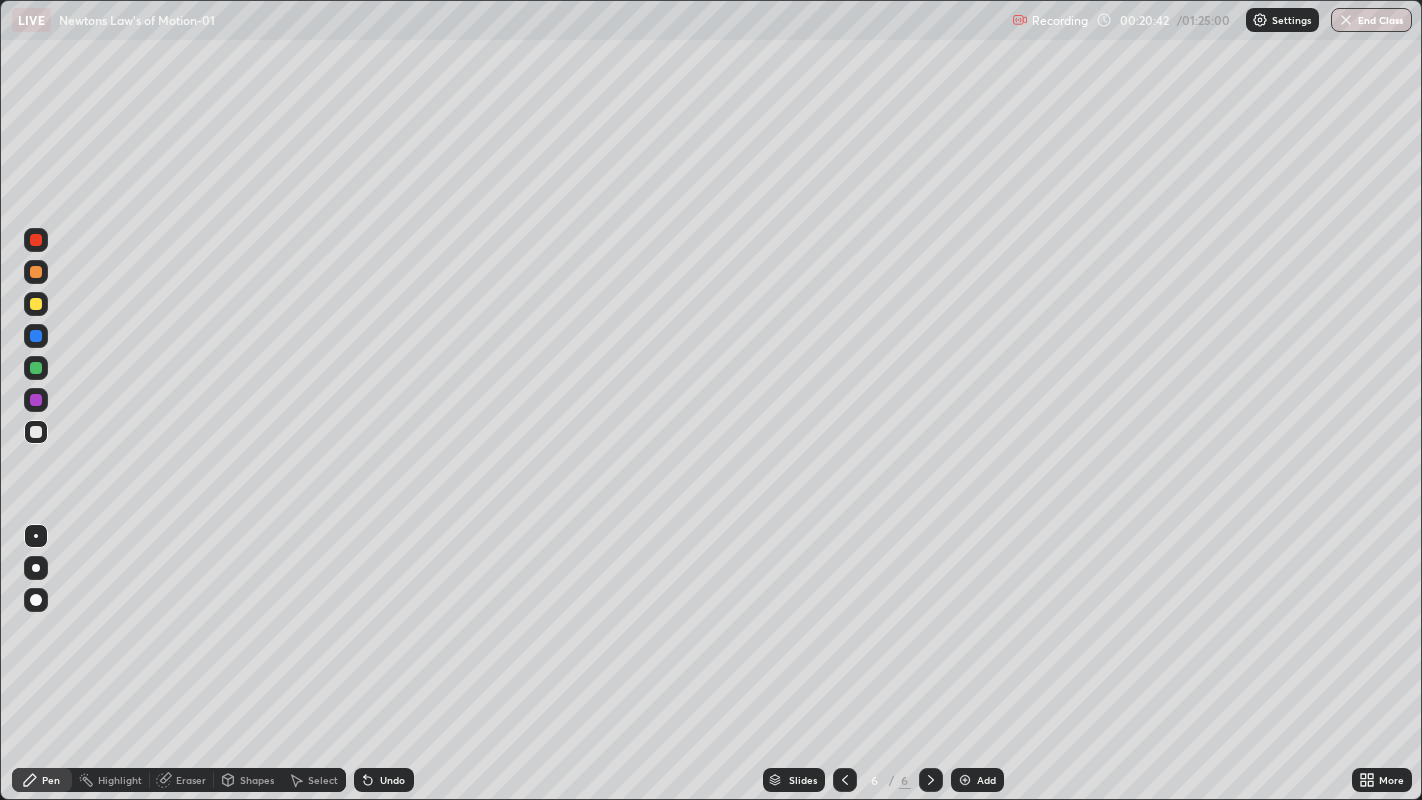 click on "Undo" at bounding box center (392, 780) 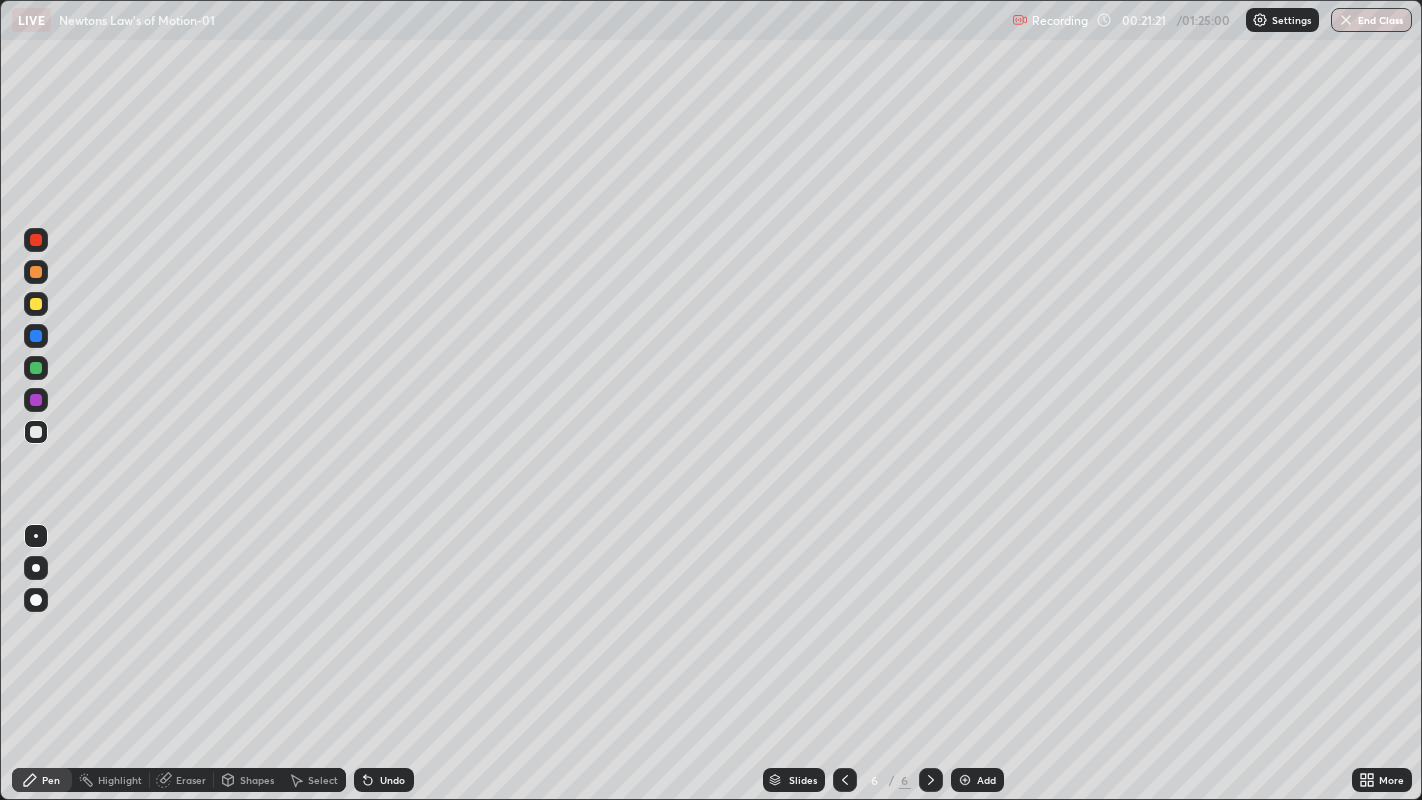 click on "Eraser" at bounding box center (191, 780) 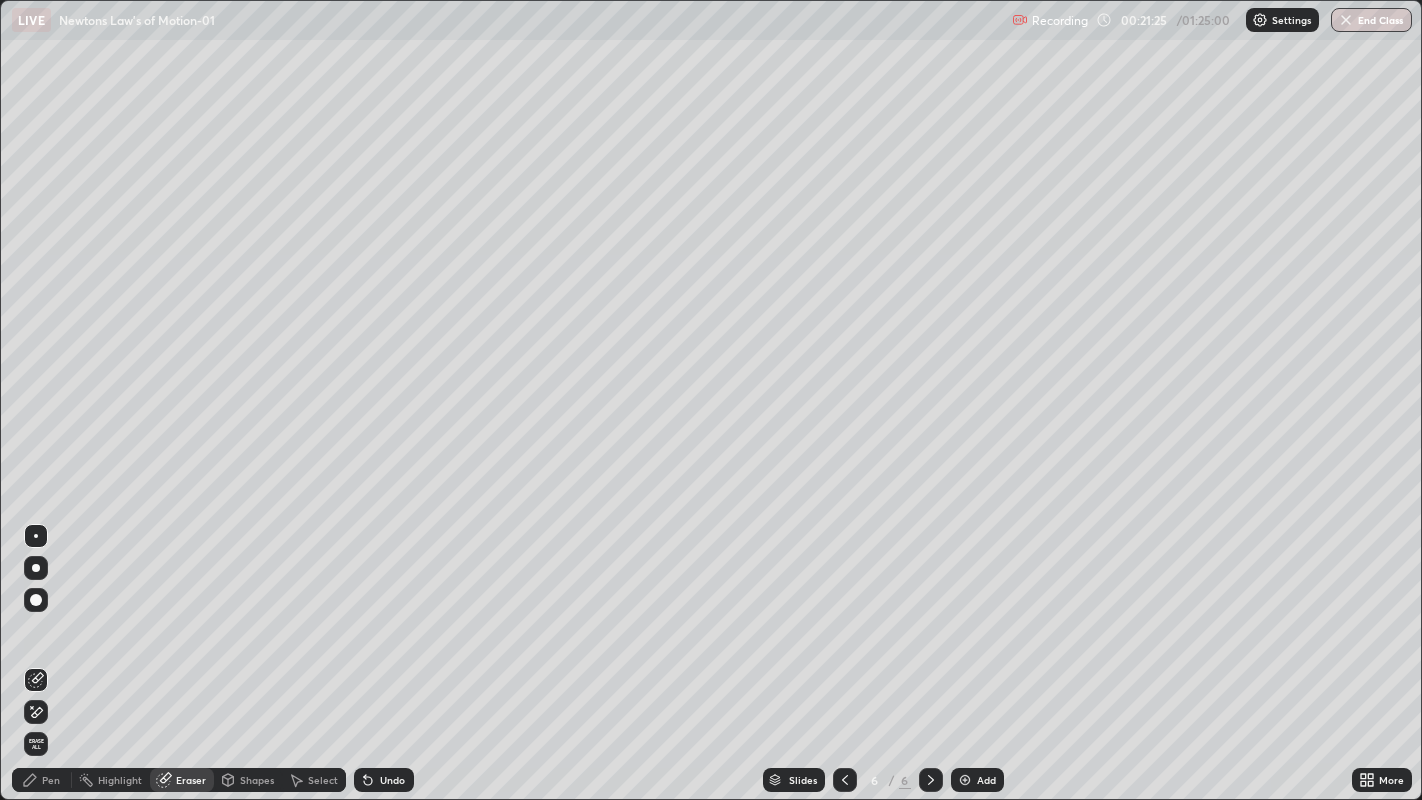 click on "Pen" at bounding box center [51, 780] 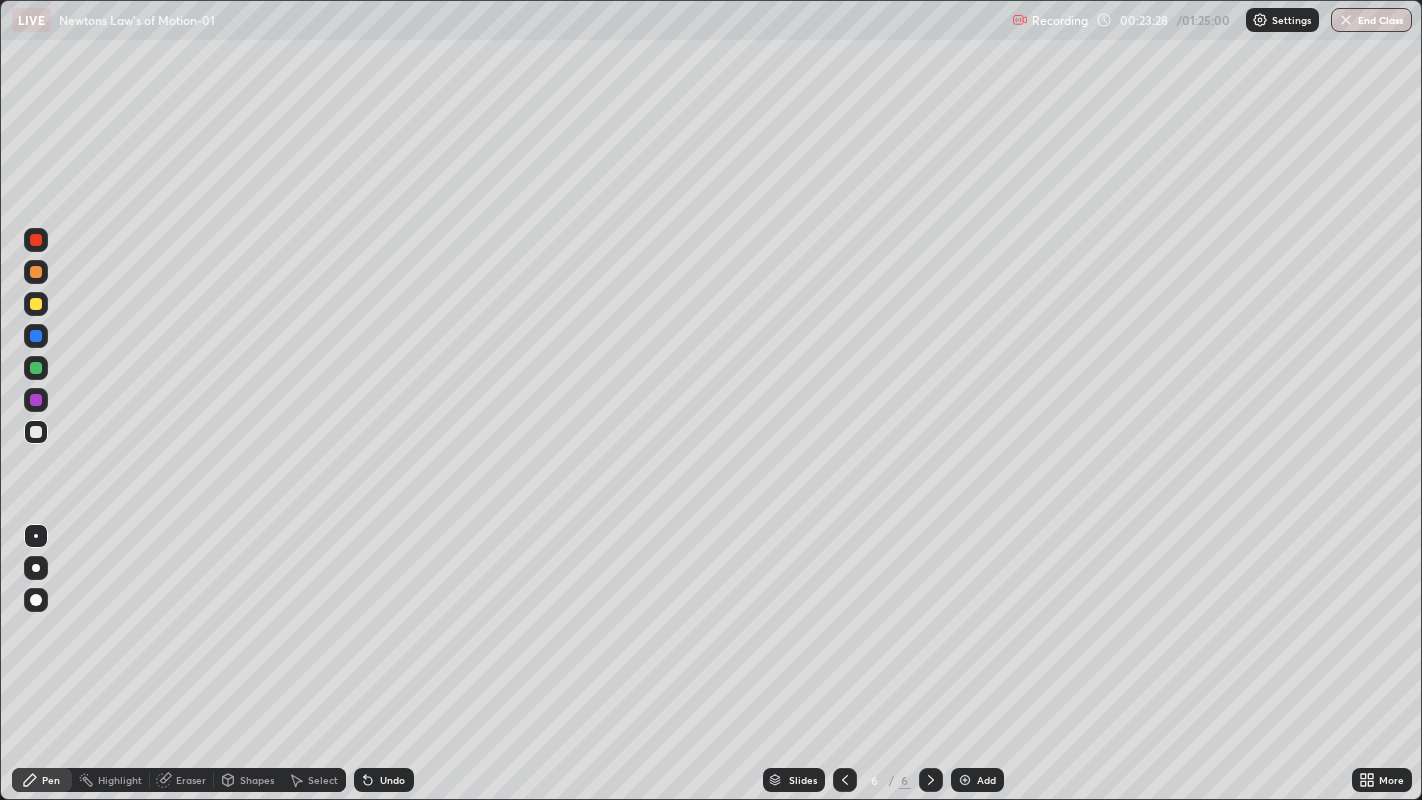 click on "Add" at bounding box center (986, 780) 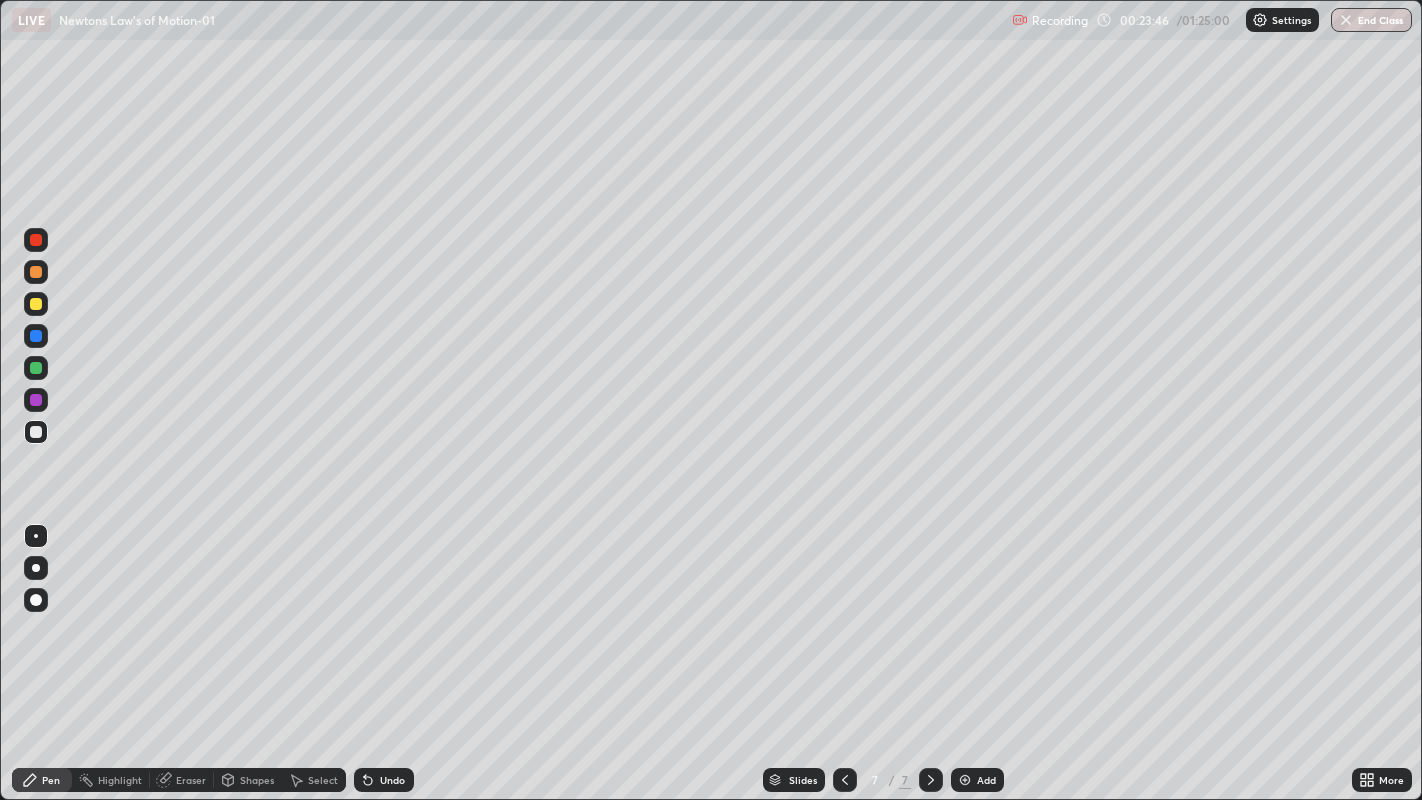 click at bounding box center [36, 368] 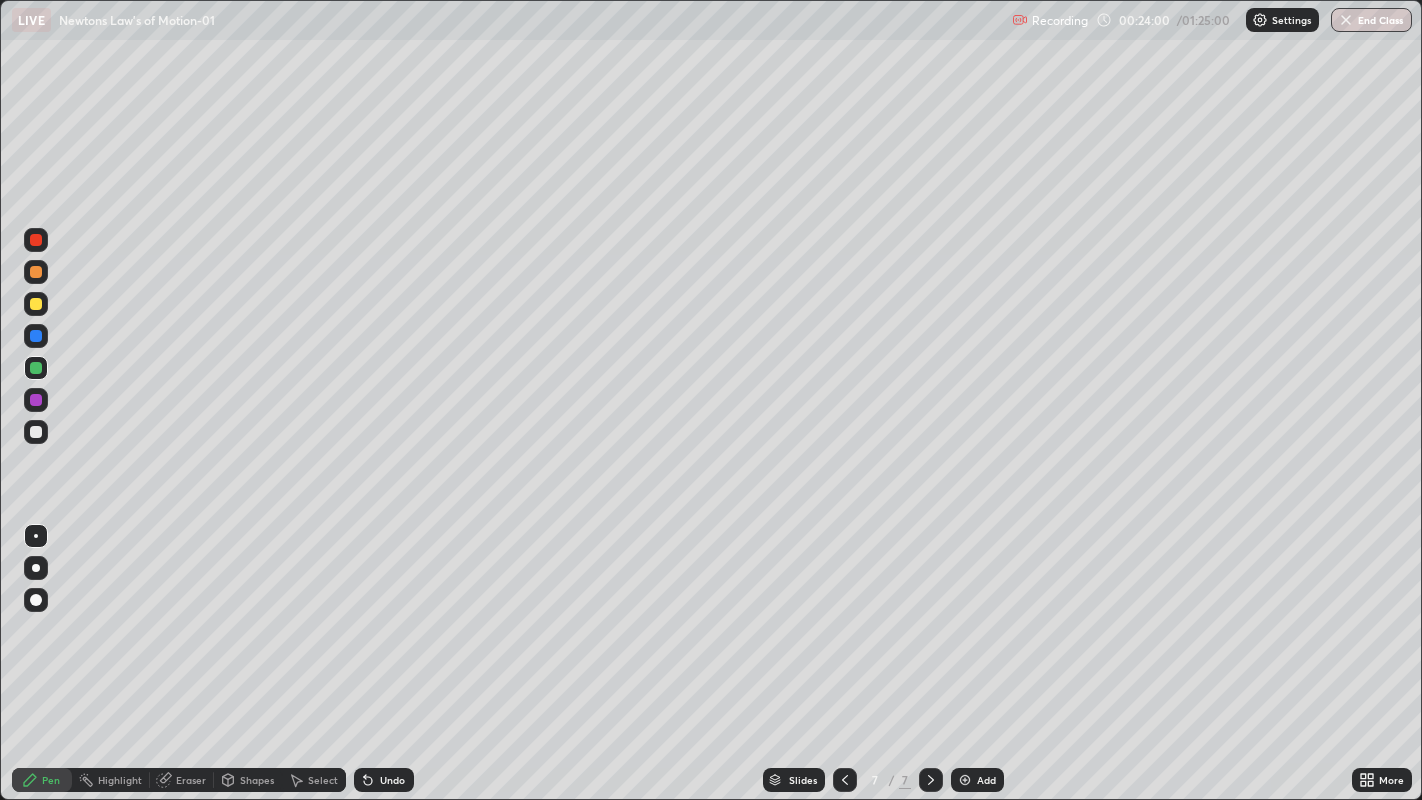 click on "Undo" at bounding box center [384, 780] 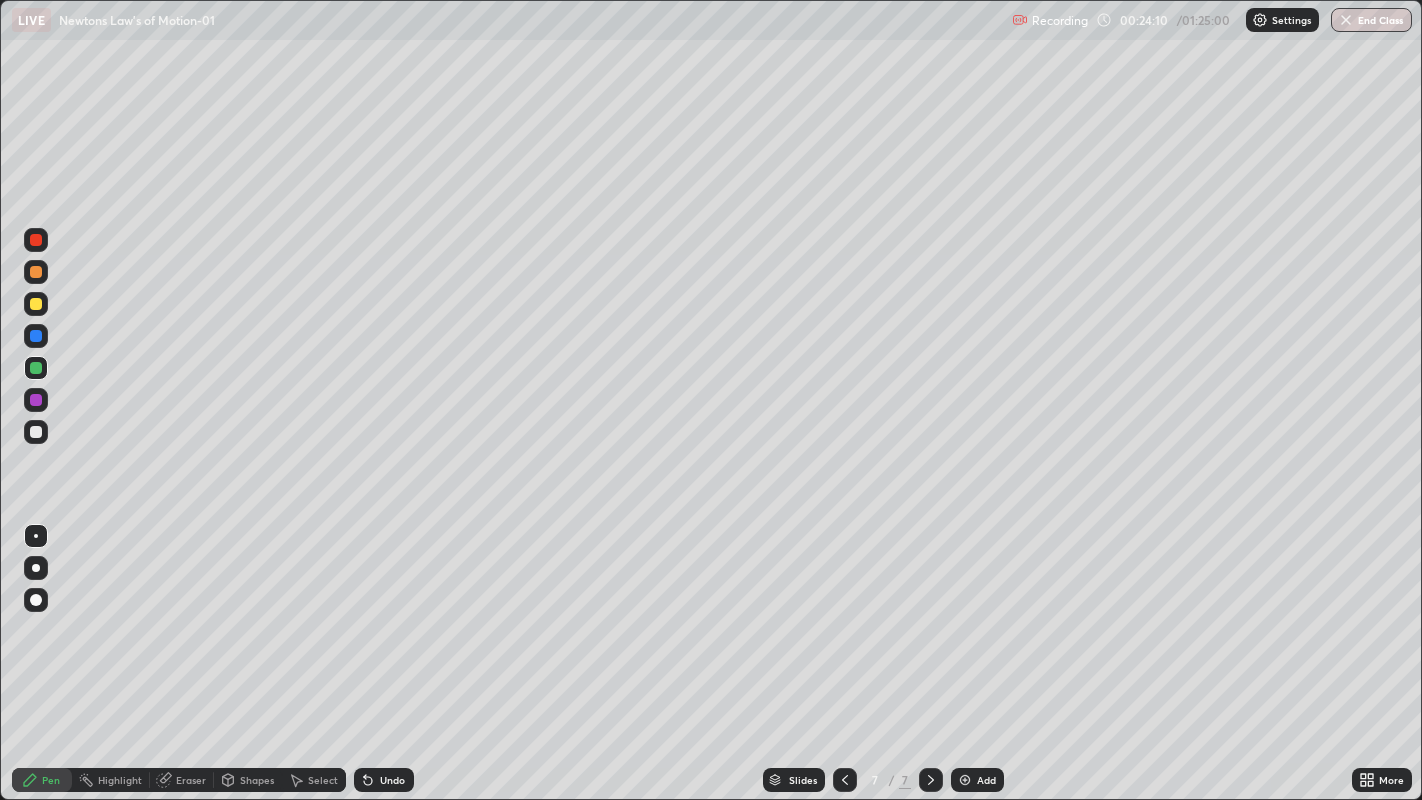 click on "Undo" at bounding box center (384, 780) 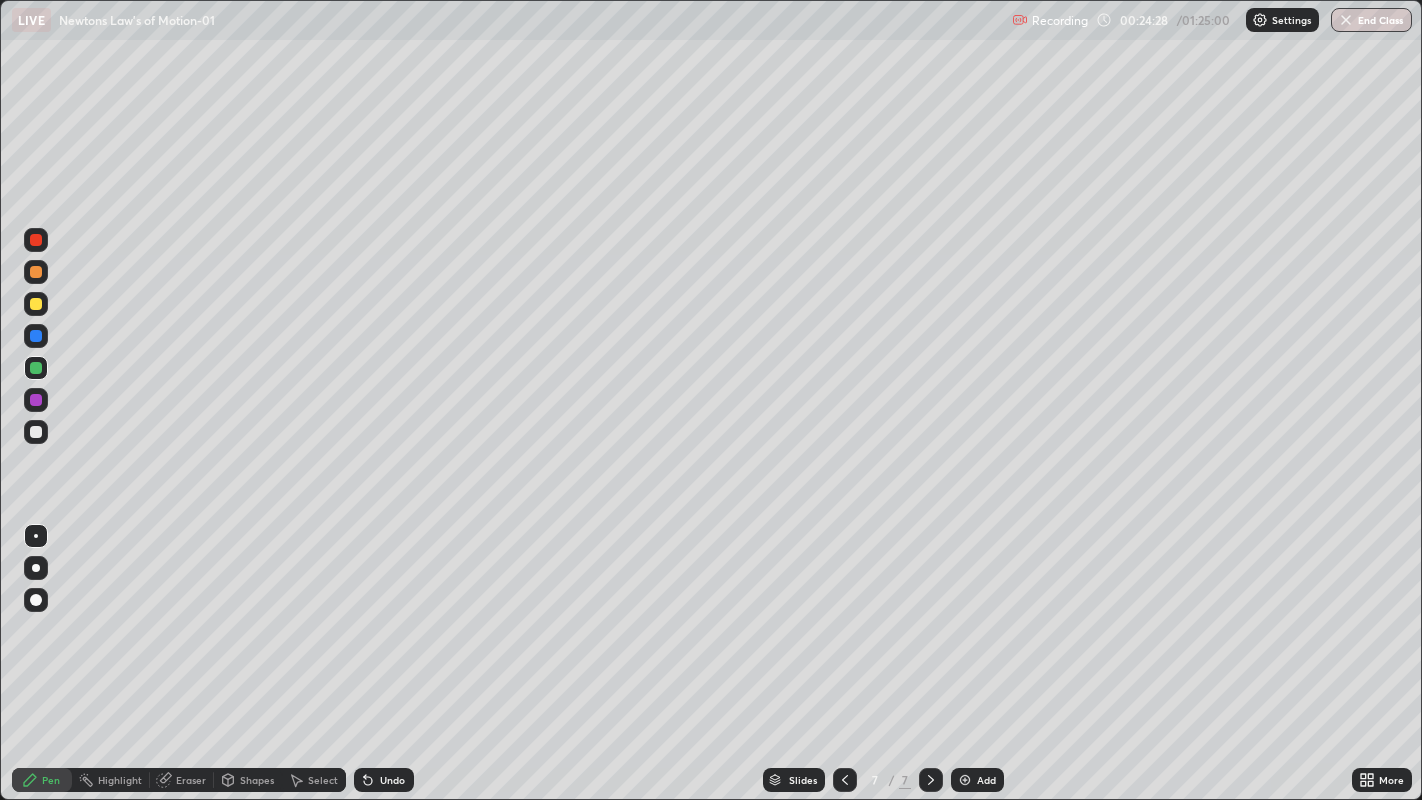 click at bounding box center [36, 336] 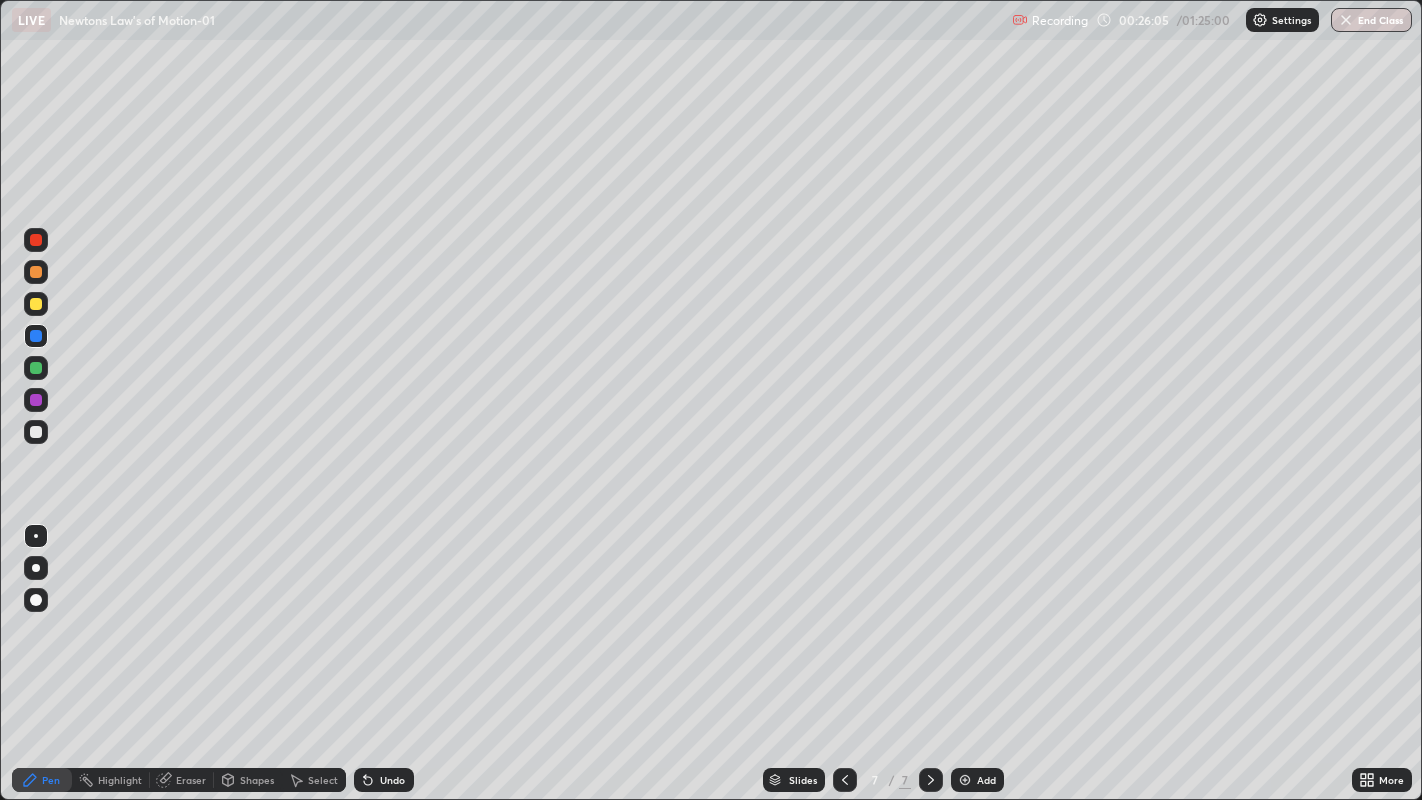 click at bounding box center (965, 780) 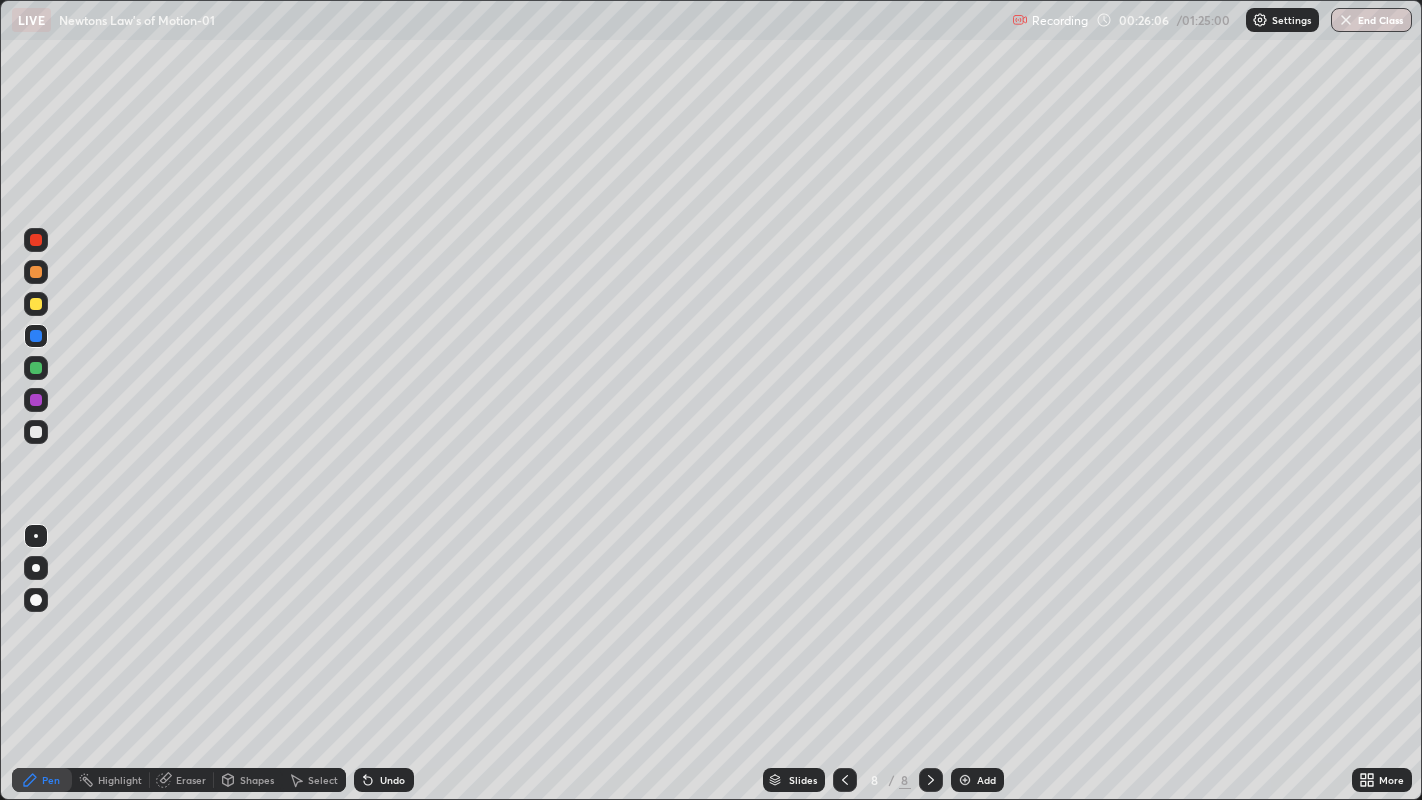 click at bounding box center (36, 432) 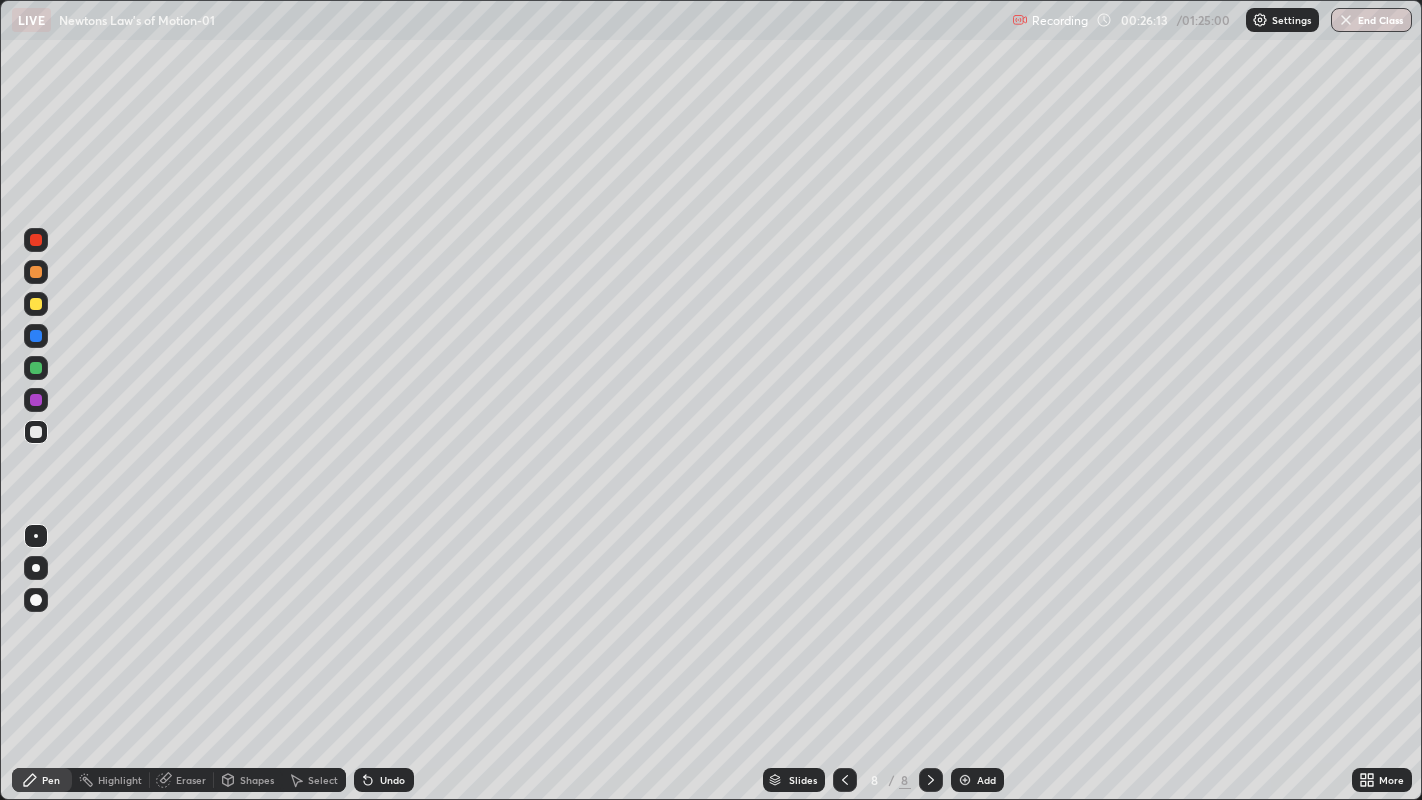 click at bounding box center (36, 304) 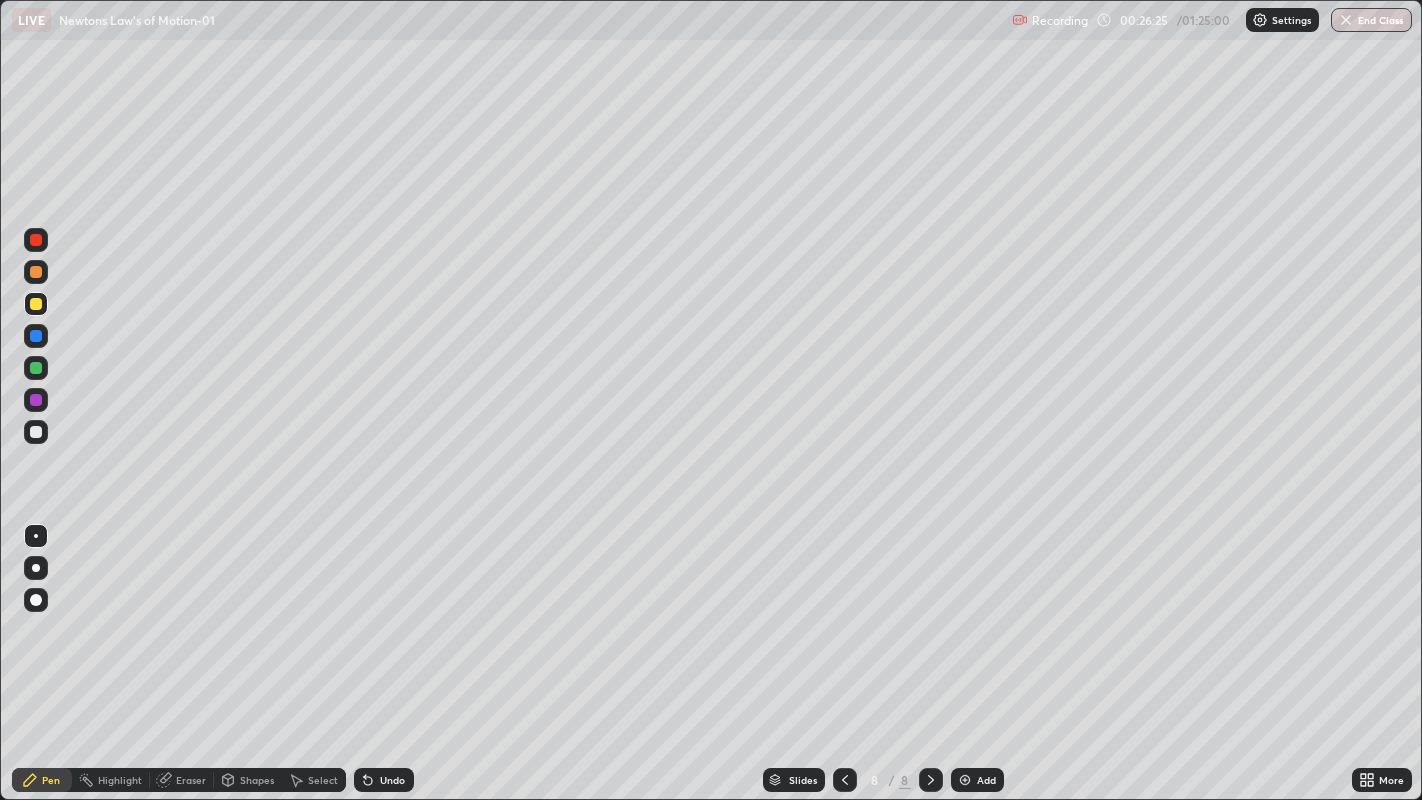 click at bounding box center (36, 240) 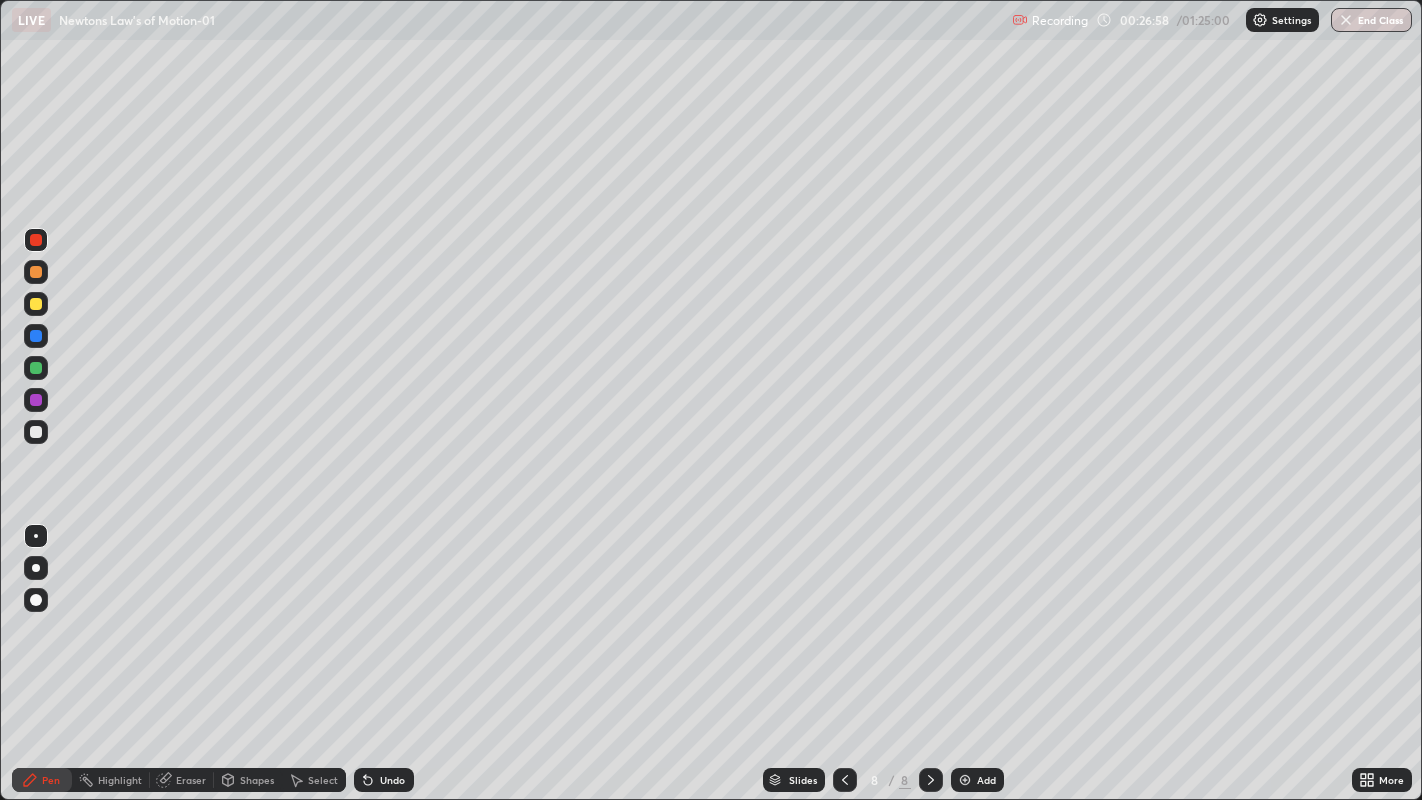 click at bounding box center (36, 272) 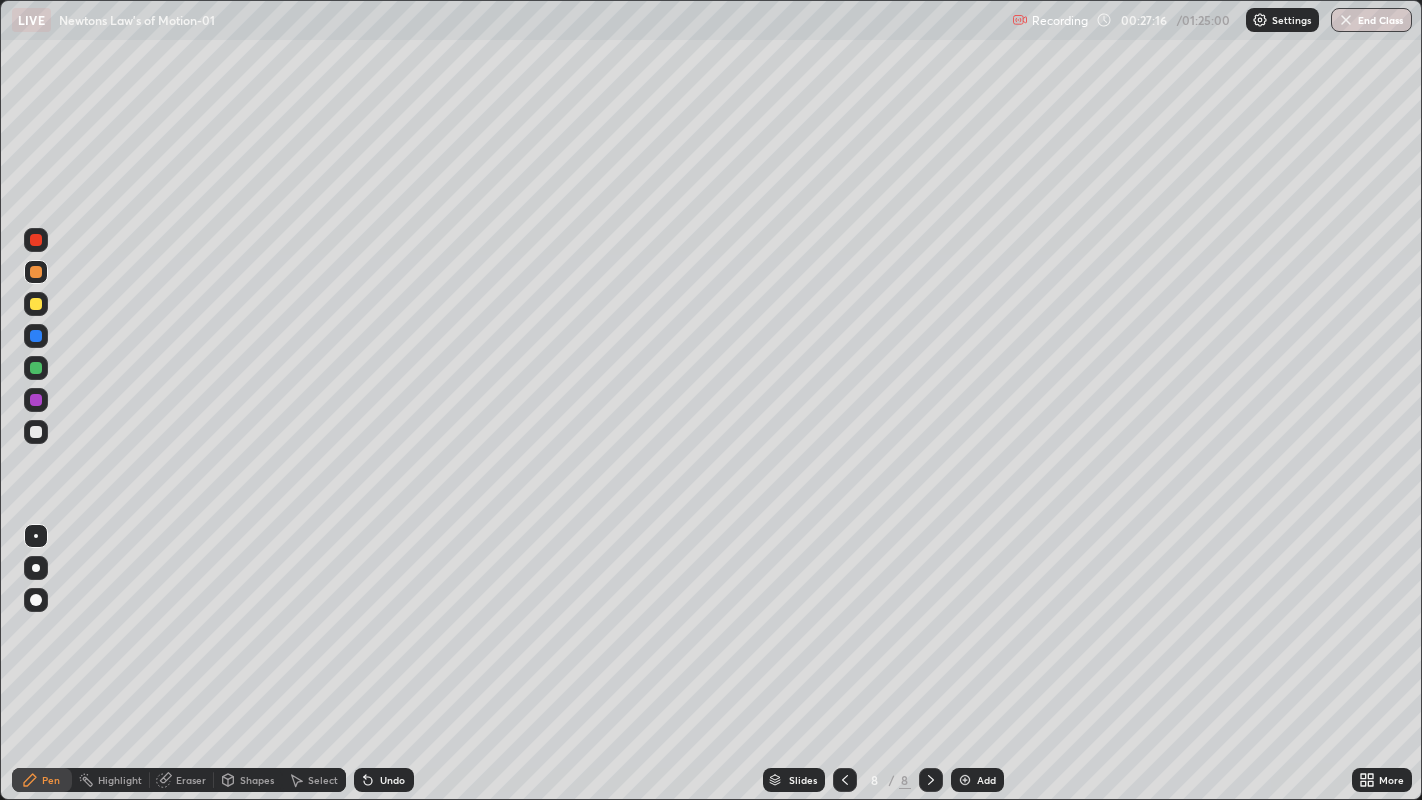 click on "Undo" at bounding box center (392, 780) 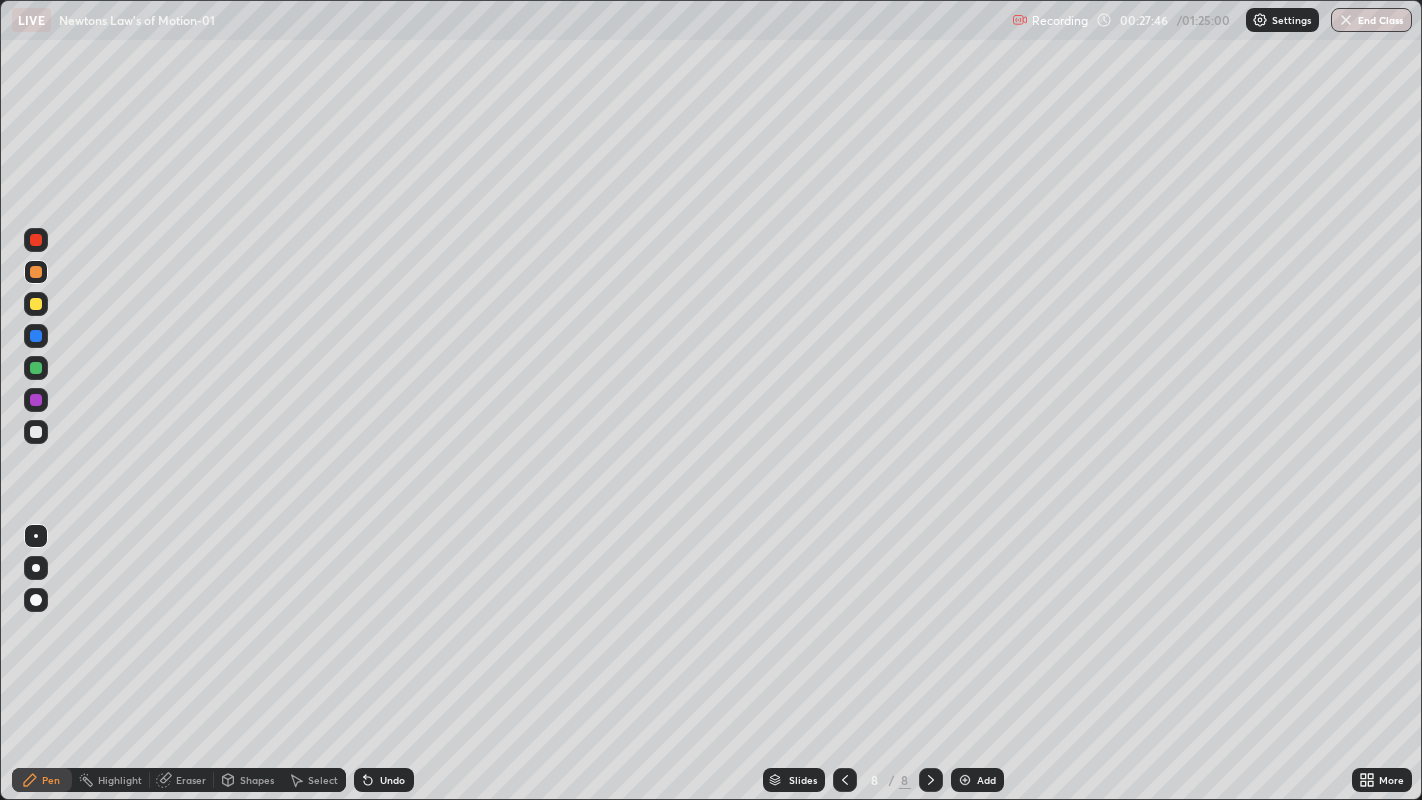 click at bounding box center (36, 368) 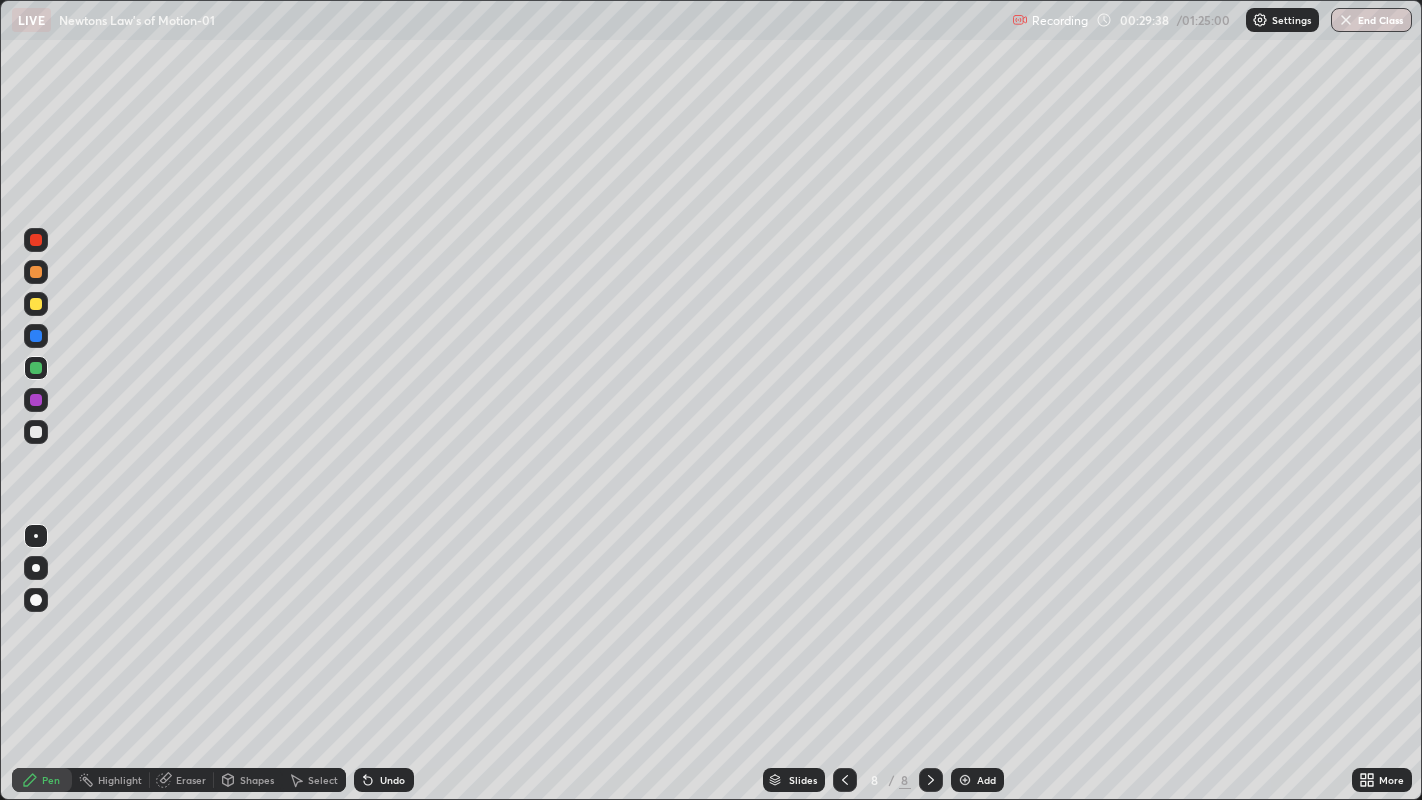 click on "Add" at bounding box center [986, 780] 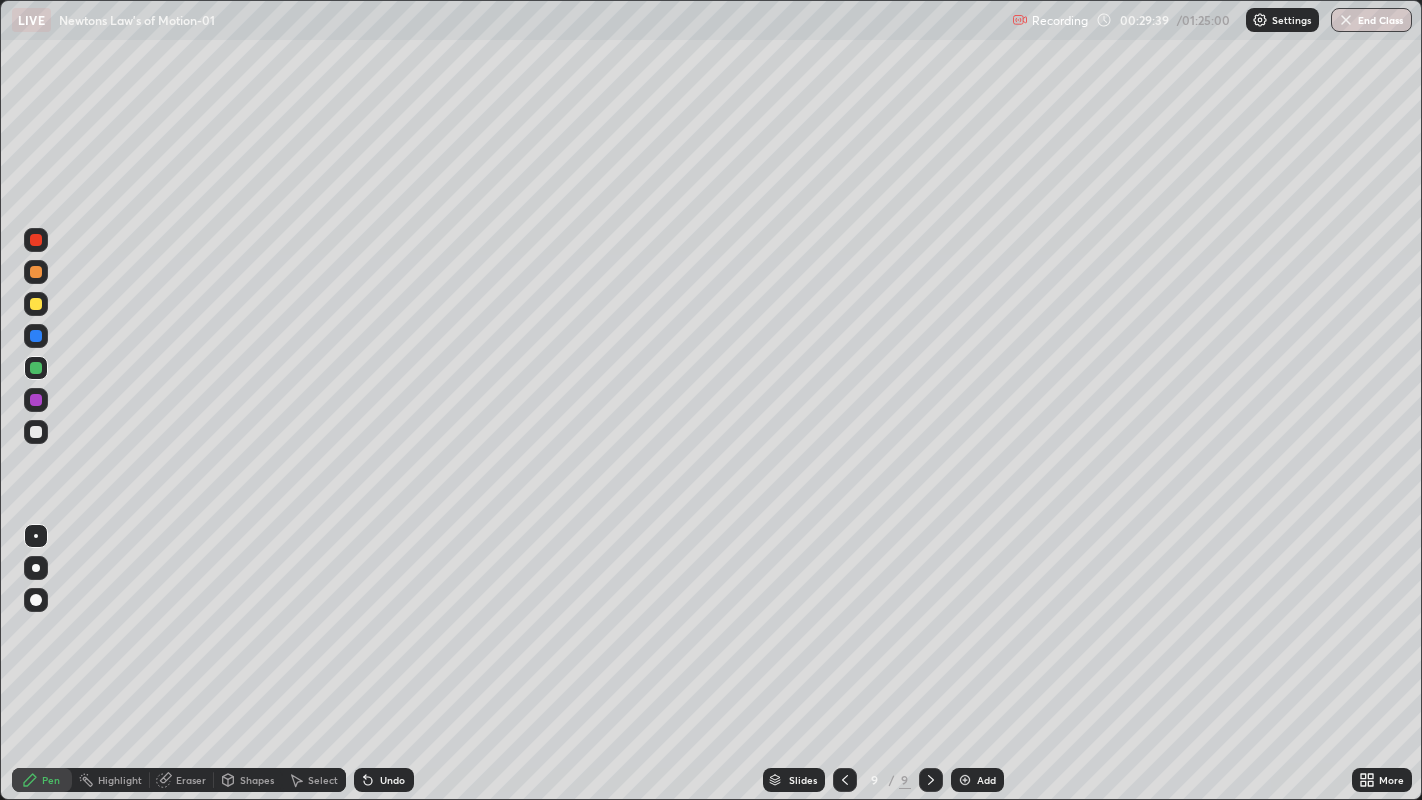 click at bounding box center [36, 432] 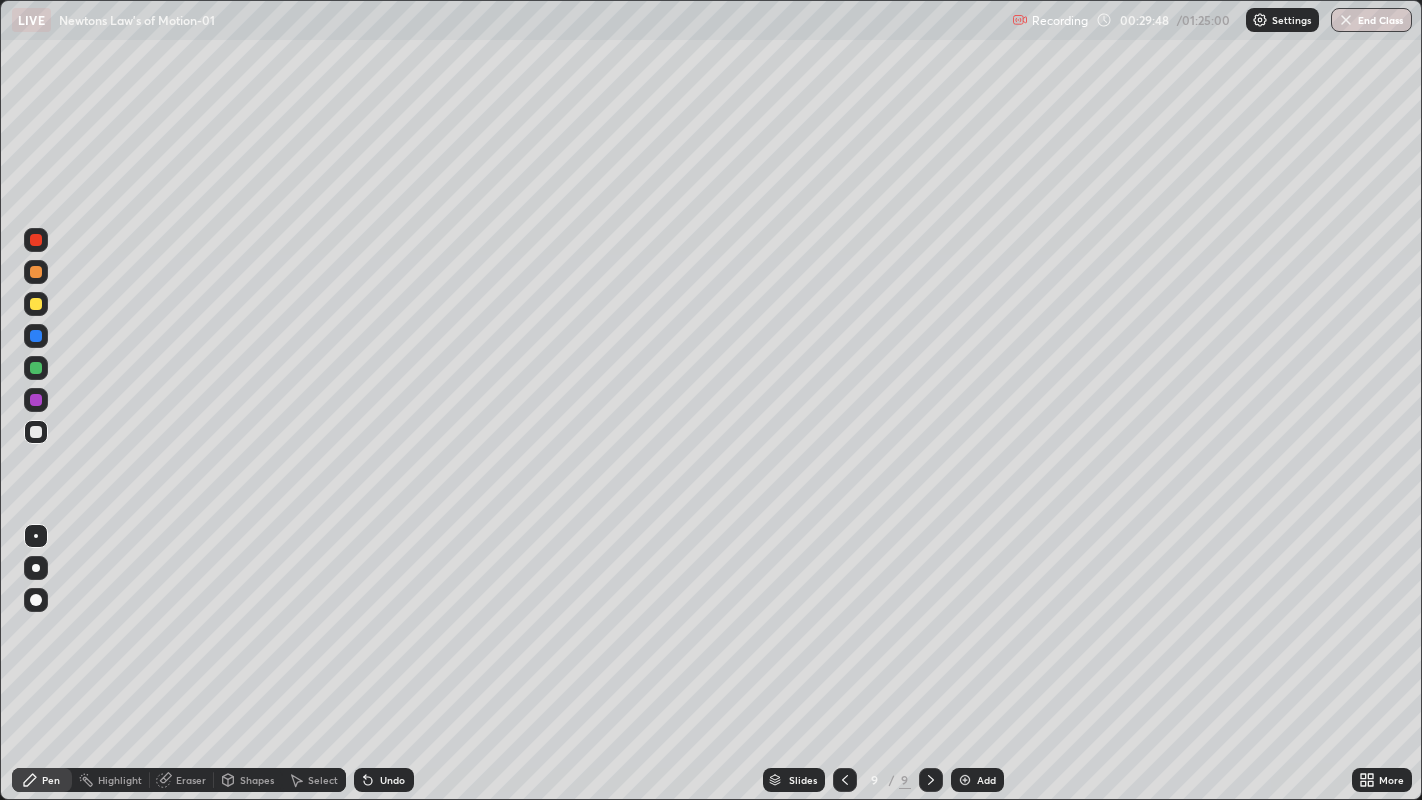 click at bounding box center [36, 368] 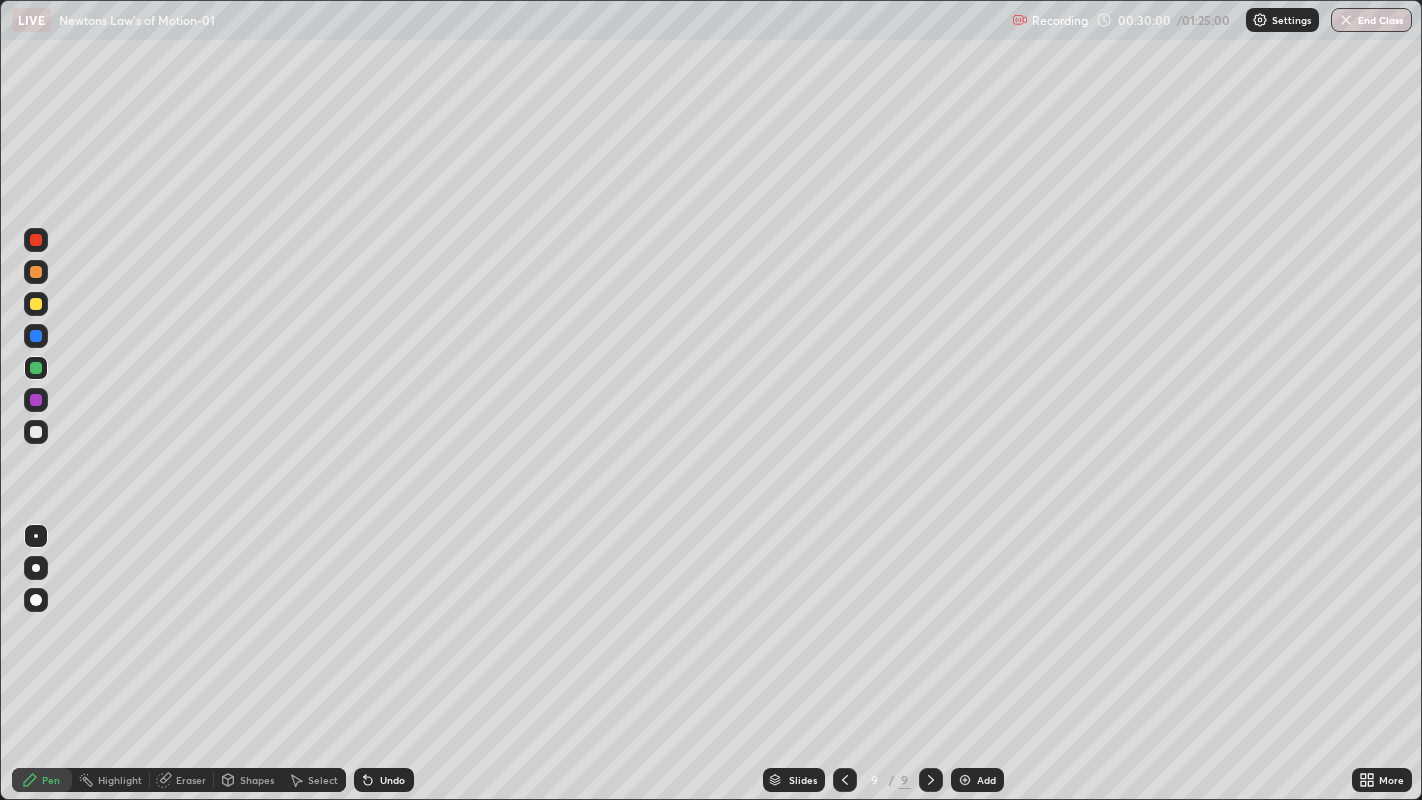 click at bounding box center [36, 400] 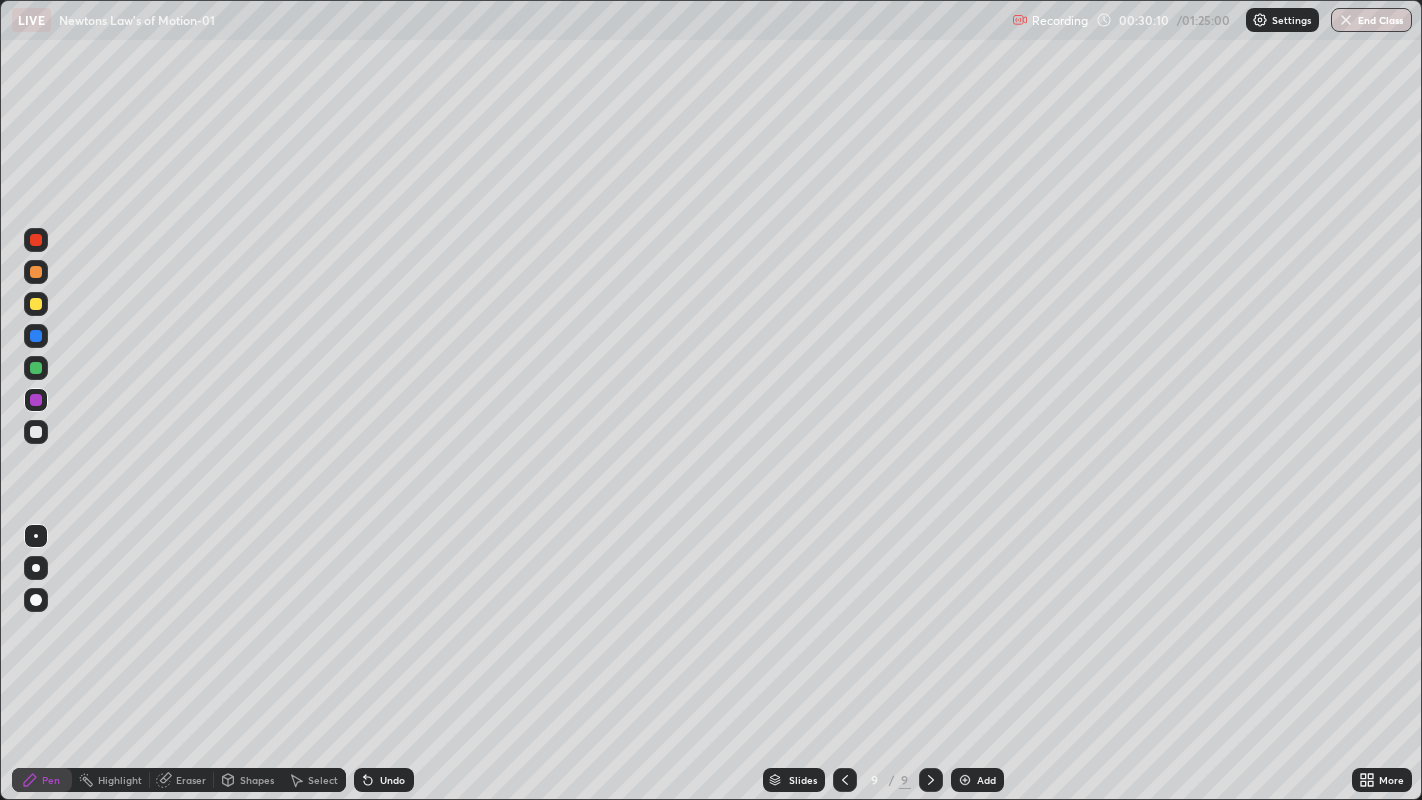 click on "Undo" at bounding box center (392, 780) 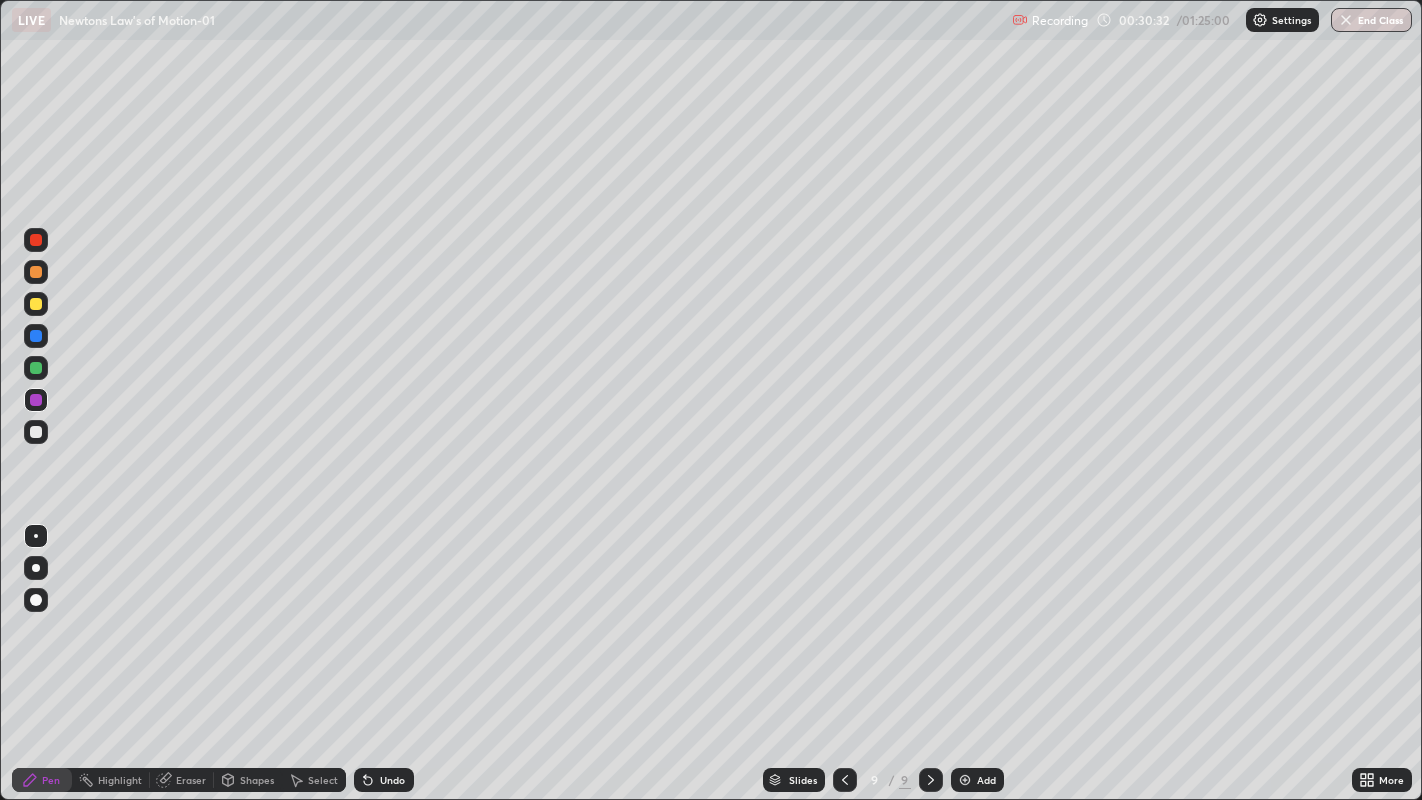 click at bounding box center [36, 240] 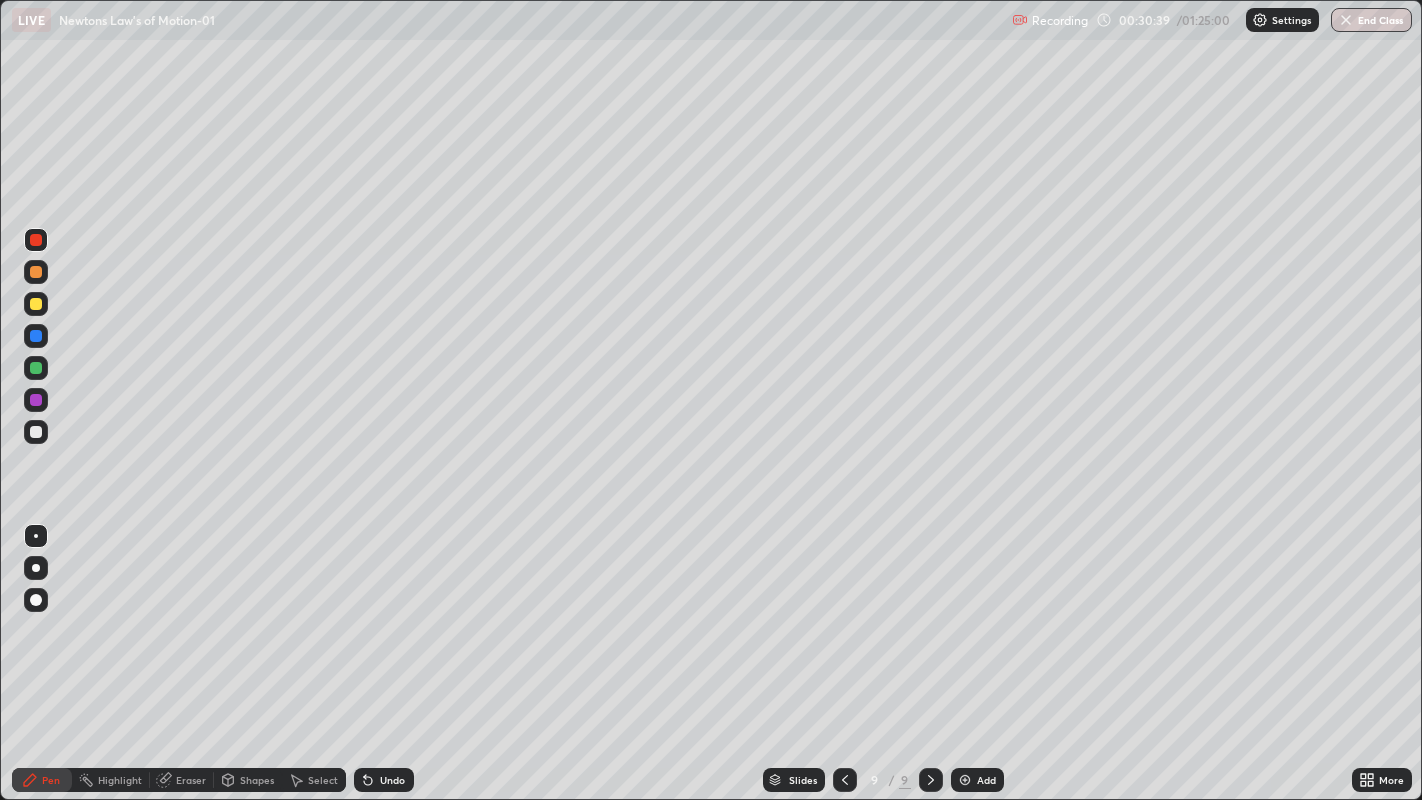 click on "Undo" at bounding box center (392, 780) 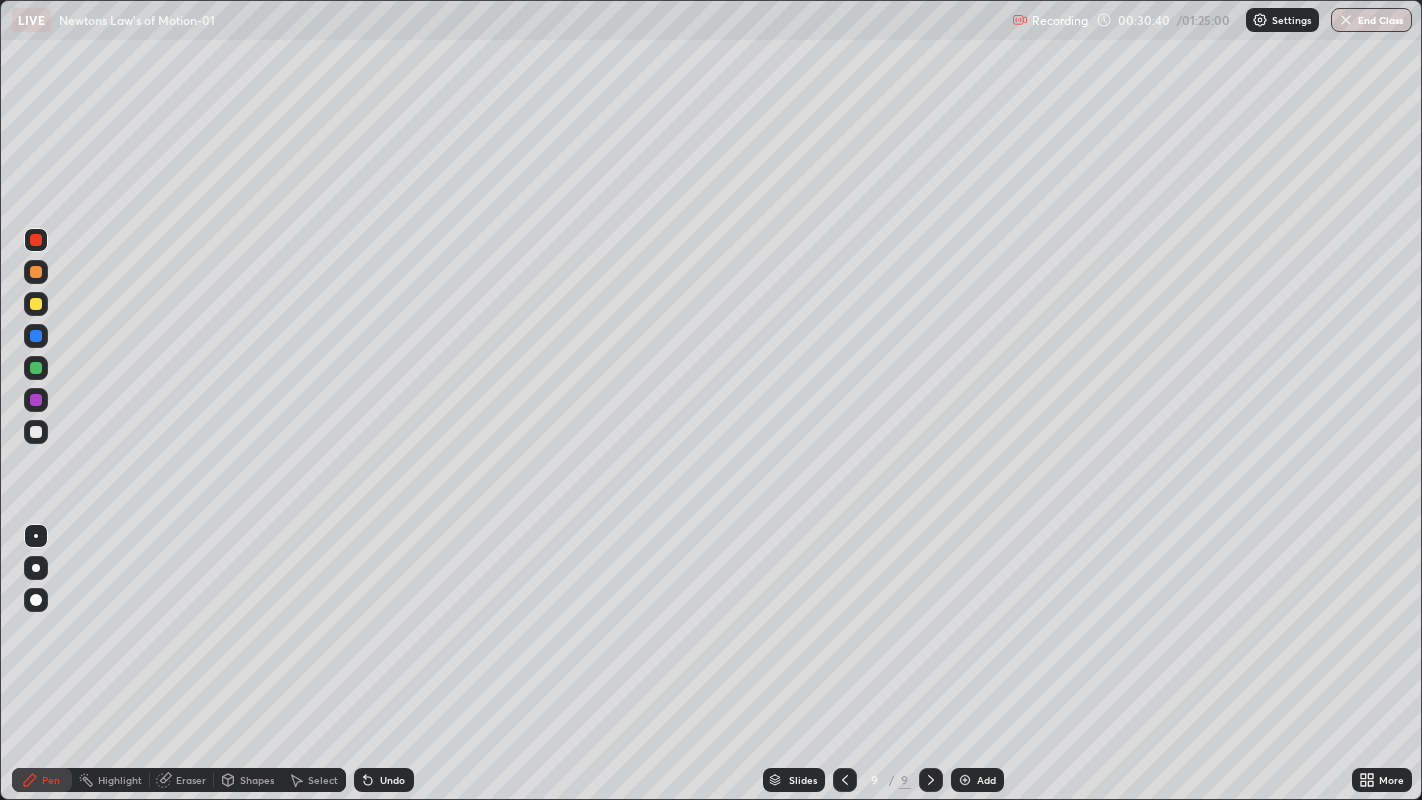 click on "Undo" at bounding box center [384, 780] 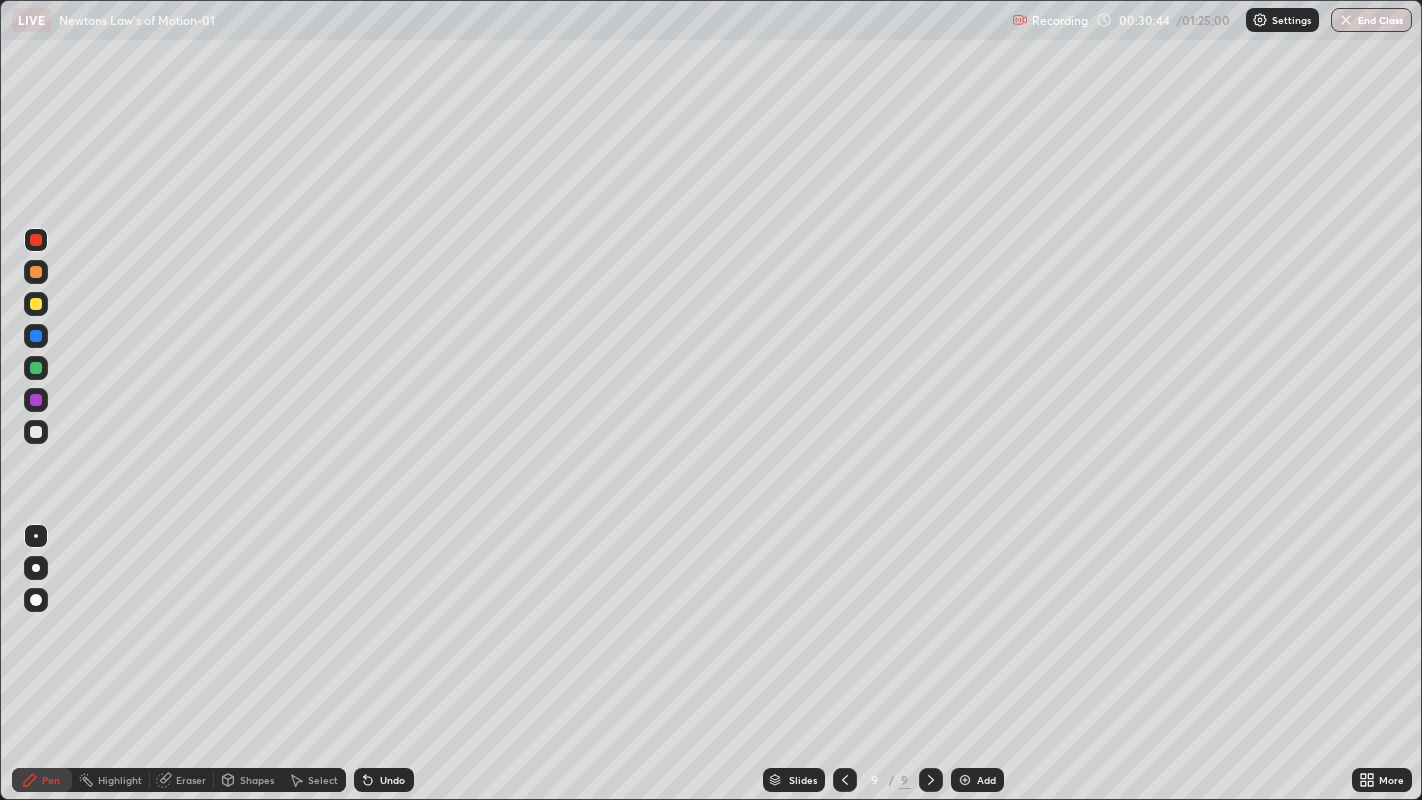 click on "Undo" at bounding box center (392, 780) 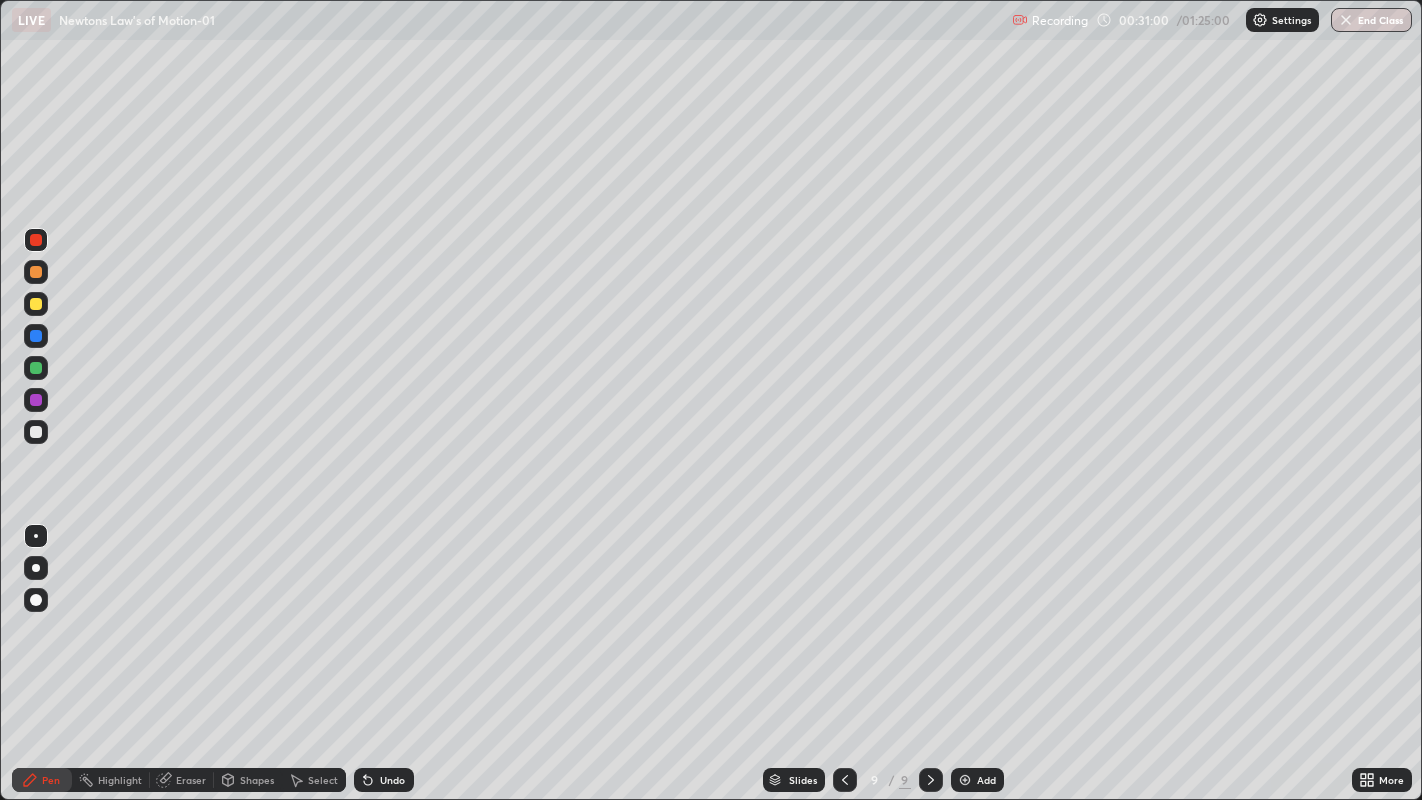 click at bounding box center [36, 368] 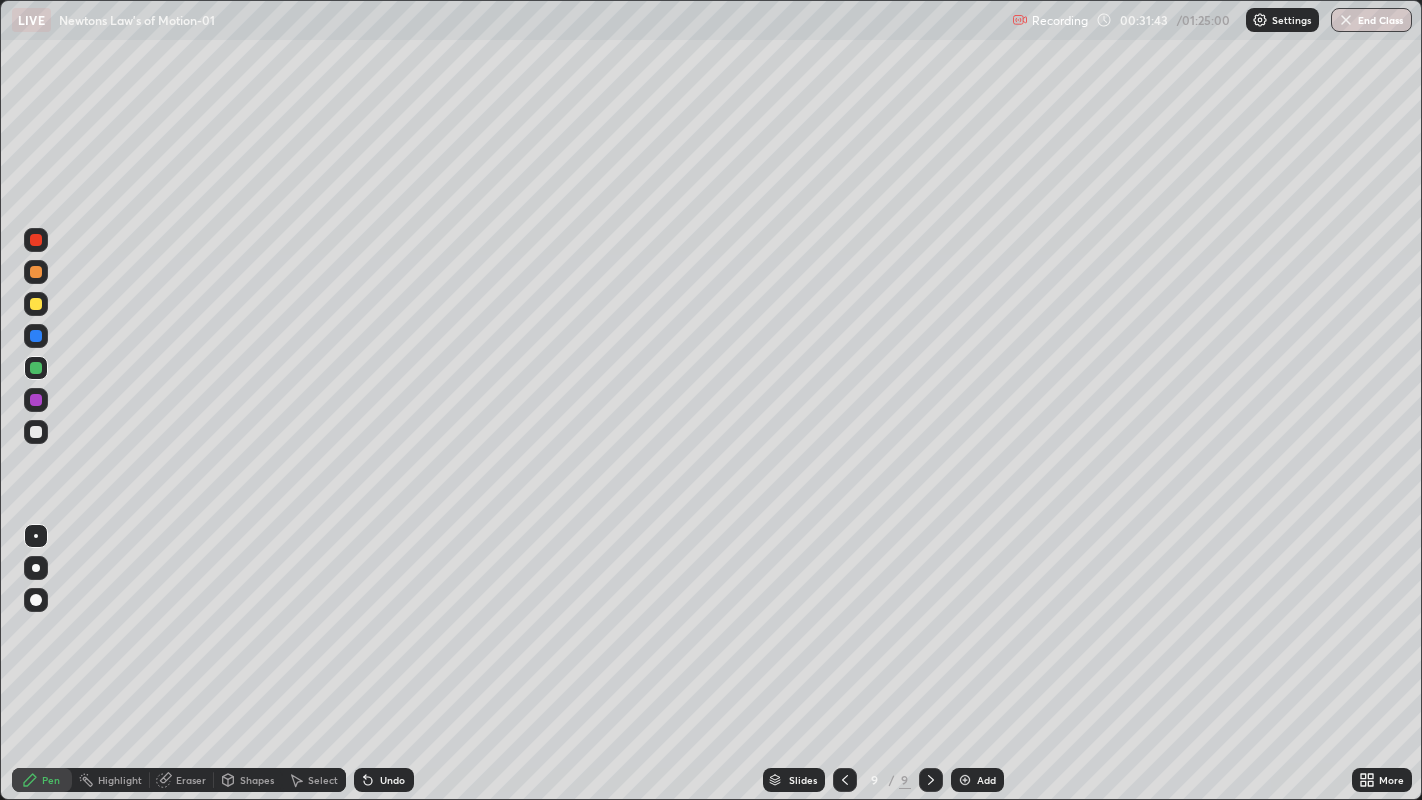 click on "Undo" at bounding box center [392, 780] 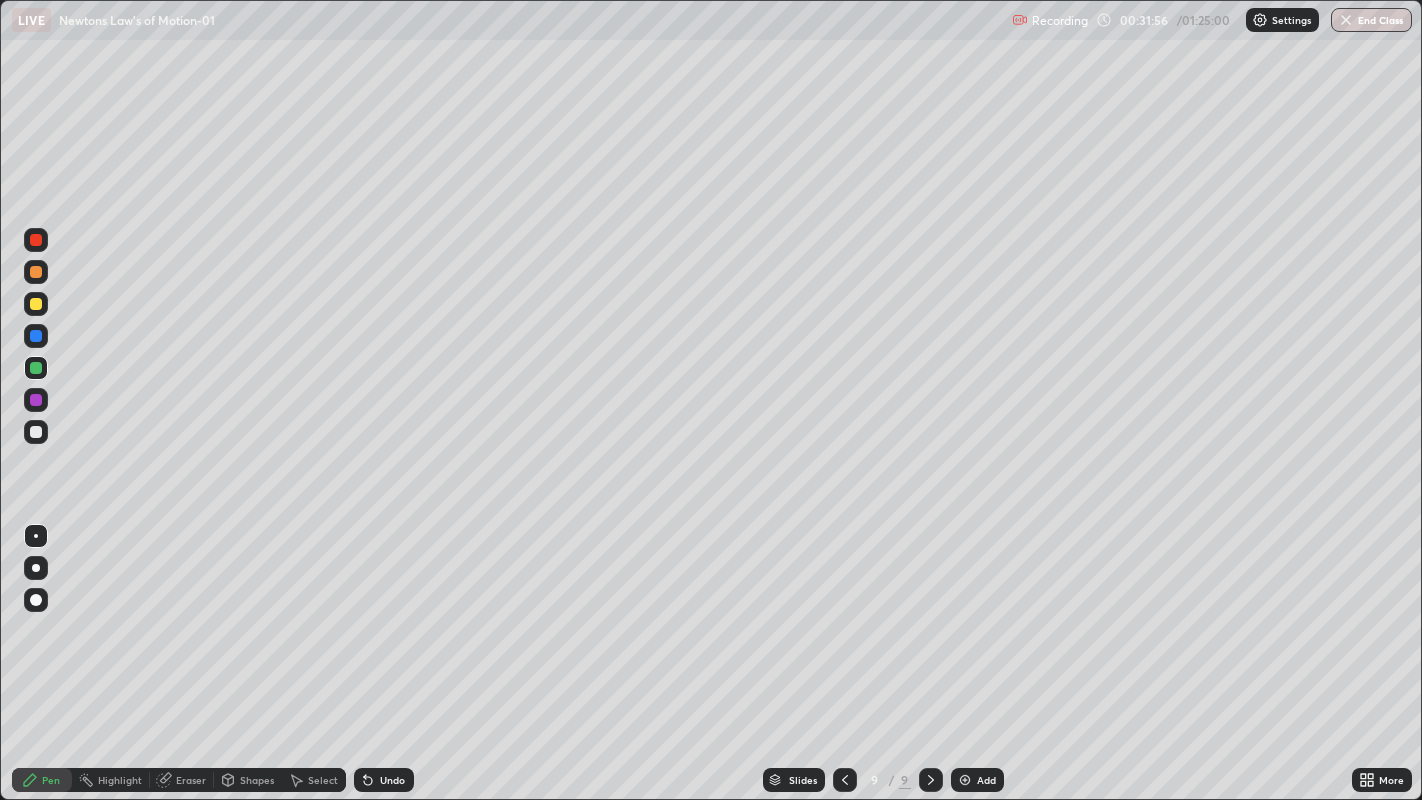 click on "Undo" at bounding box center [392, 780] 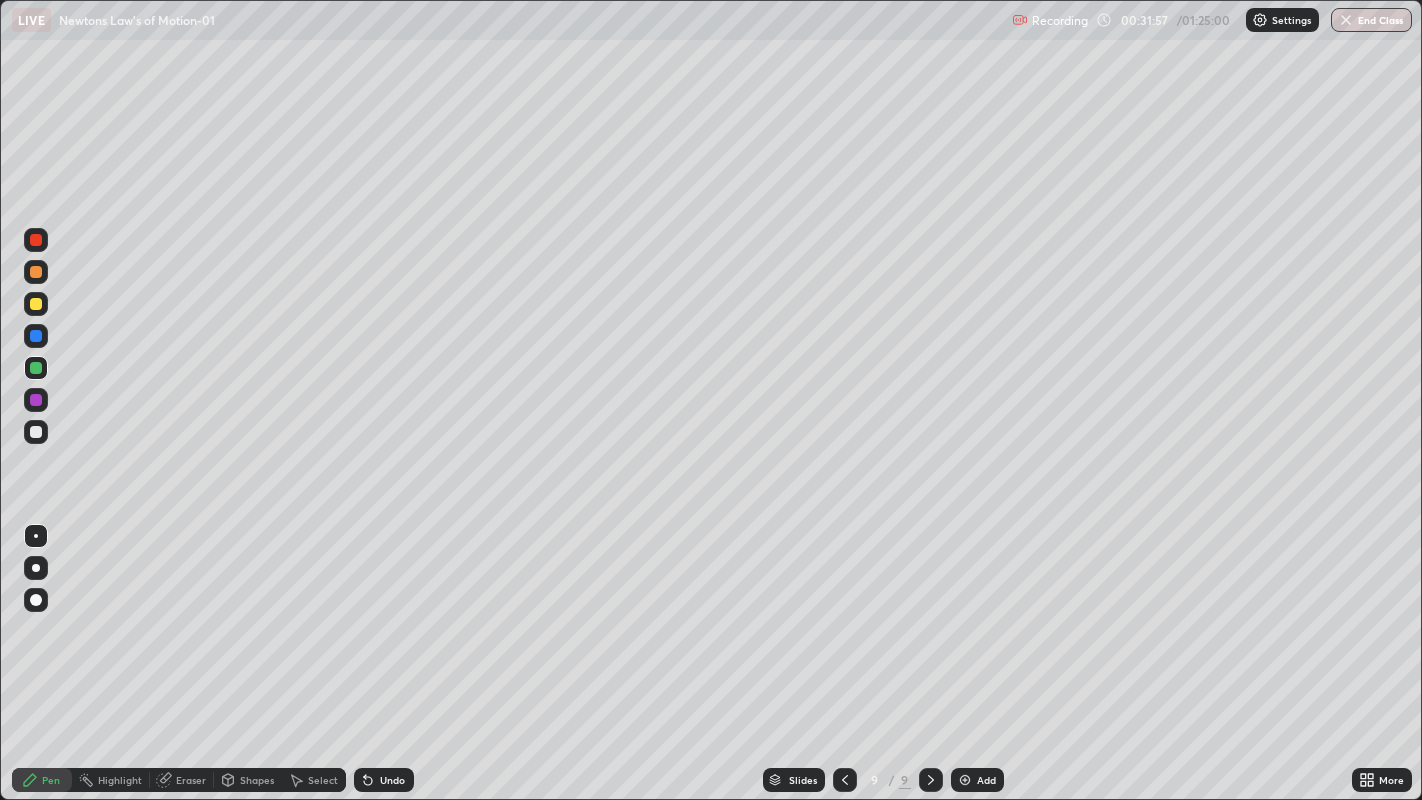 click on "Undo" at bounding box center (392, 780) 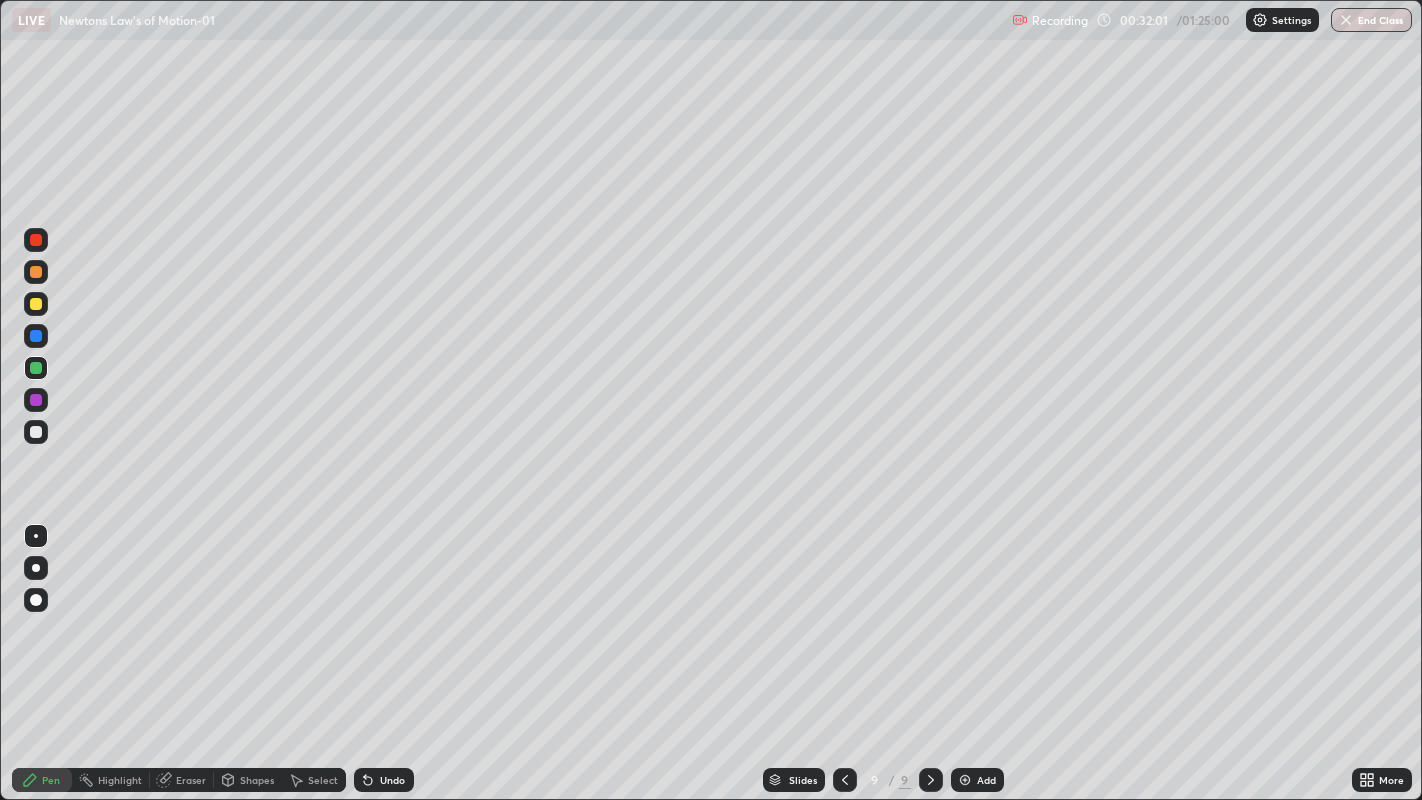 click on "Undo" at bounding box center [384, 780] 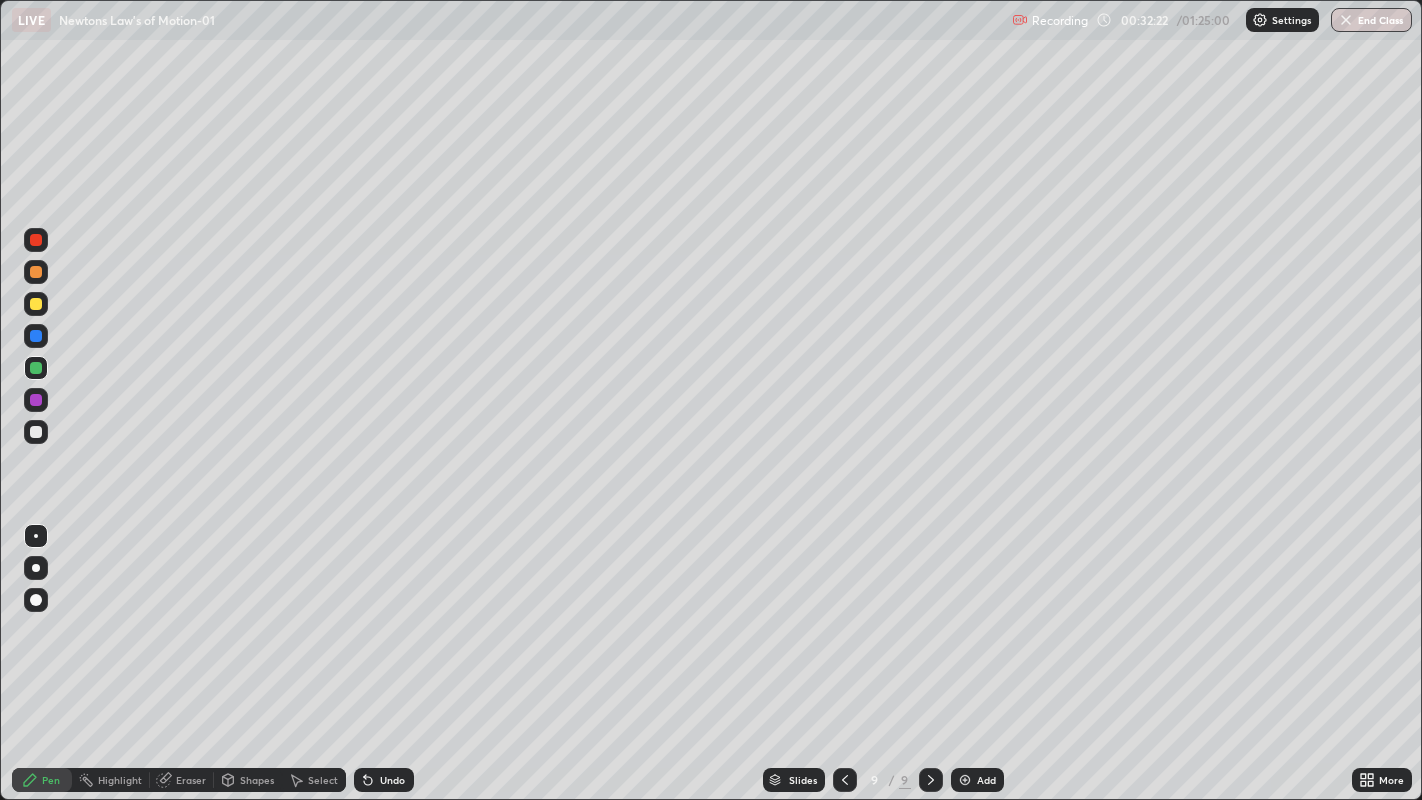 click on "Select" at bounding box center [323, 780] 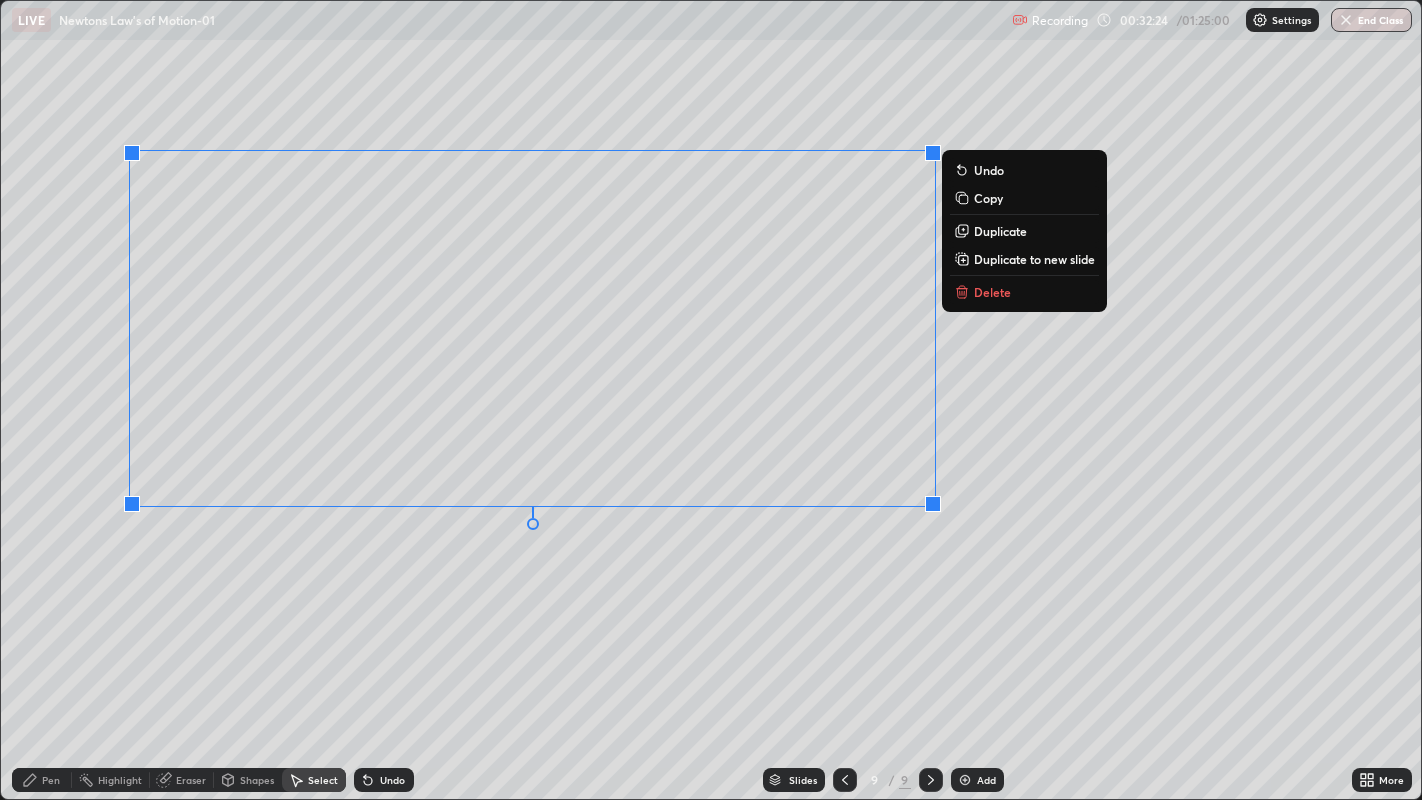 click on "0 ° Undo Copy Duplicate Duplicate to new slide Delete" at bounding box center (711, 400) 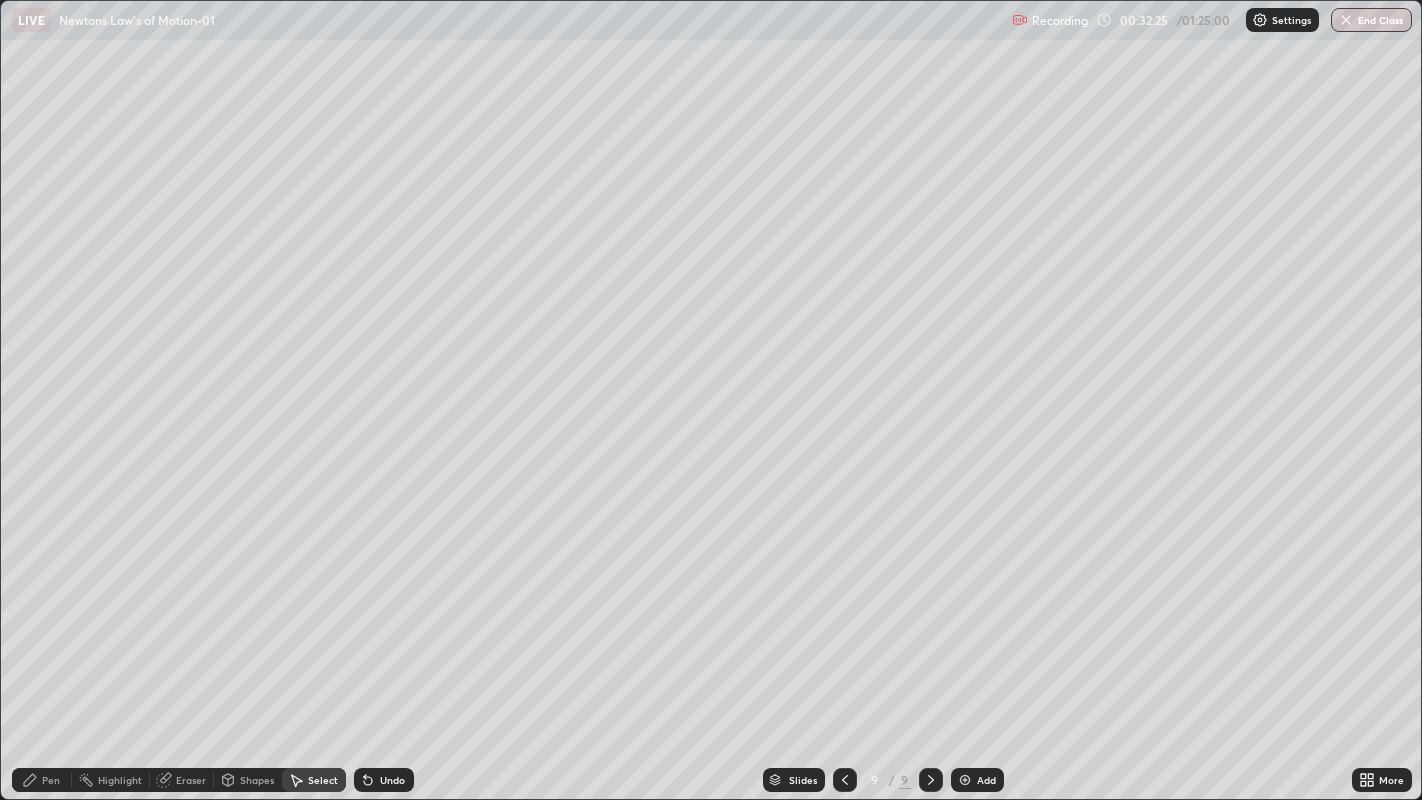 click on "Pen" at bounding box center [42, 780] 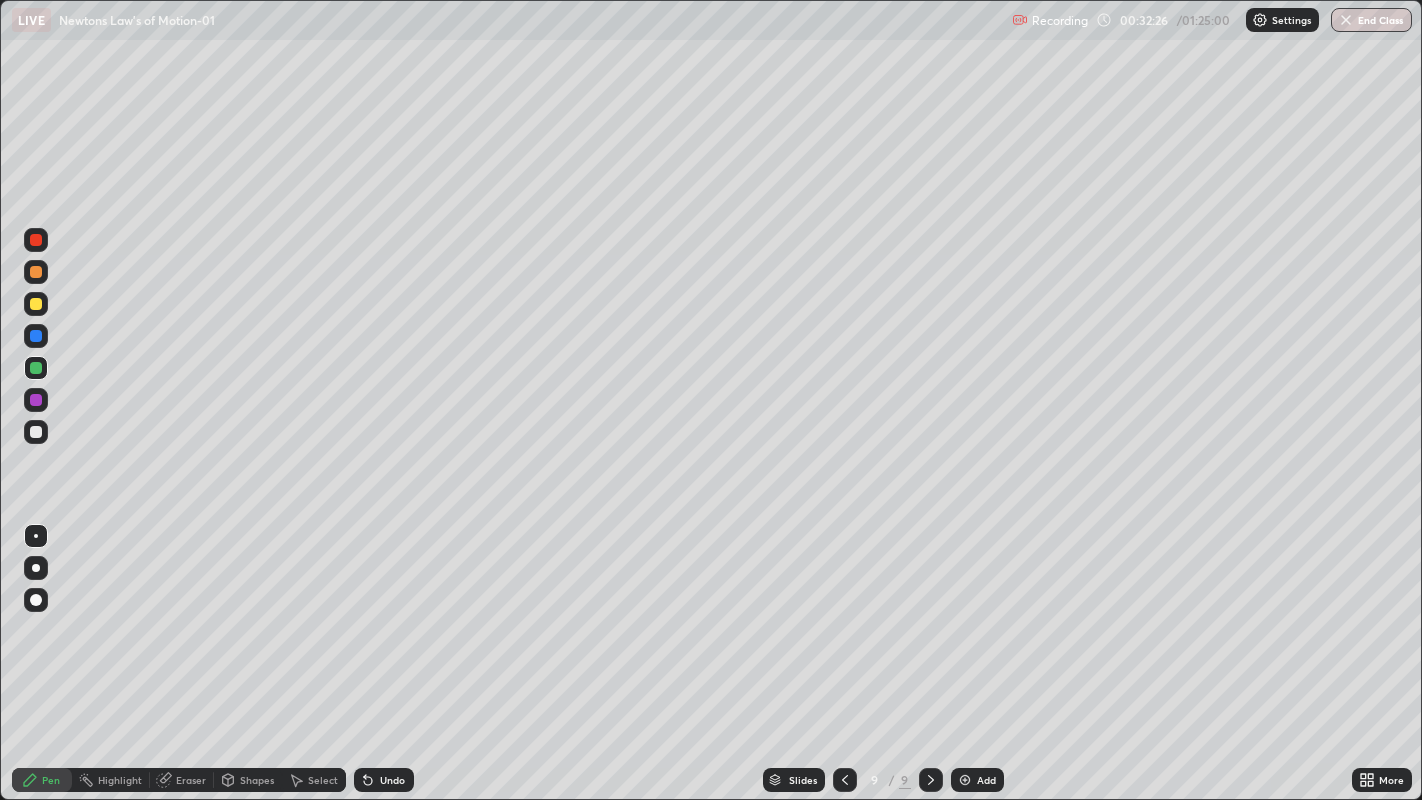 click at bounding box center [36, 304] 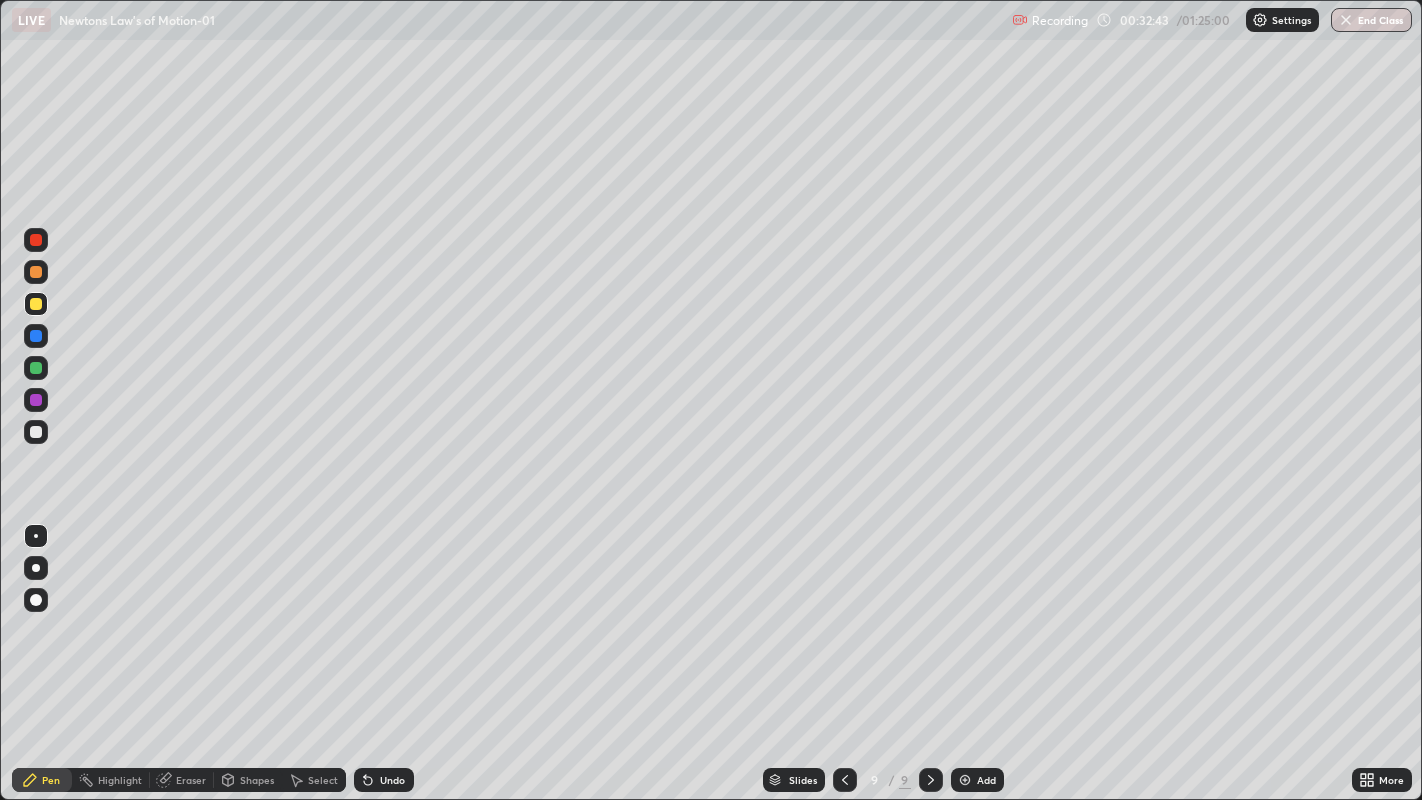 click on "Undo" at bounding box center (384, 780) 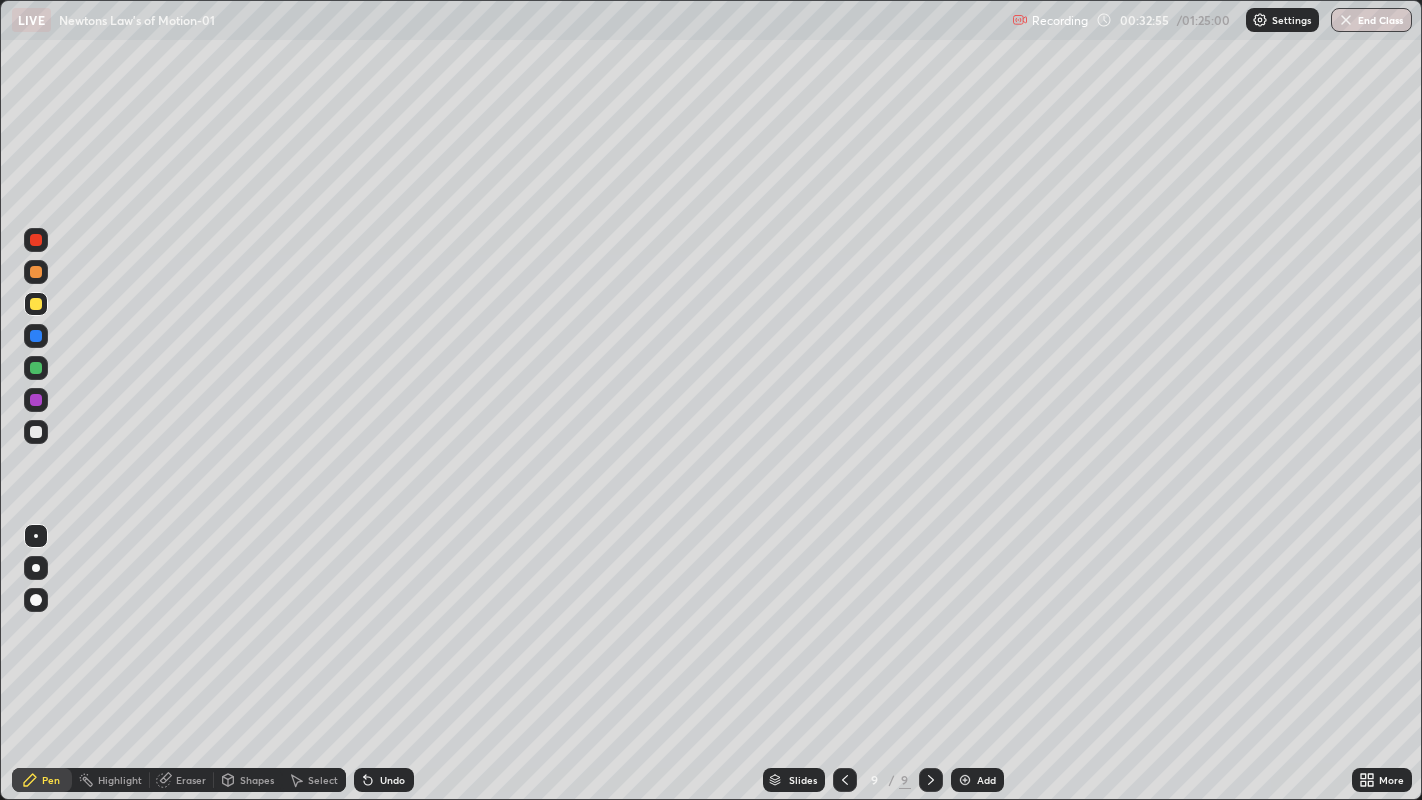 click on "Undo" at bounding box center (384, 780) 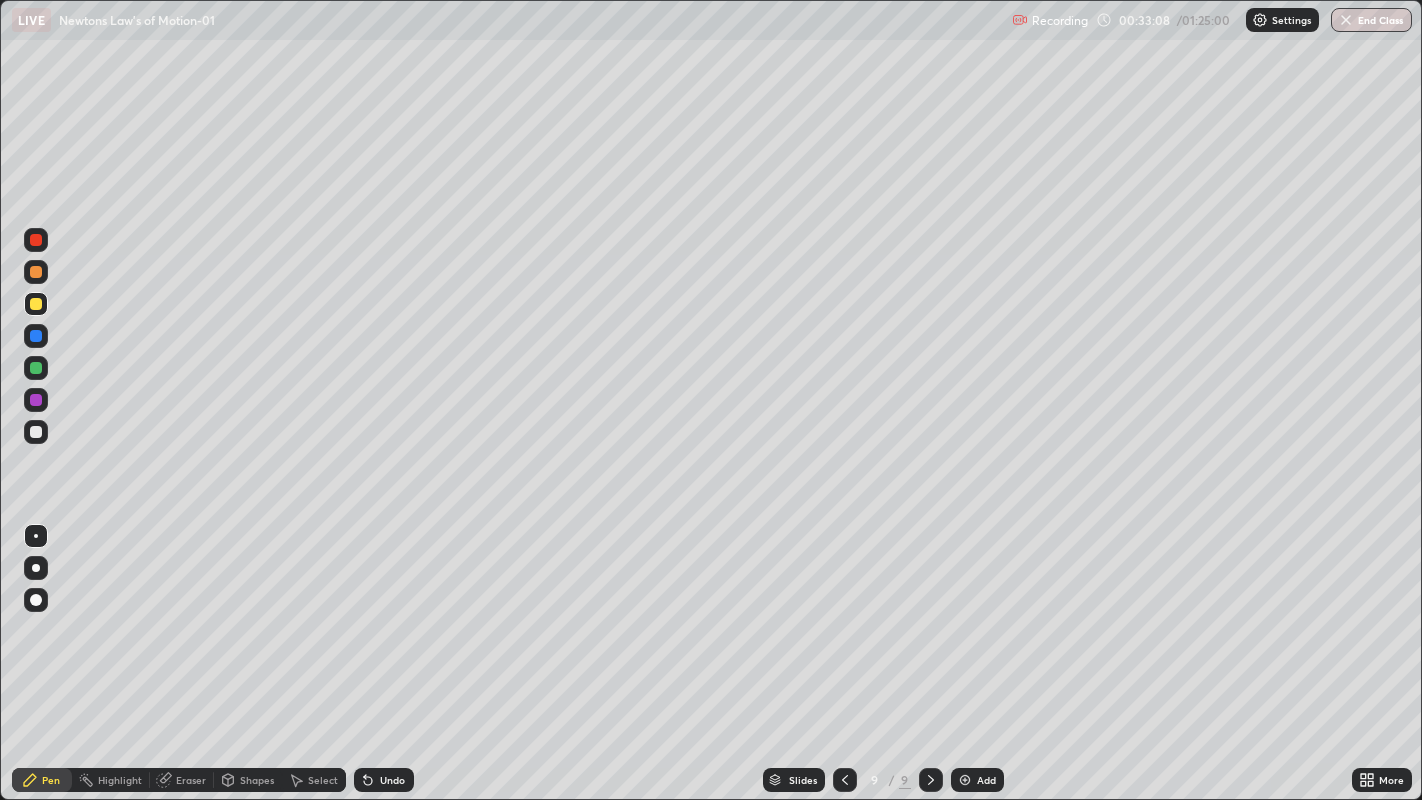 click 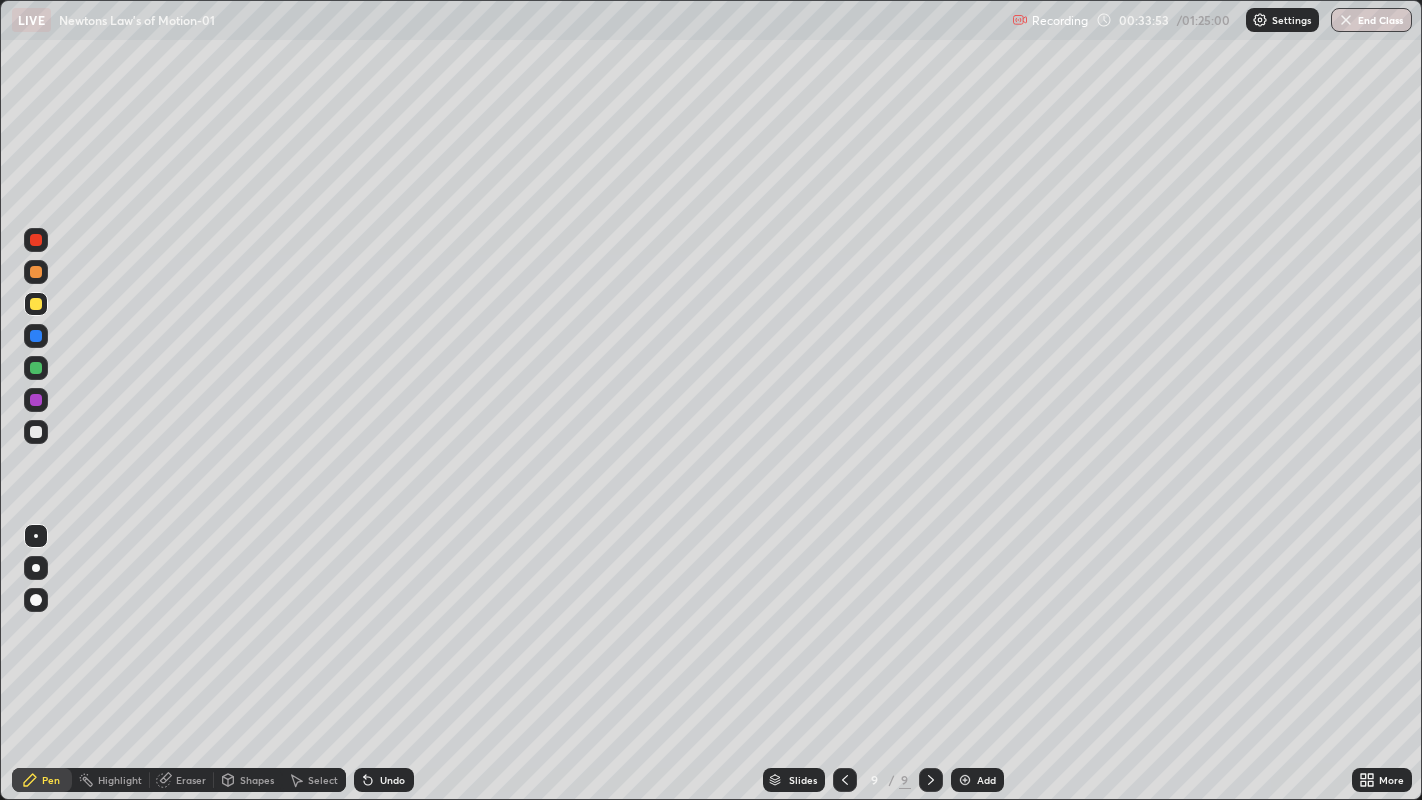 click on "Undo" at bounding box center [384, 780] 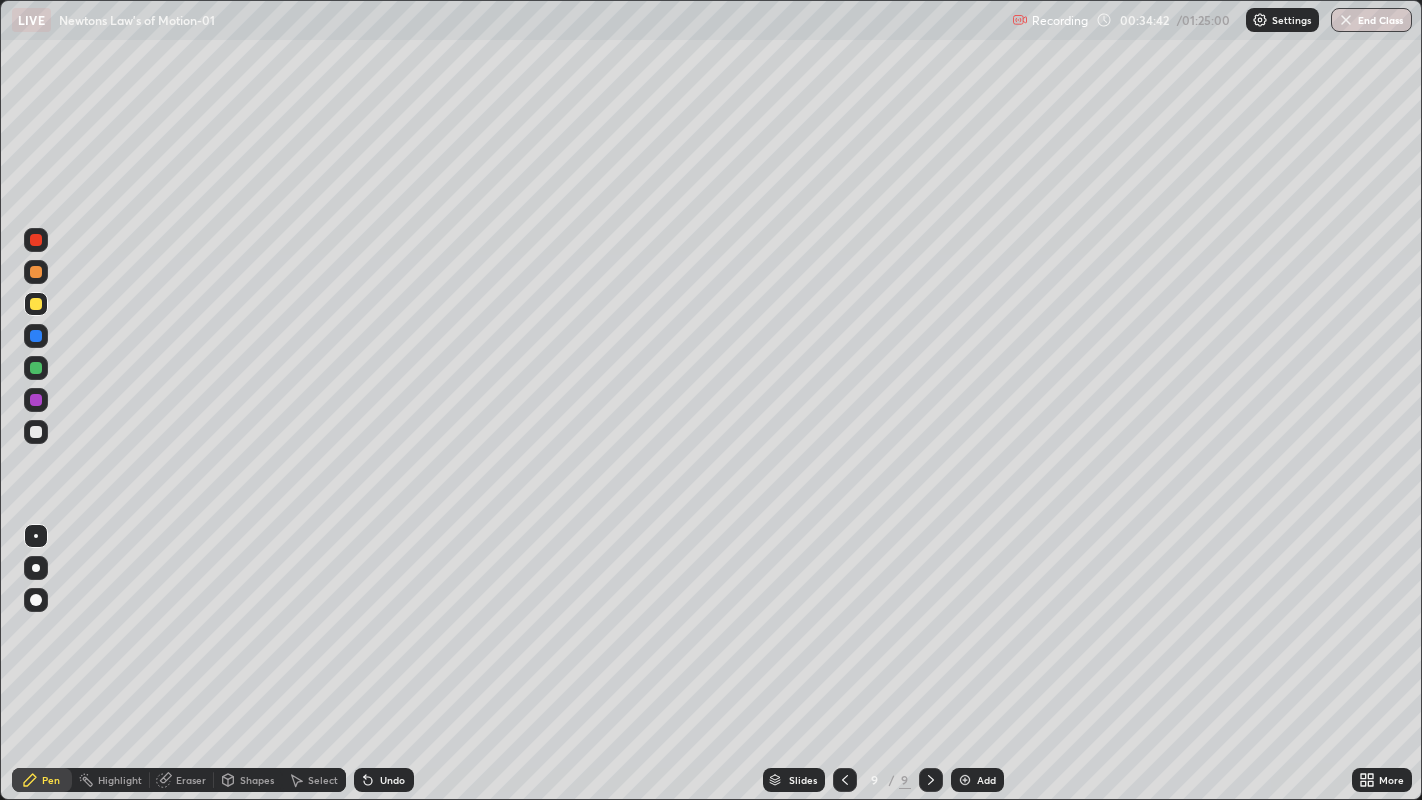 click on "Undo" at bounding box center (392, 780) 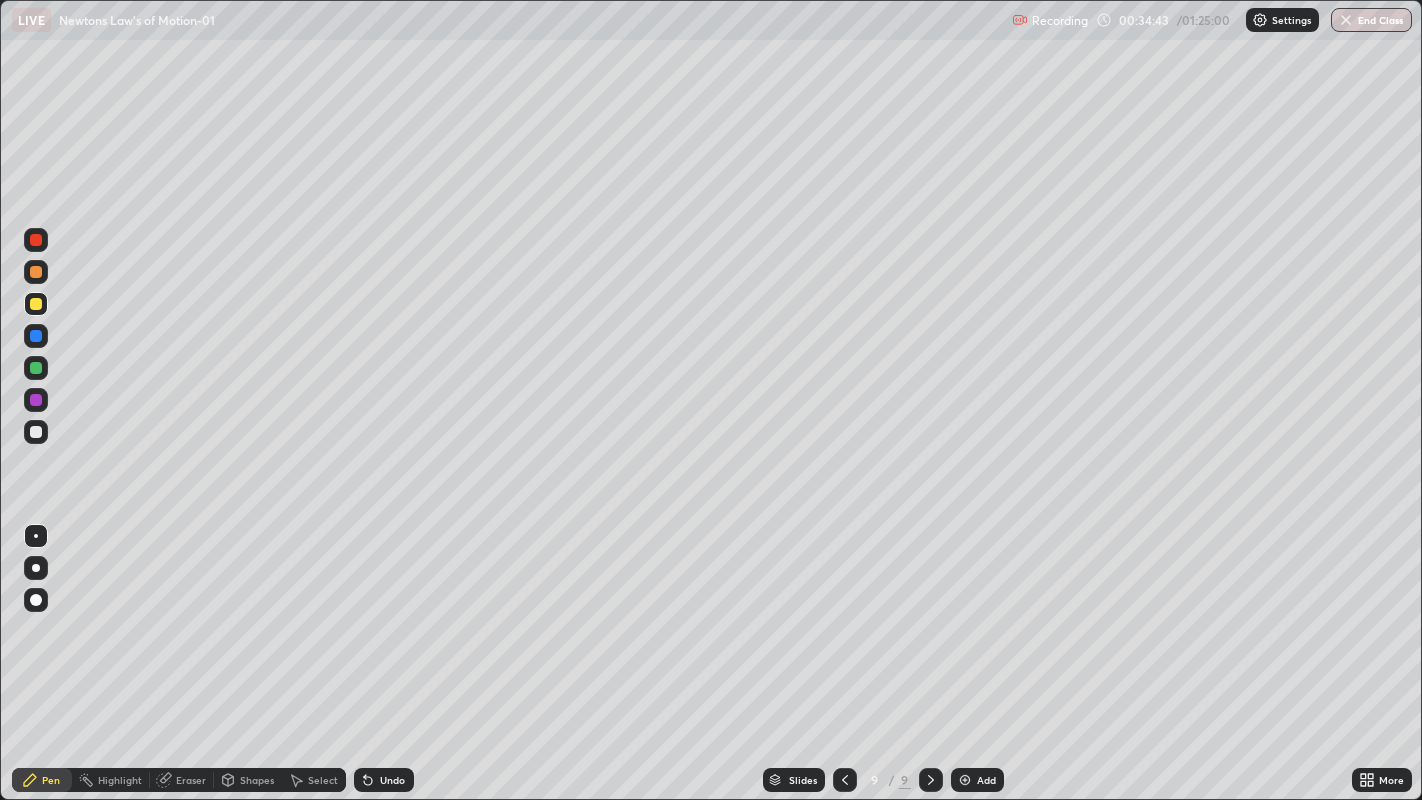 click on "Undo" at bounding box center [392, 780] 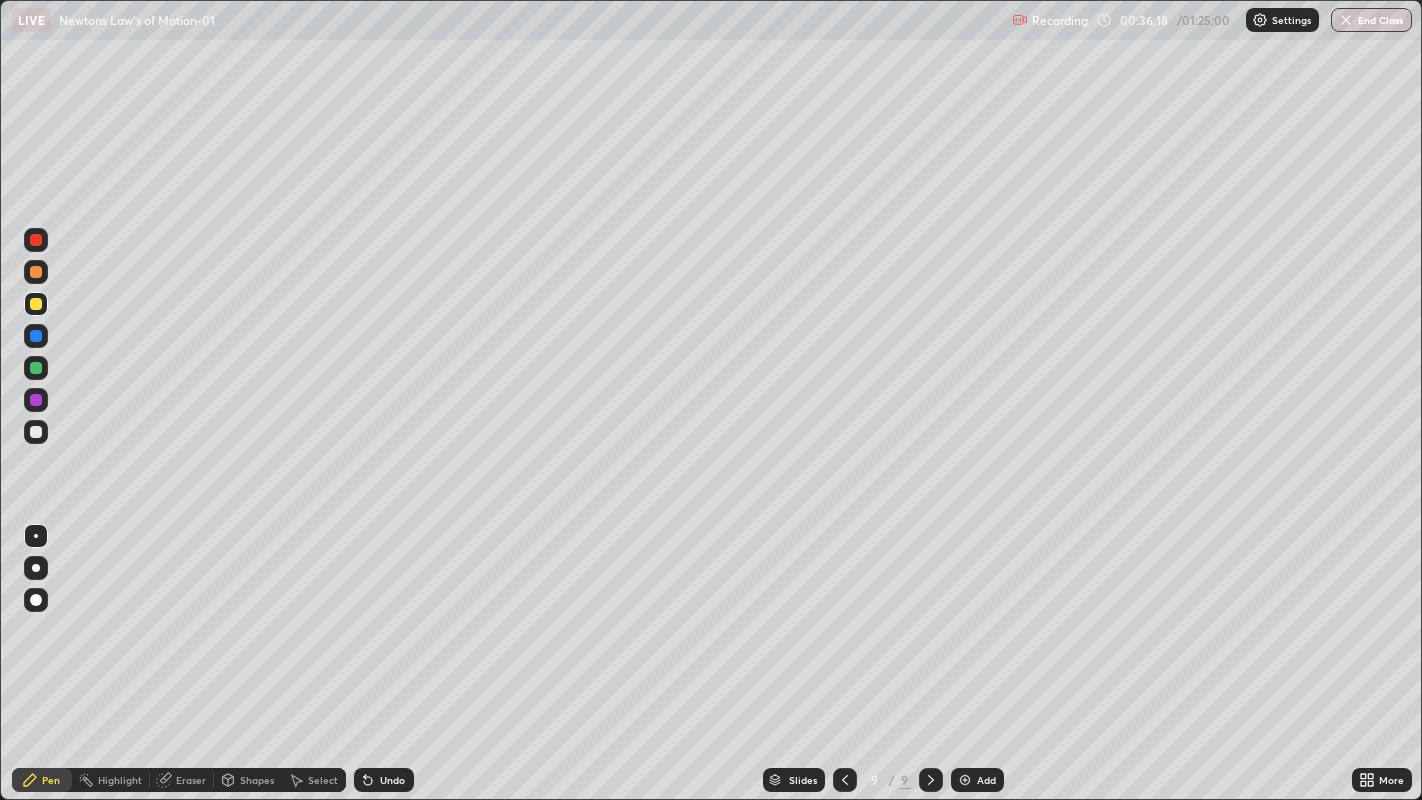 click on "Eraser" at bounding box center [182, 780] 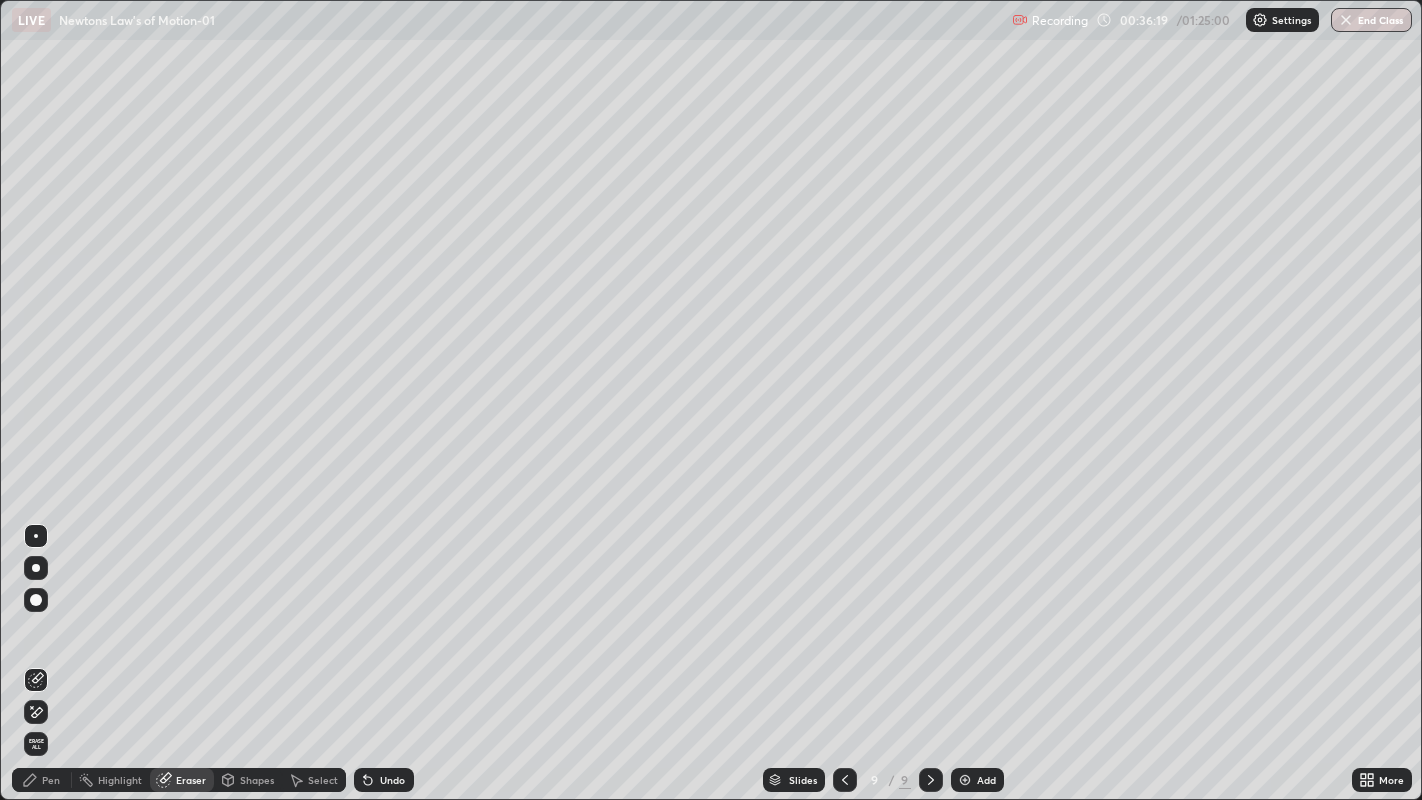 click on "Erase all" at bounding box center (36, 744) 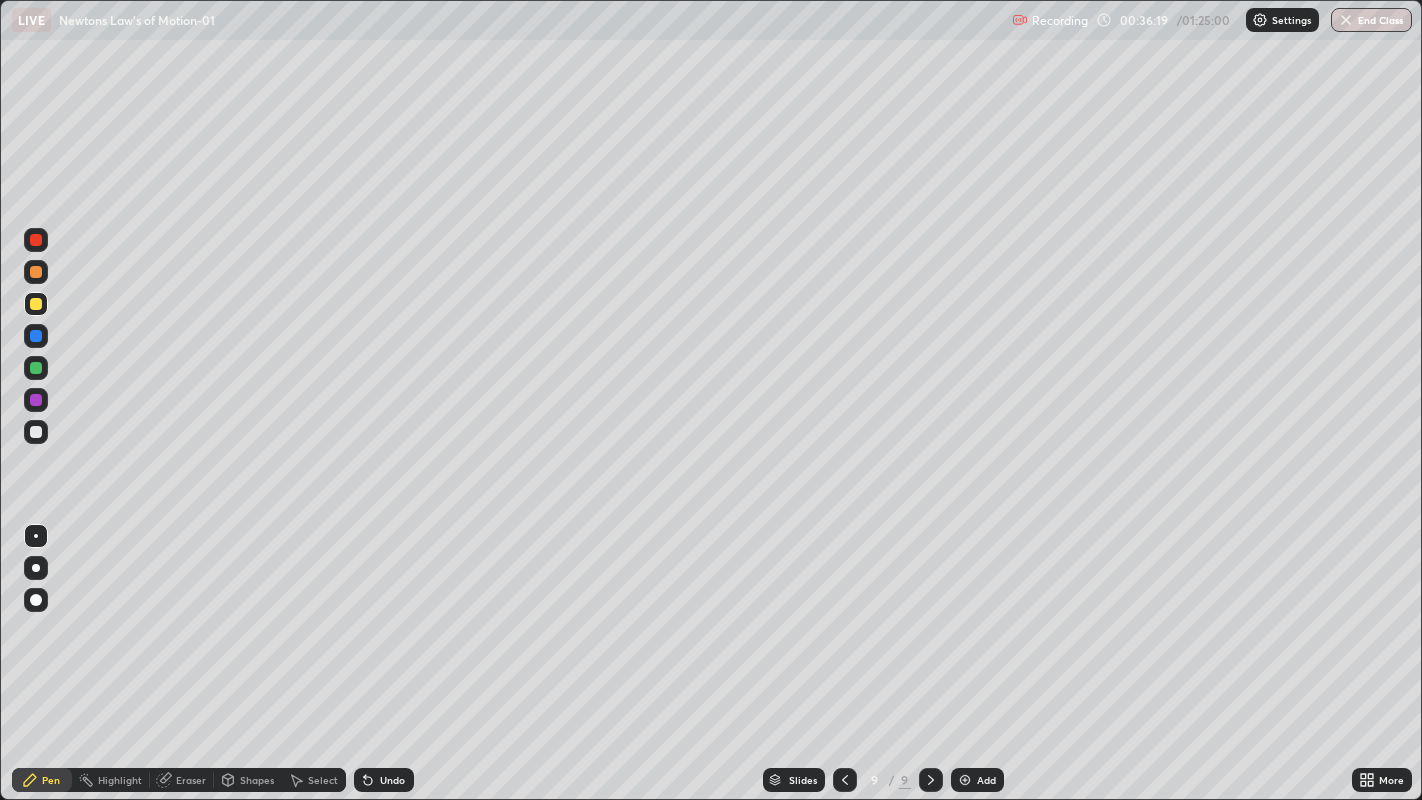 click 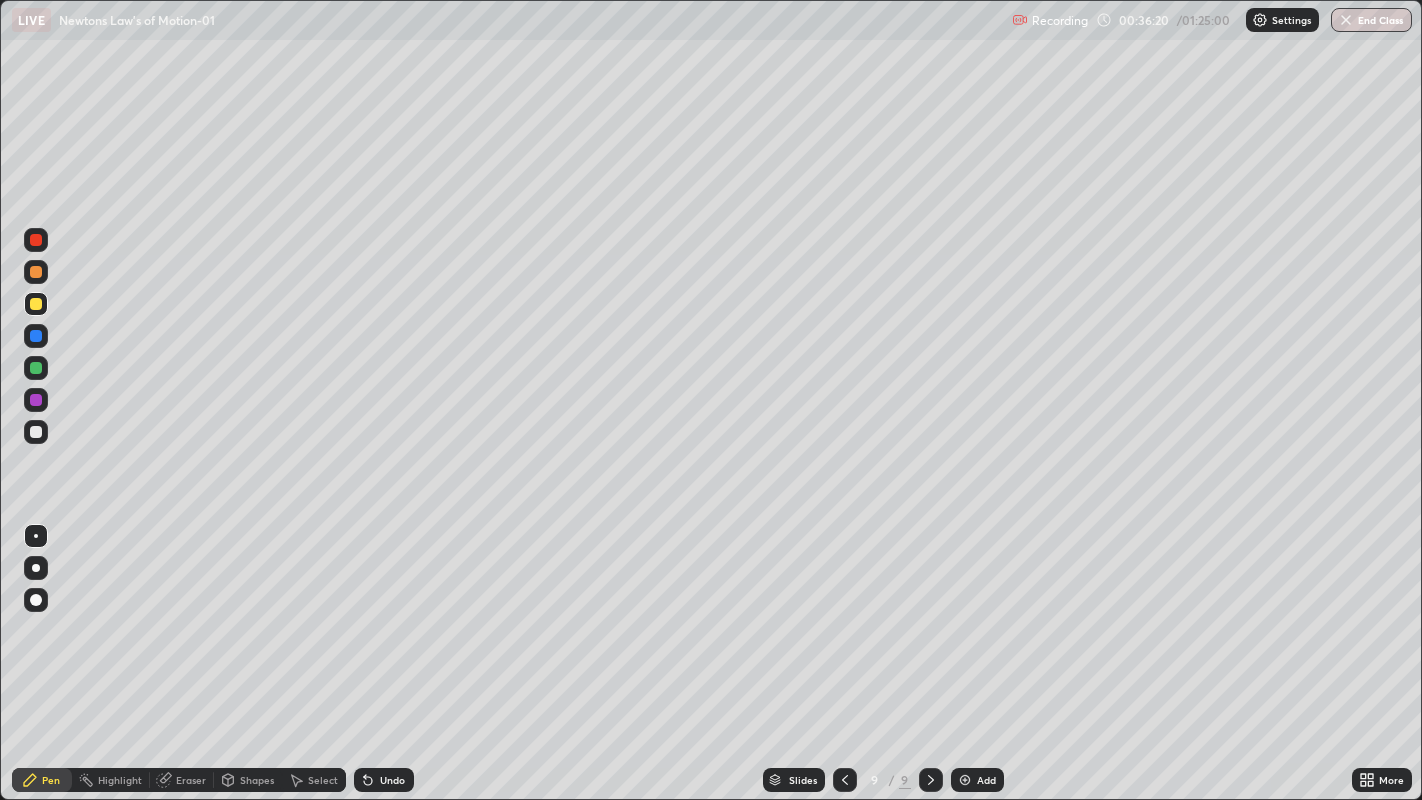 click at bounding box center (36, 432) 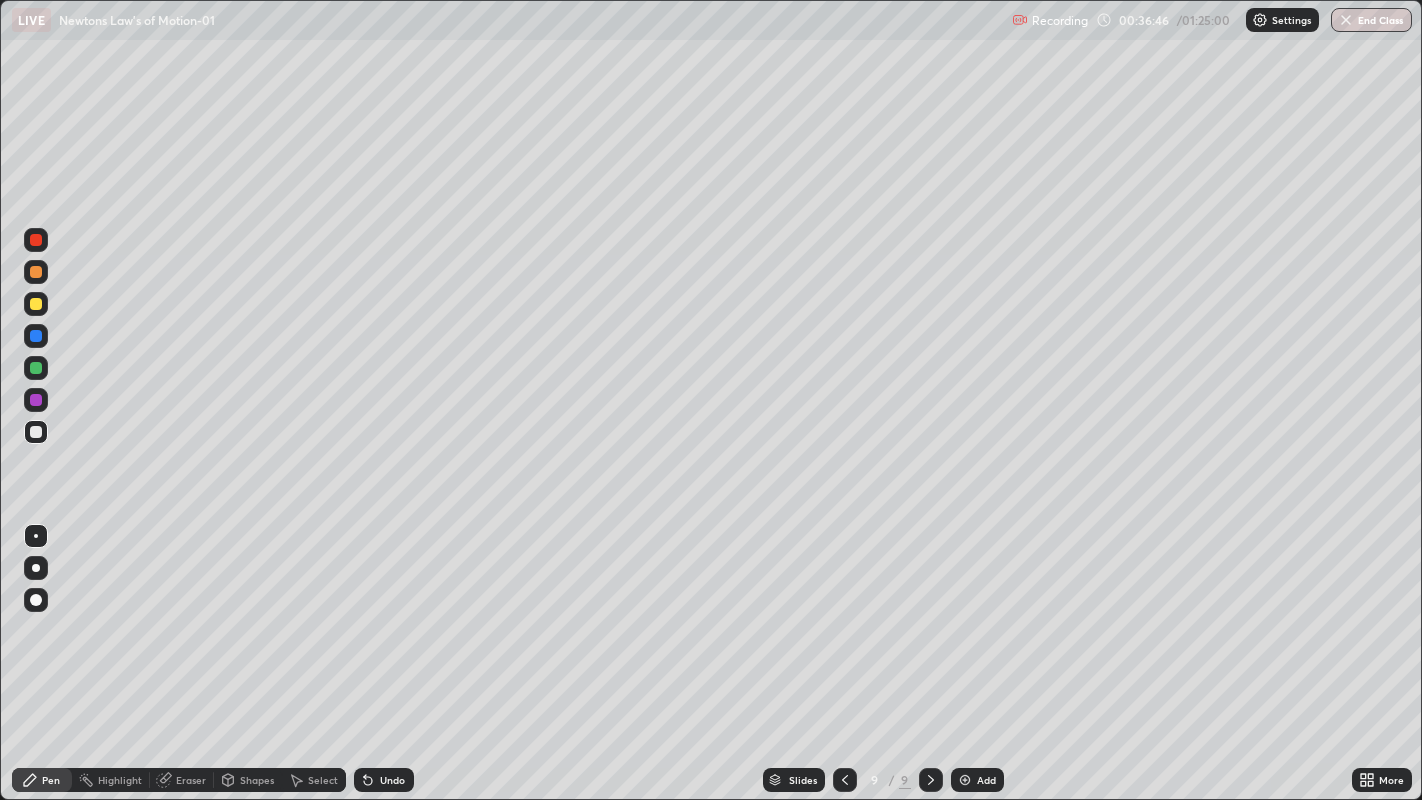 click at bounding box center [36, 240] 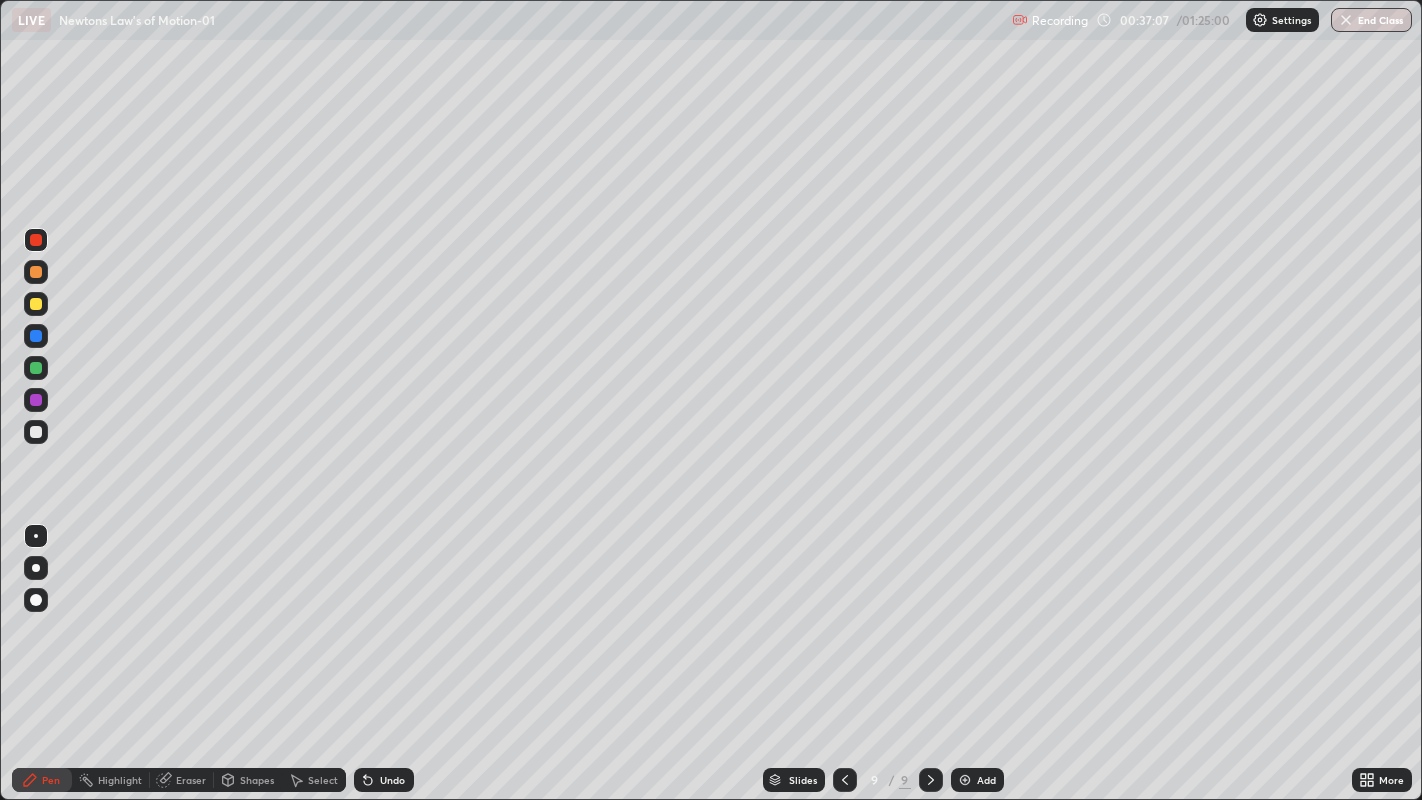 click at bounding box center (36, 400) 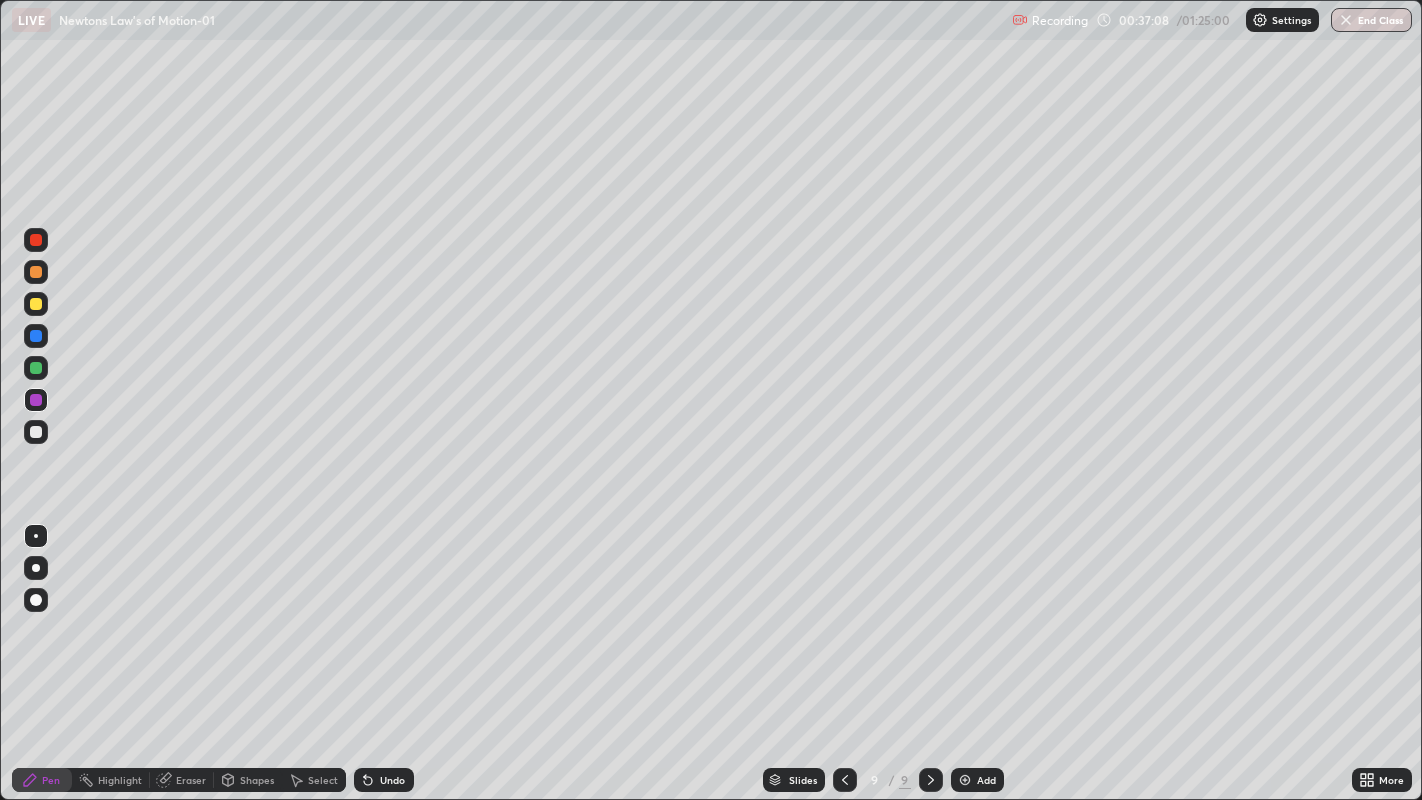 click at bounding box center [36, 432] 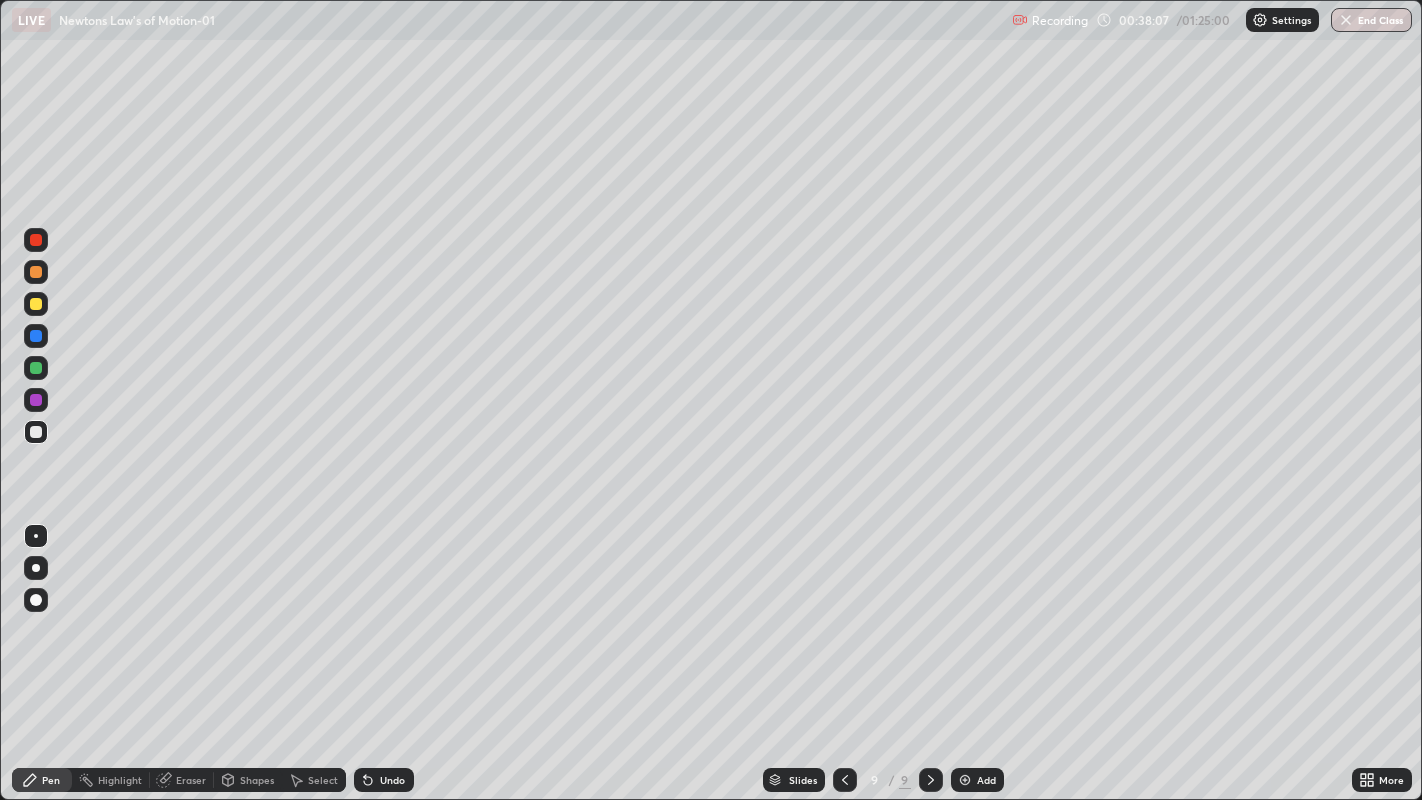click on "Undo" at bounding box center [392, 780] 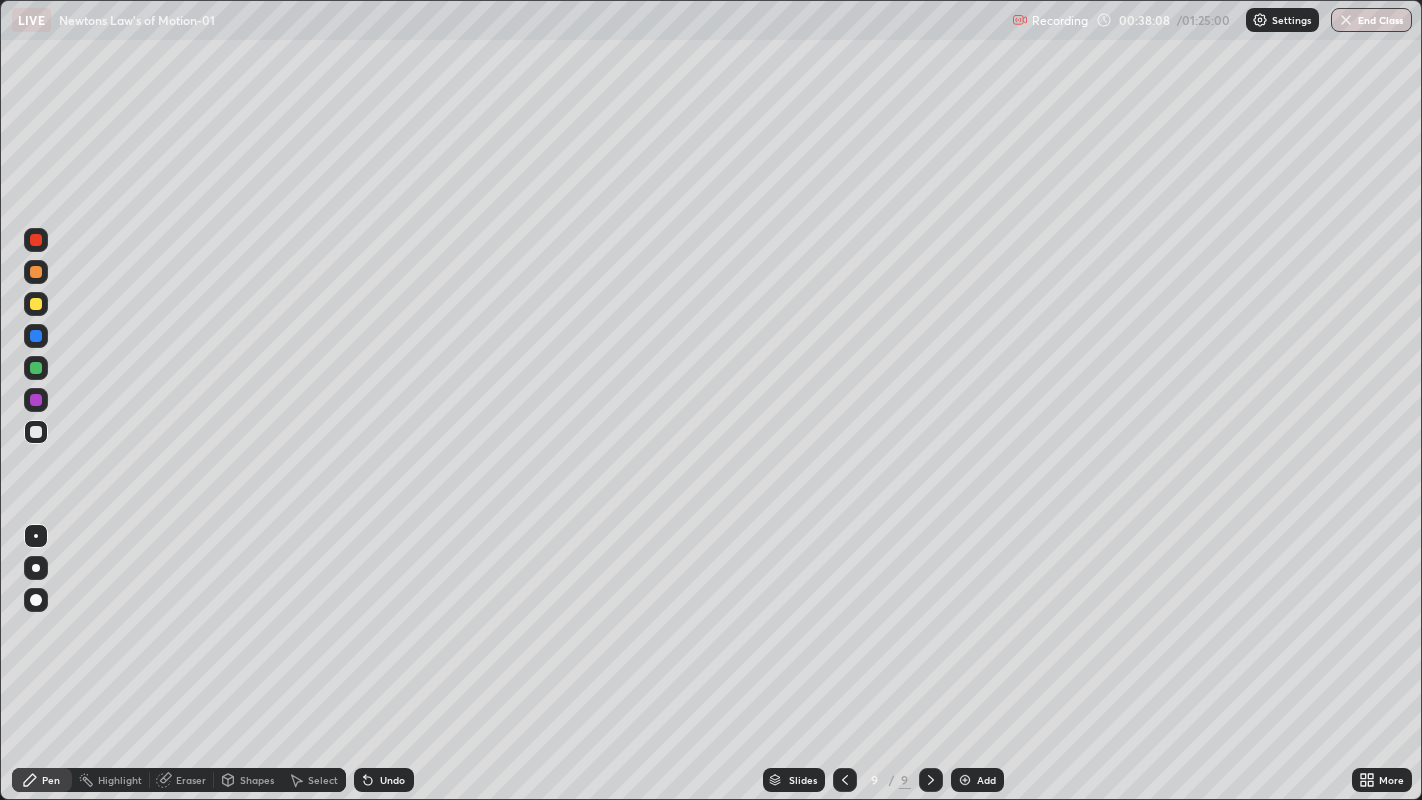 click on "Undo" at bounding box center (384, 780) 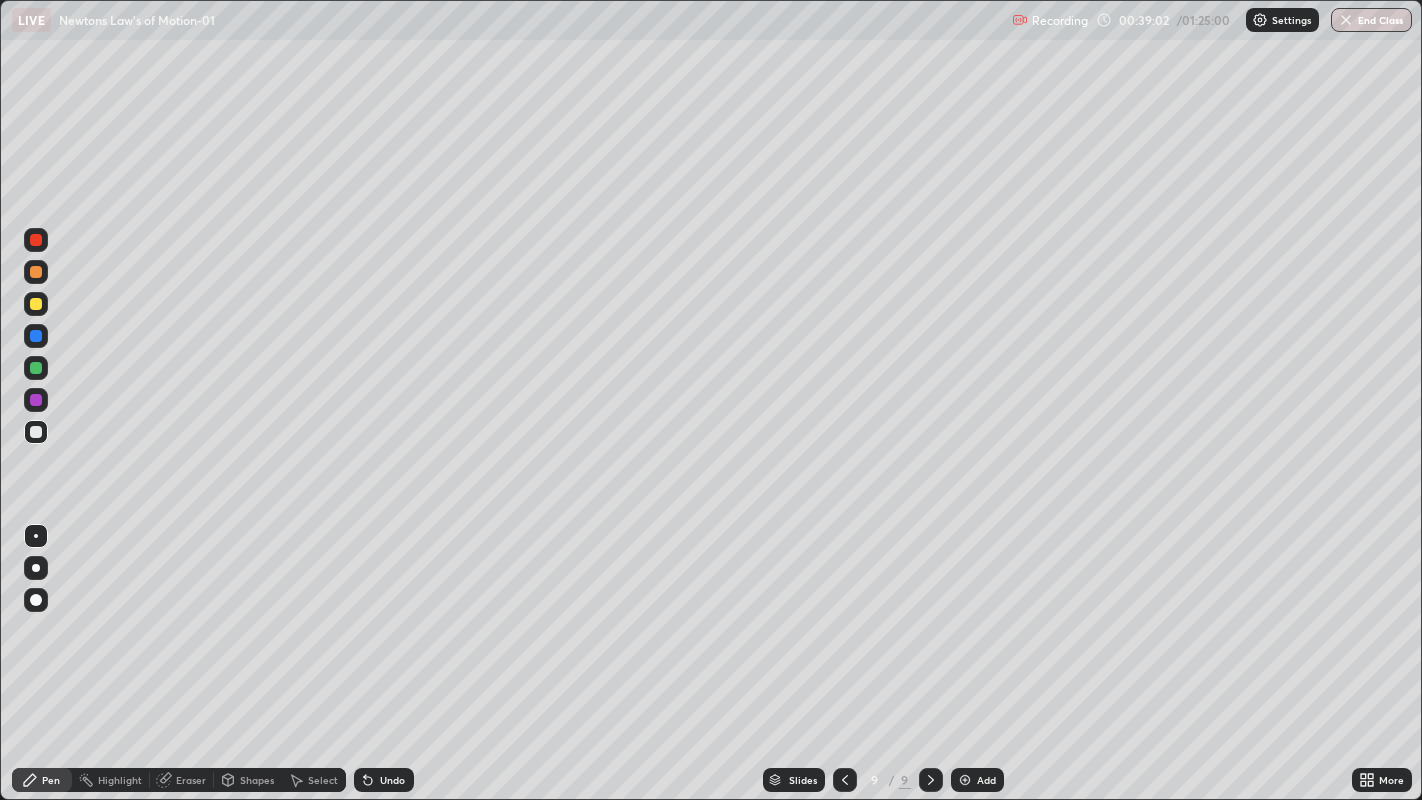 click 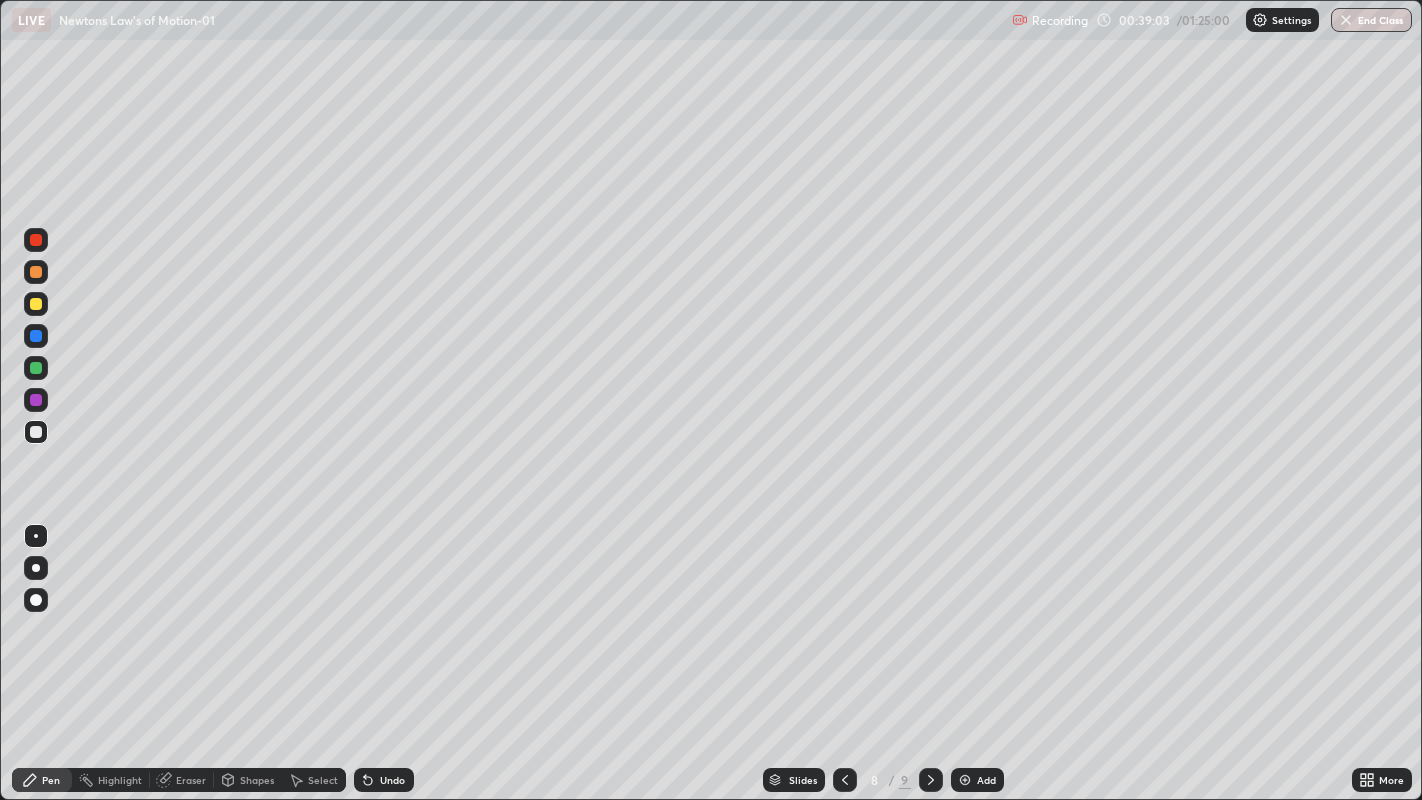 click 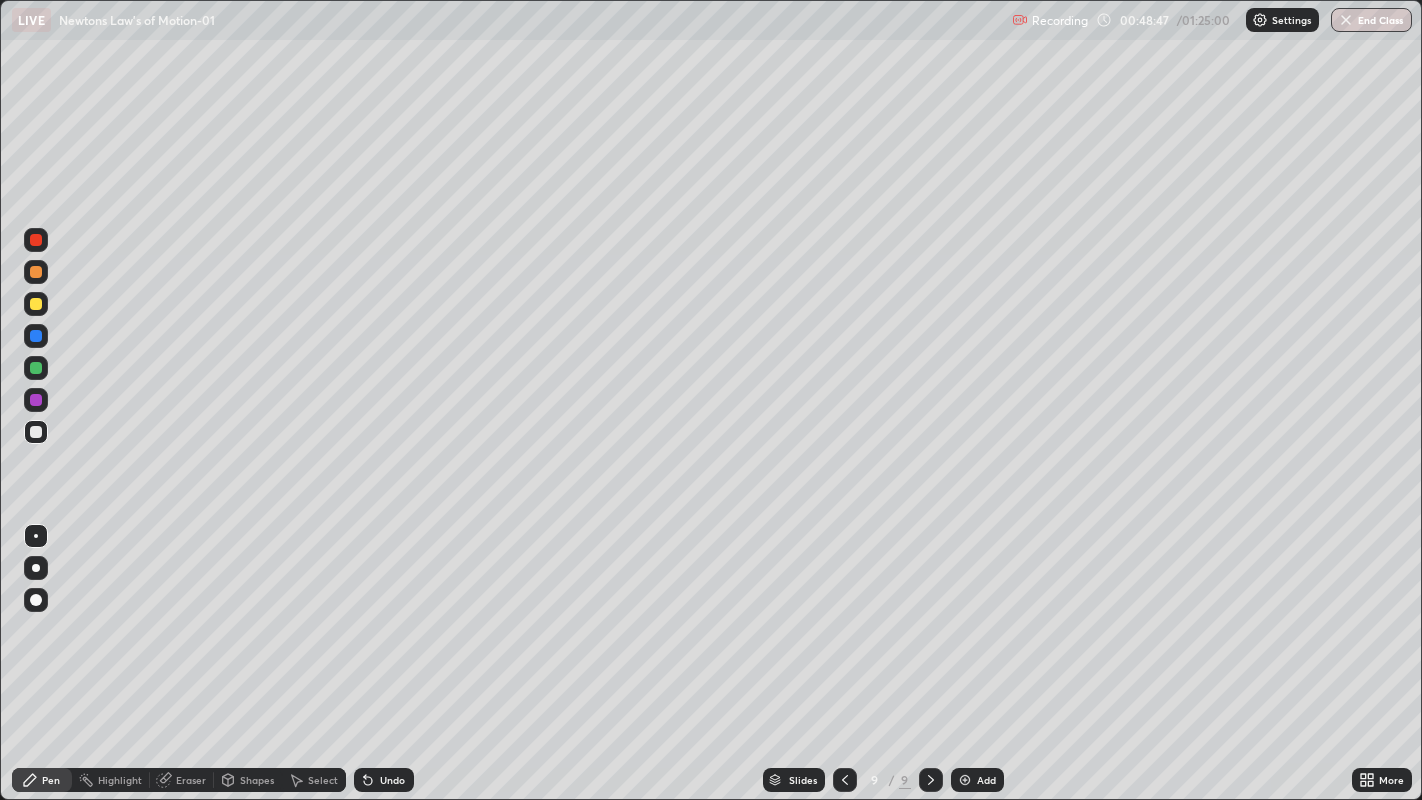 click at bounding box center (36, 640) 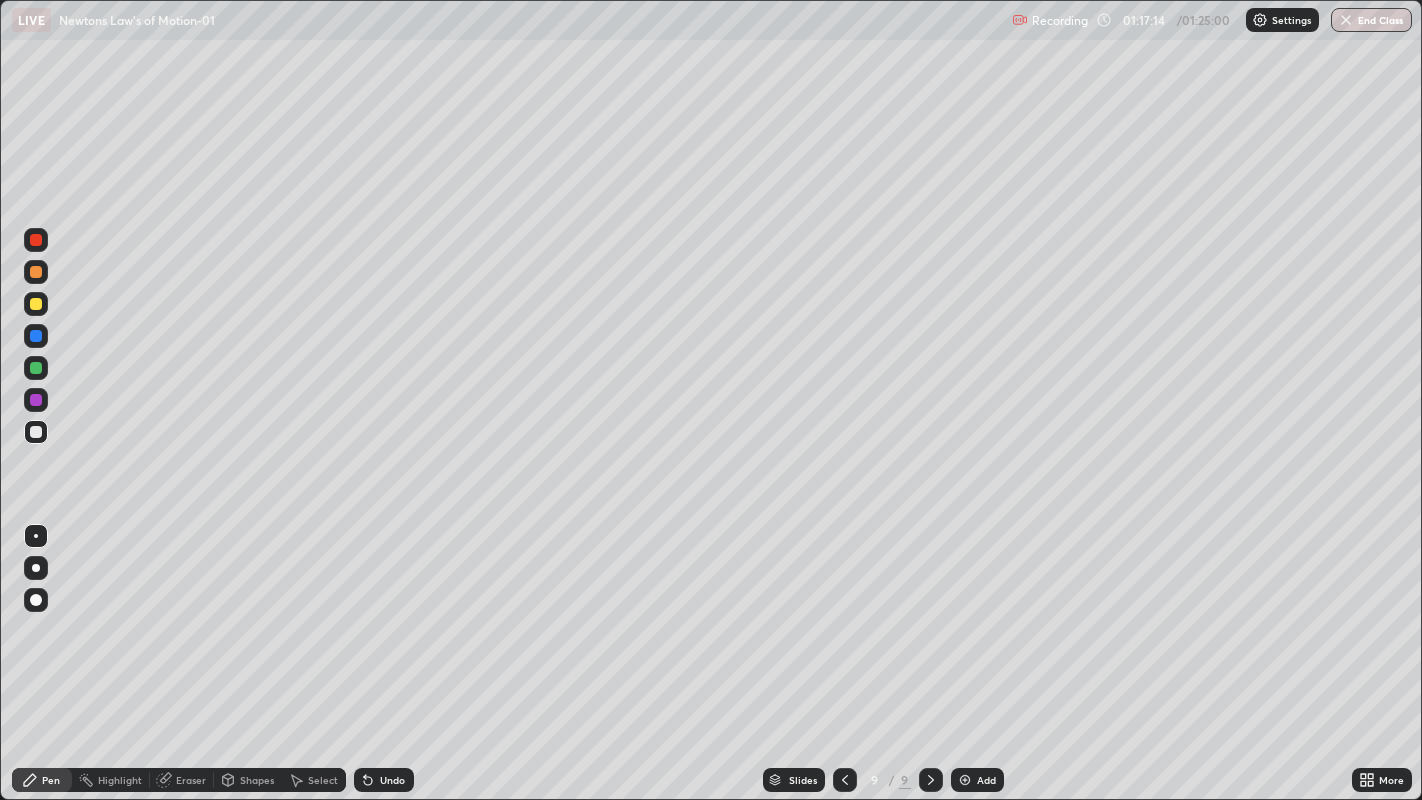 click on "End Class" at bounding box center [1371, 20] 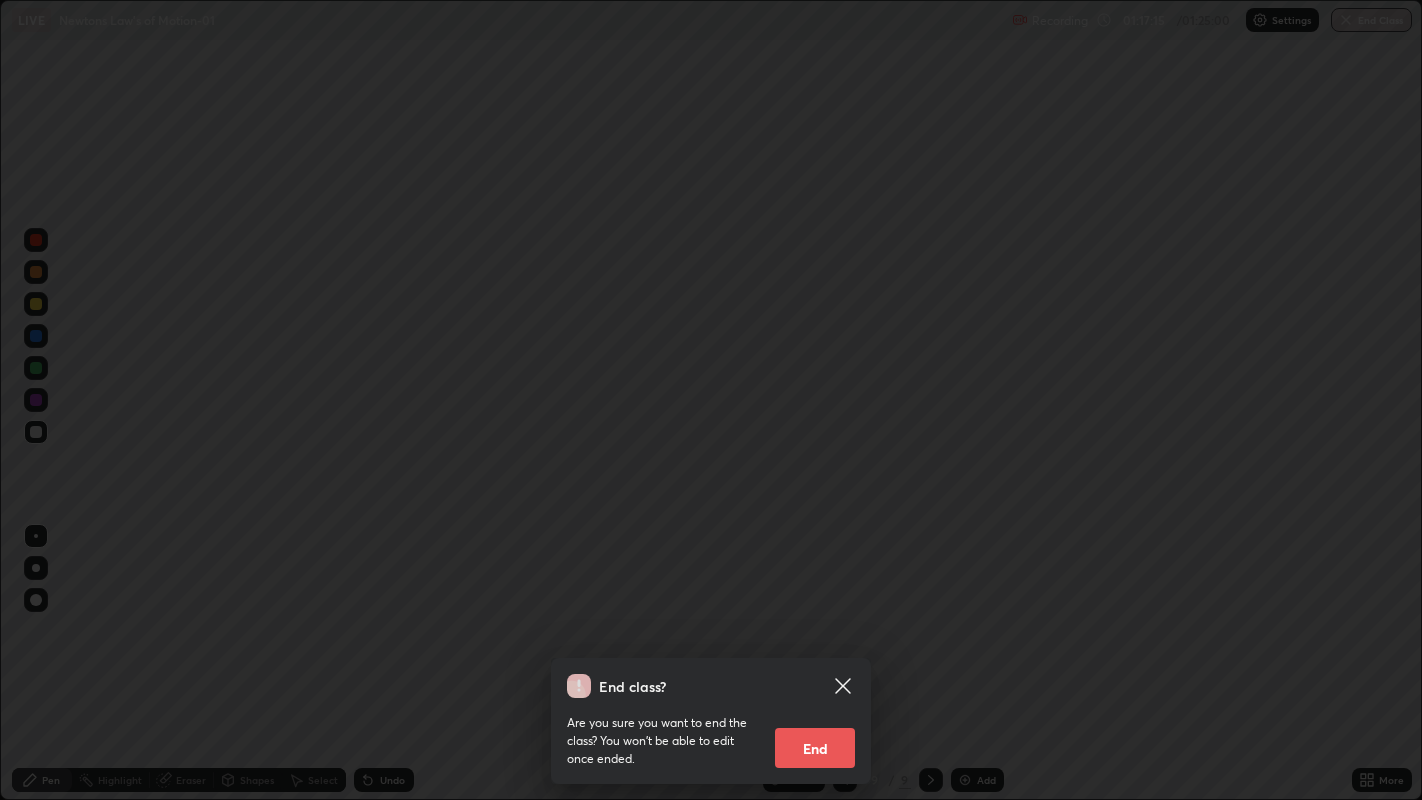 click on "End" at bounding box center [815, 748] 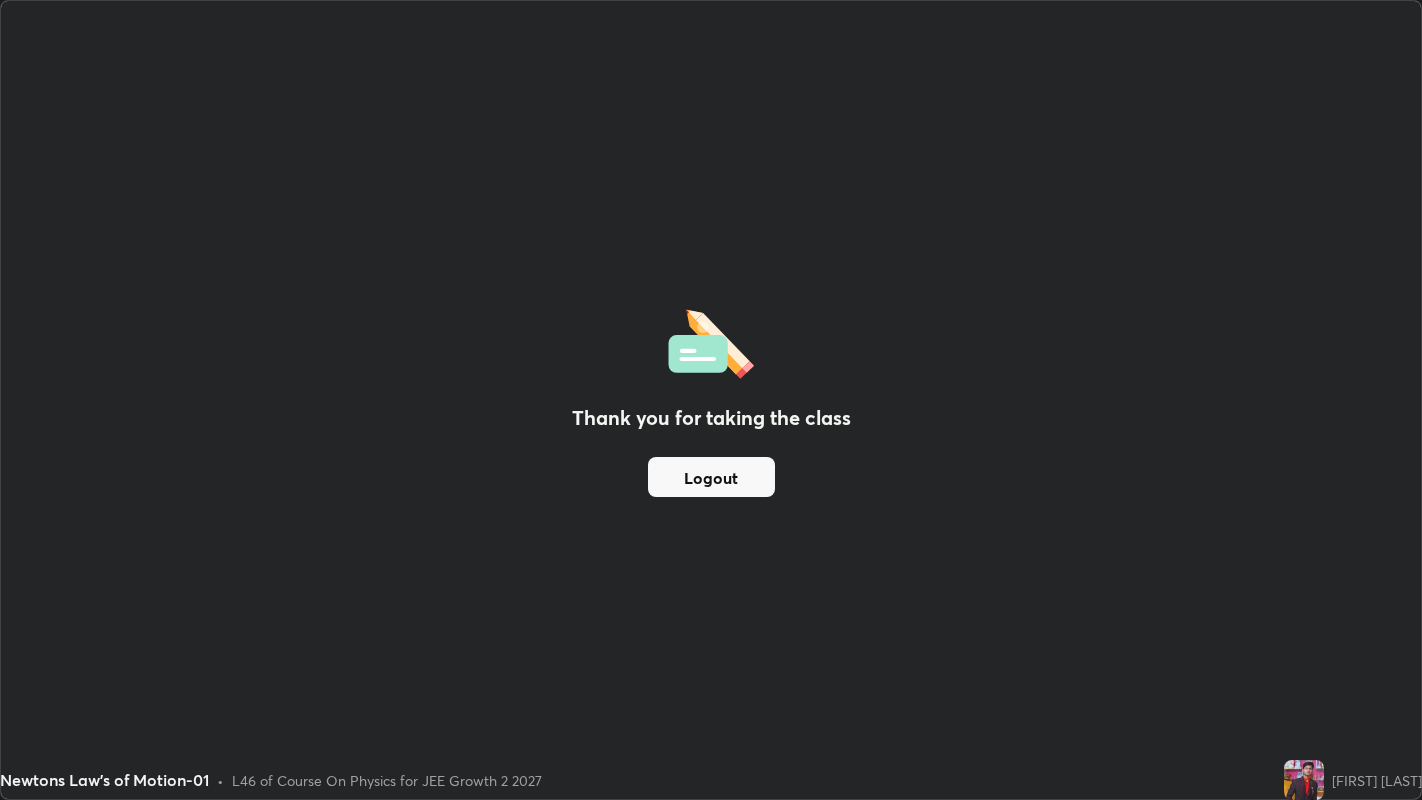 click on "Logout" at bounding box center [711, 477] 